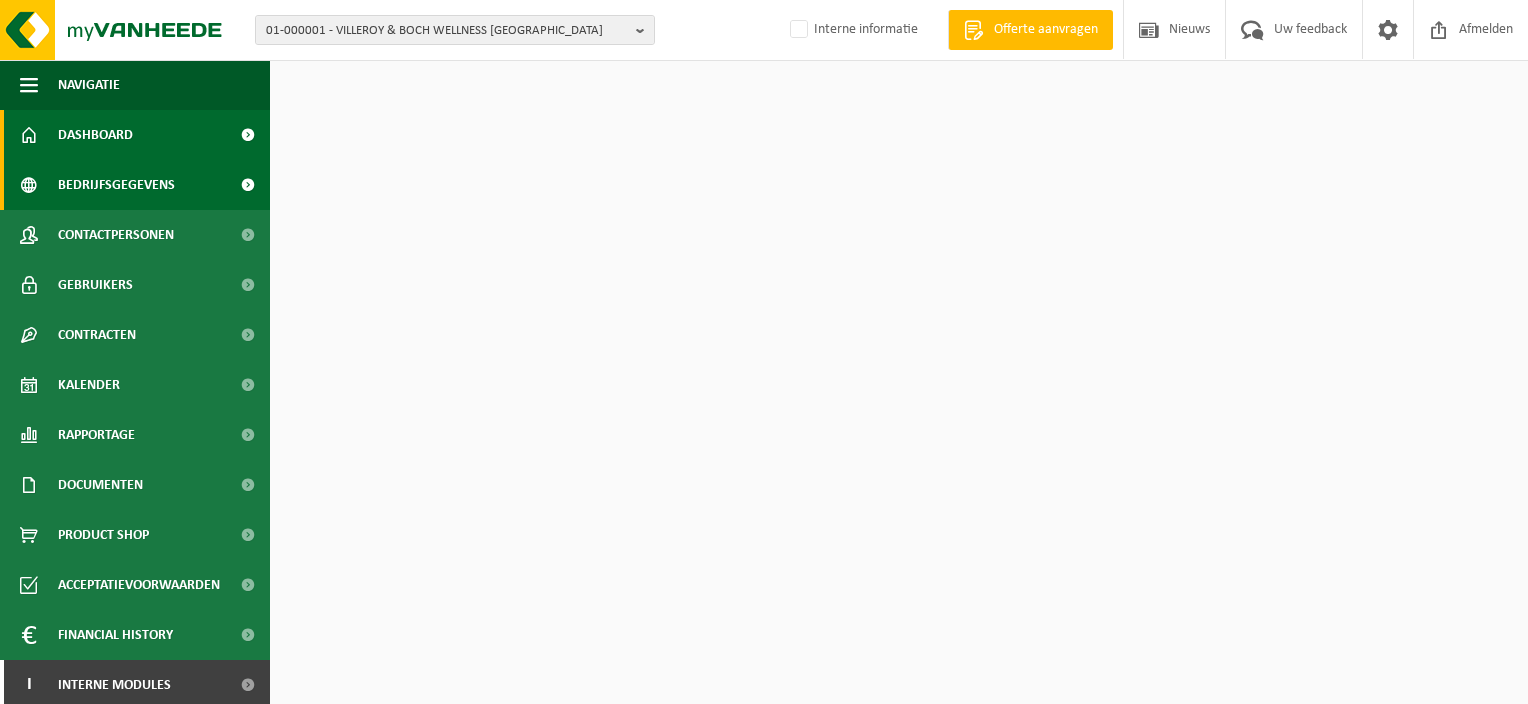scroll, scrollTop: 0, scrollLeft: 0, axis: both 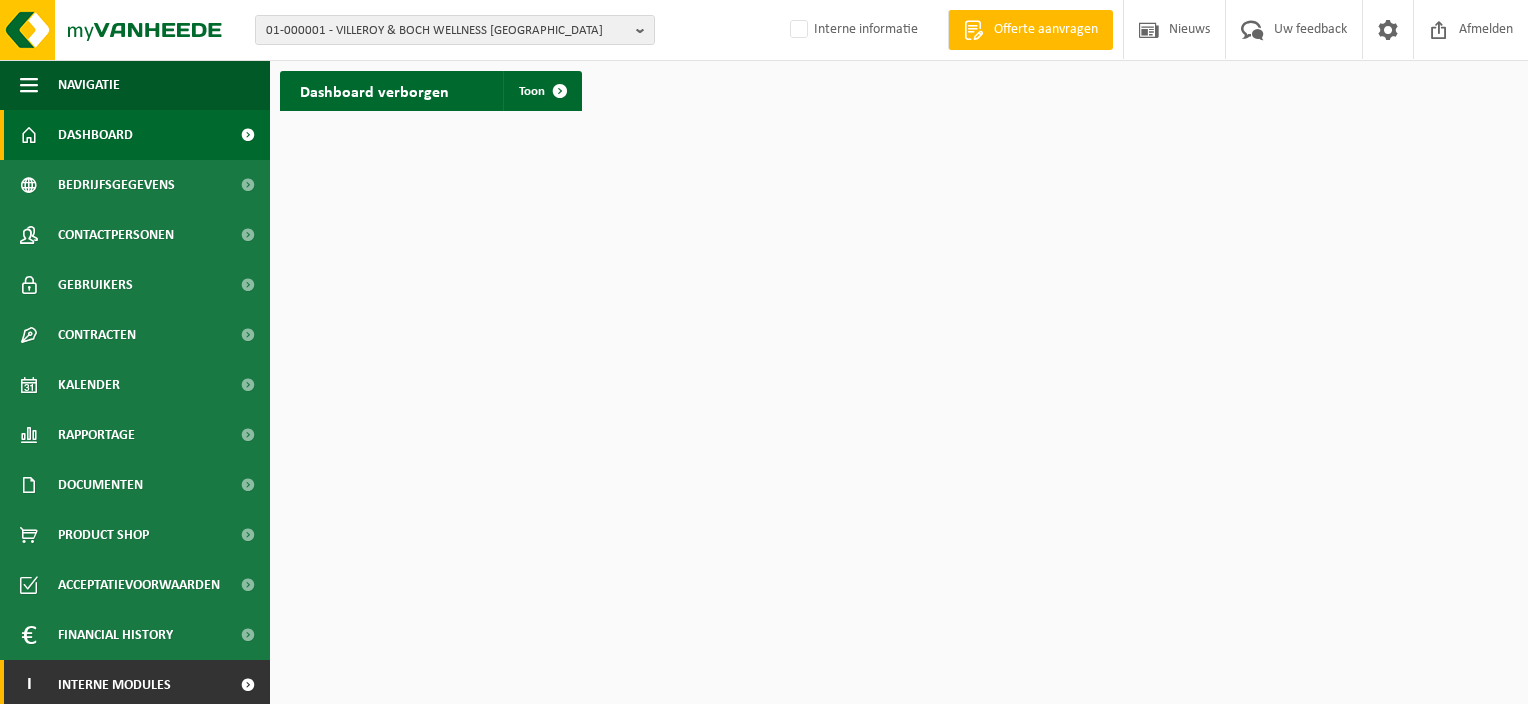 click on "Interne modules" at bounding box center (114, 685) 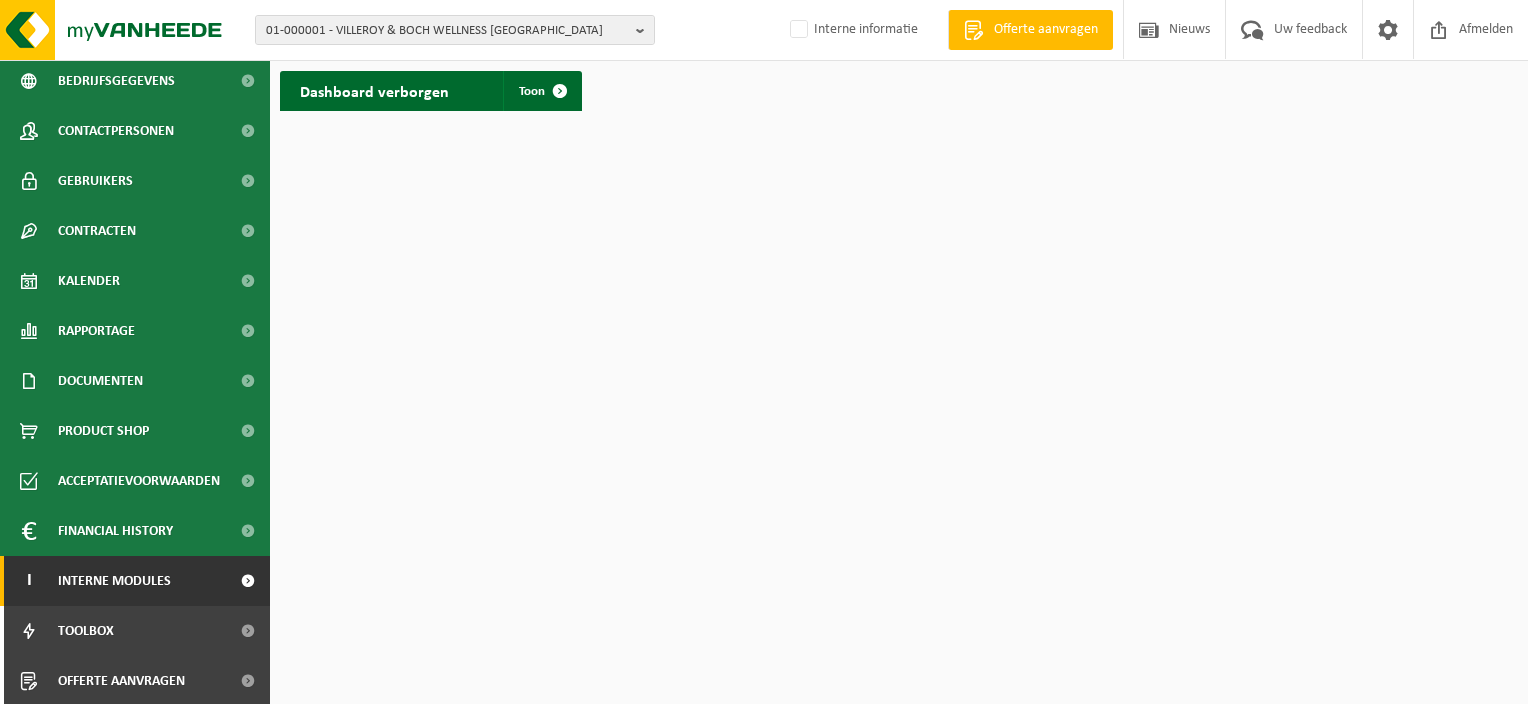 scroll, scrollTop: 106, scrollLeft: 0, axis: vertical 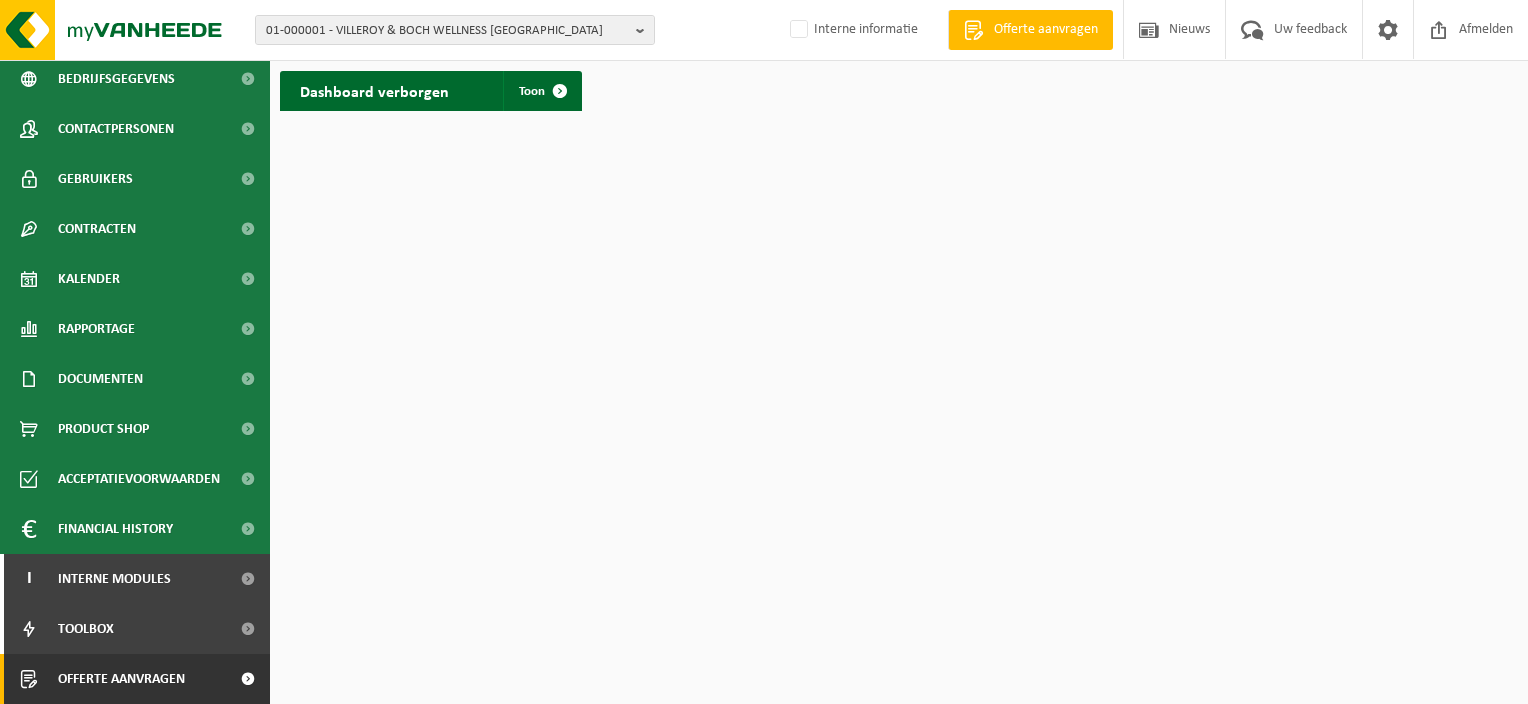 click at bounding box center [247, 679] 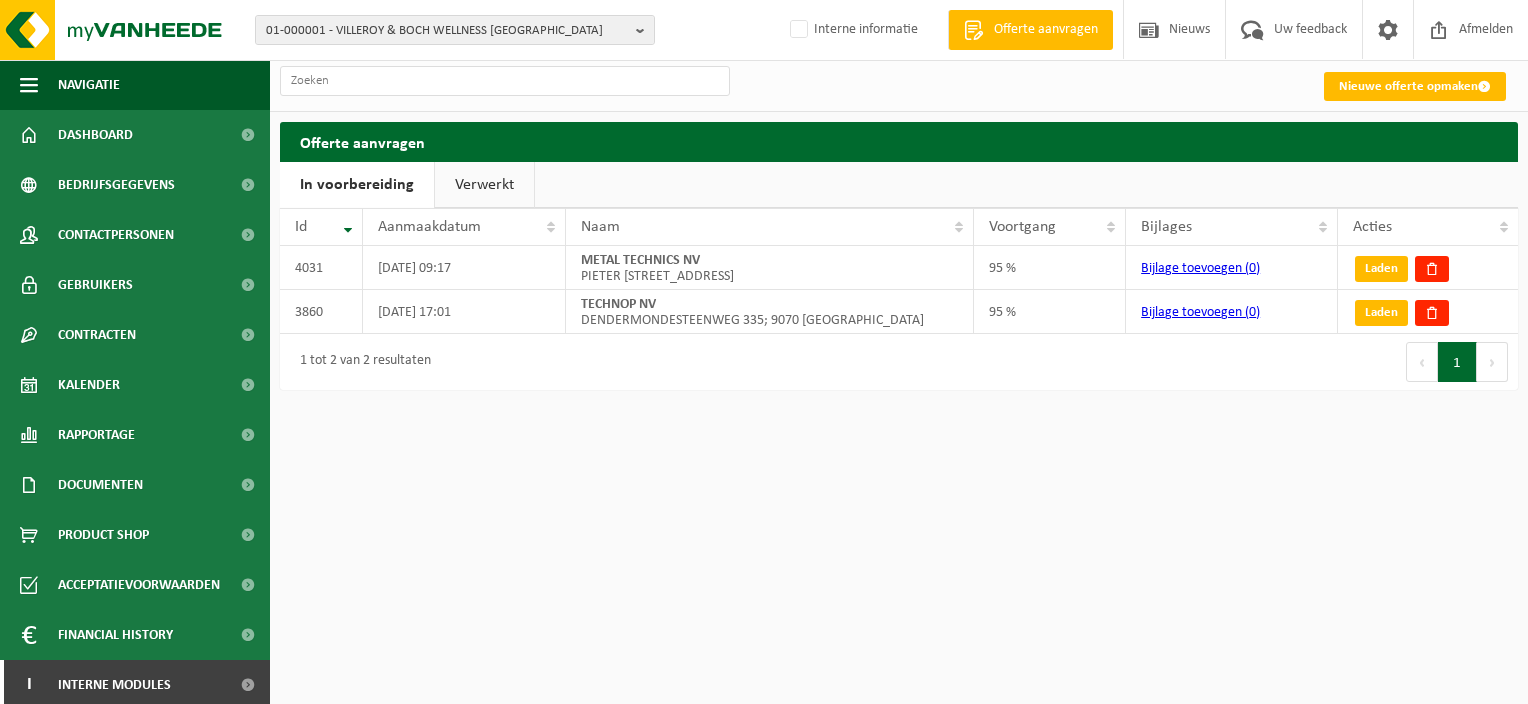 scroll, scrollTop: 0, scrollLeft: 0, axis: both 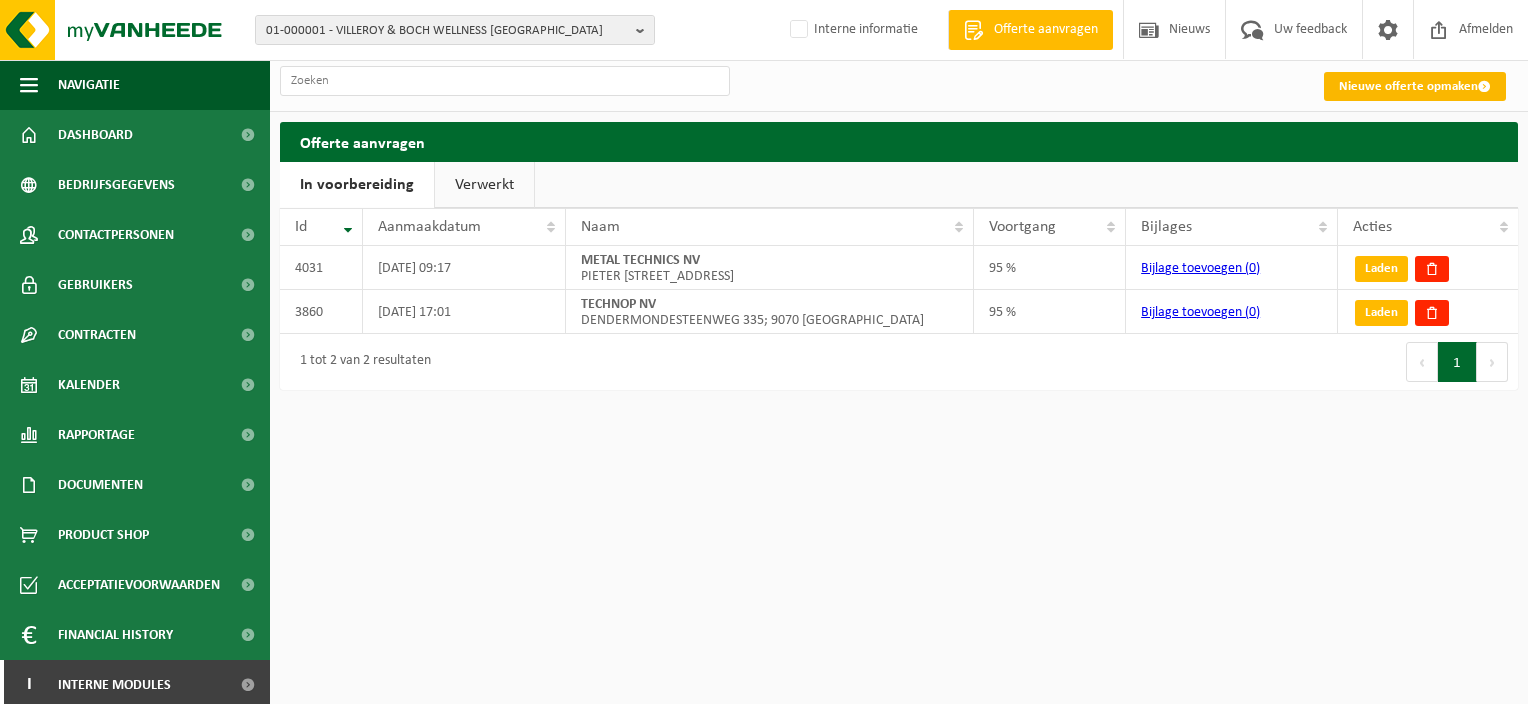 click on "Nieuwe offerte opmaken" at bounding box center (1415, 86) 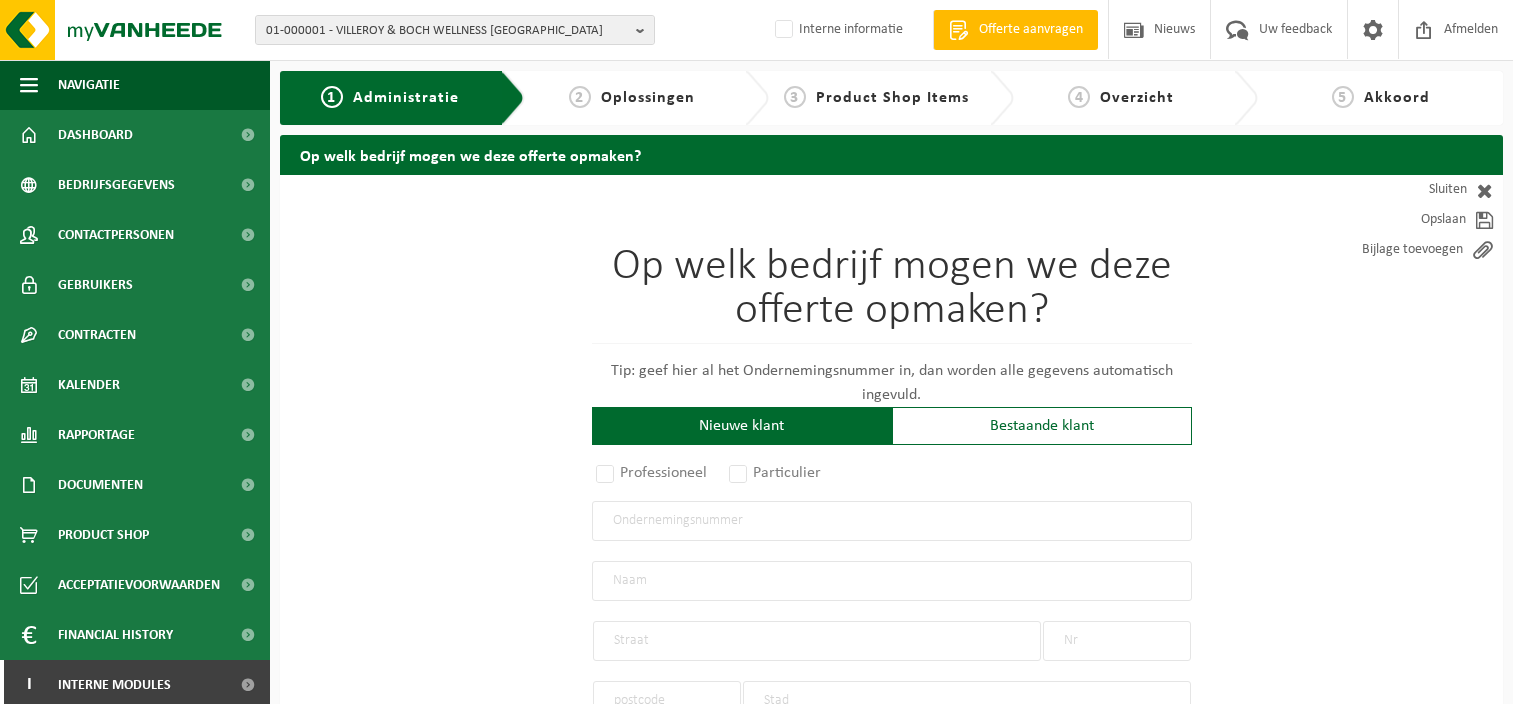 scroll, scrollTop: 0, scrollLeft: 0, axis: both 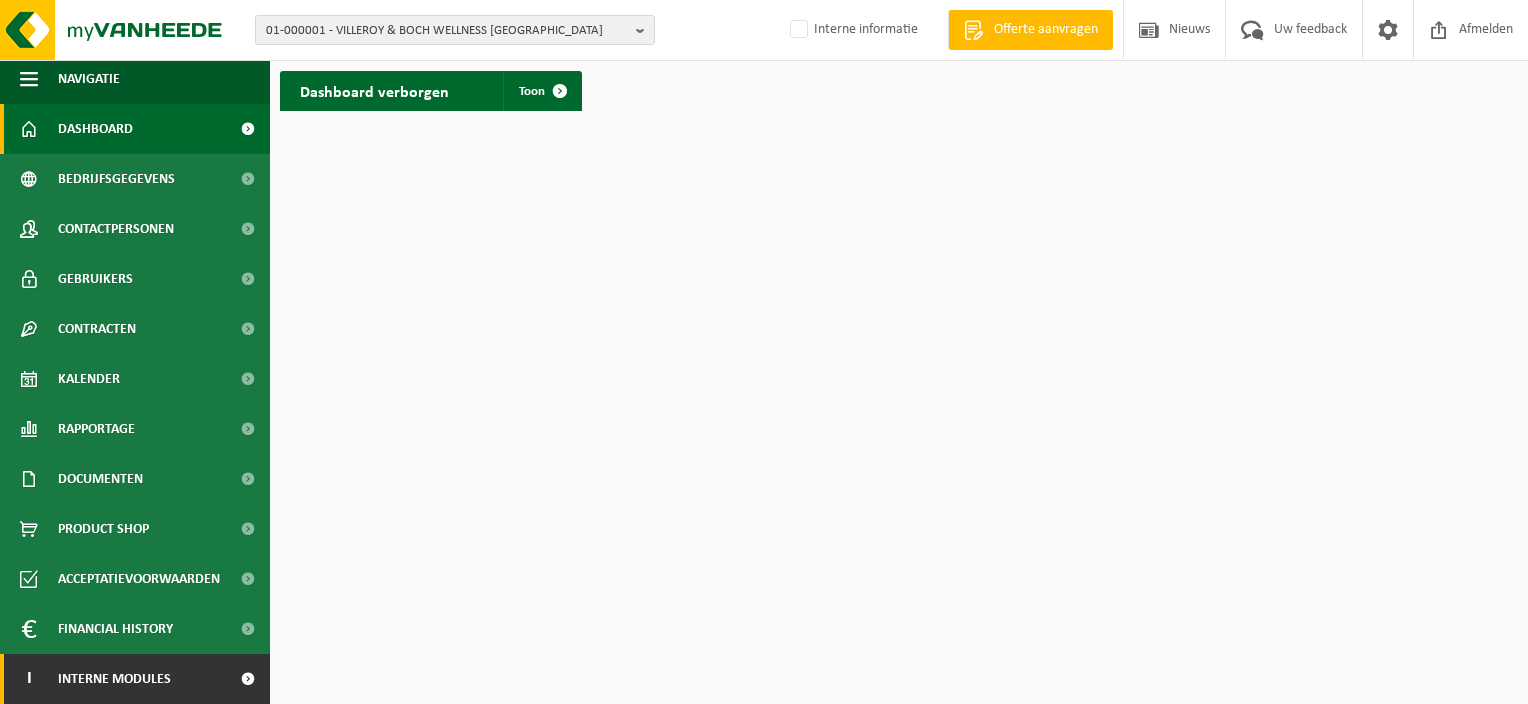 click on "I   Interne modules" at bounding box center (135, 679) 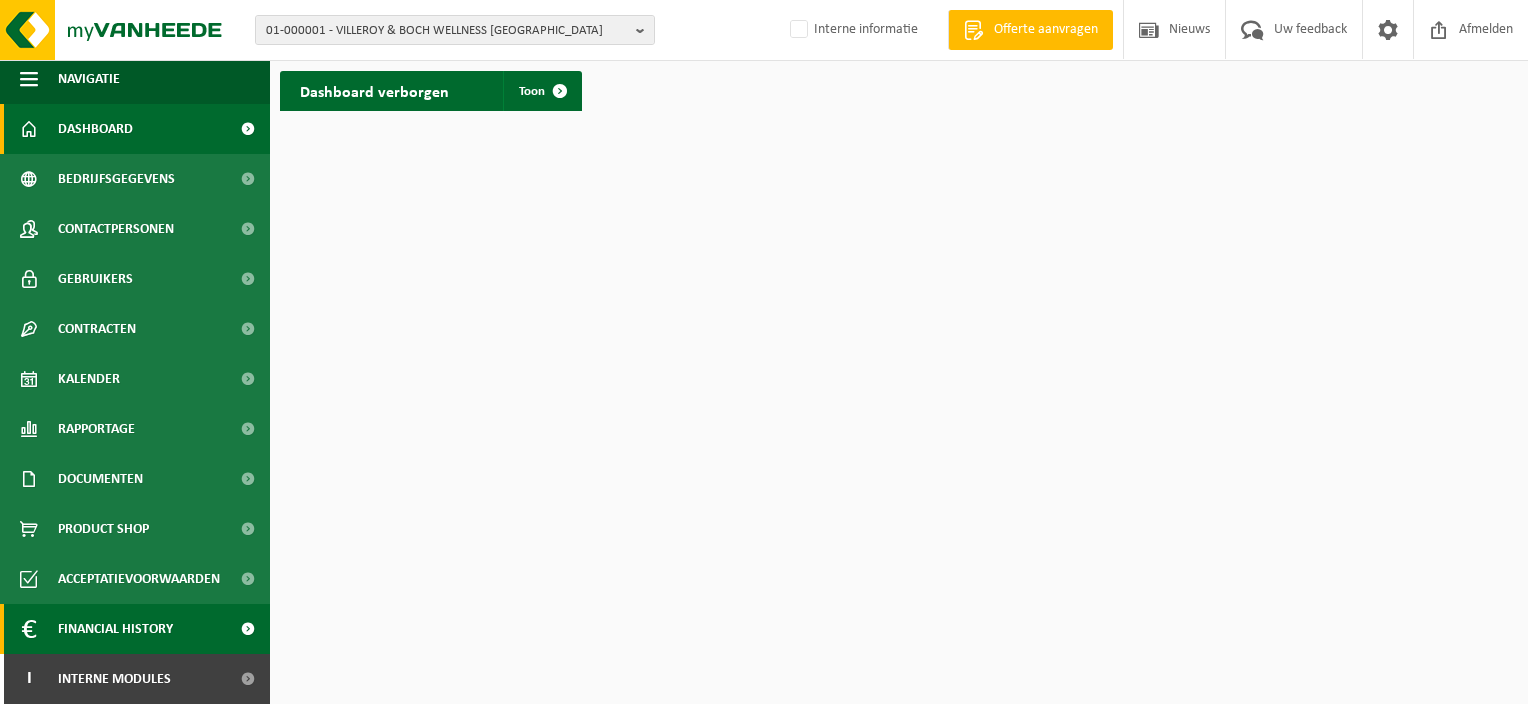 scroll, scrollTop: 106, scrollLeft: 0, axis: vertical 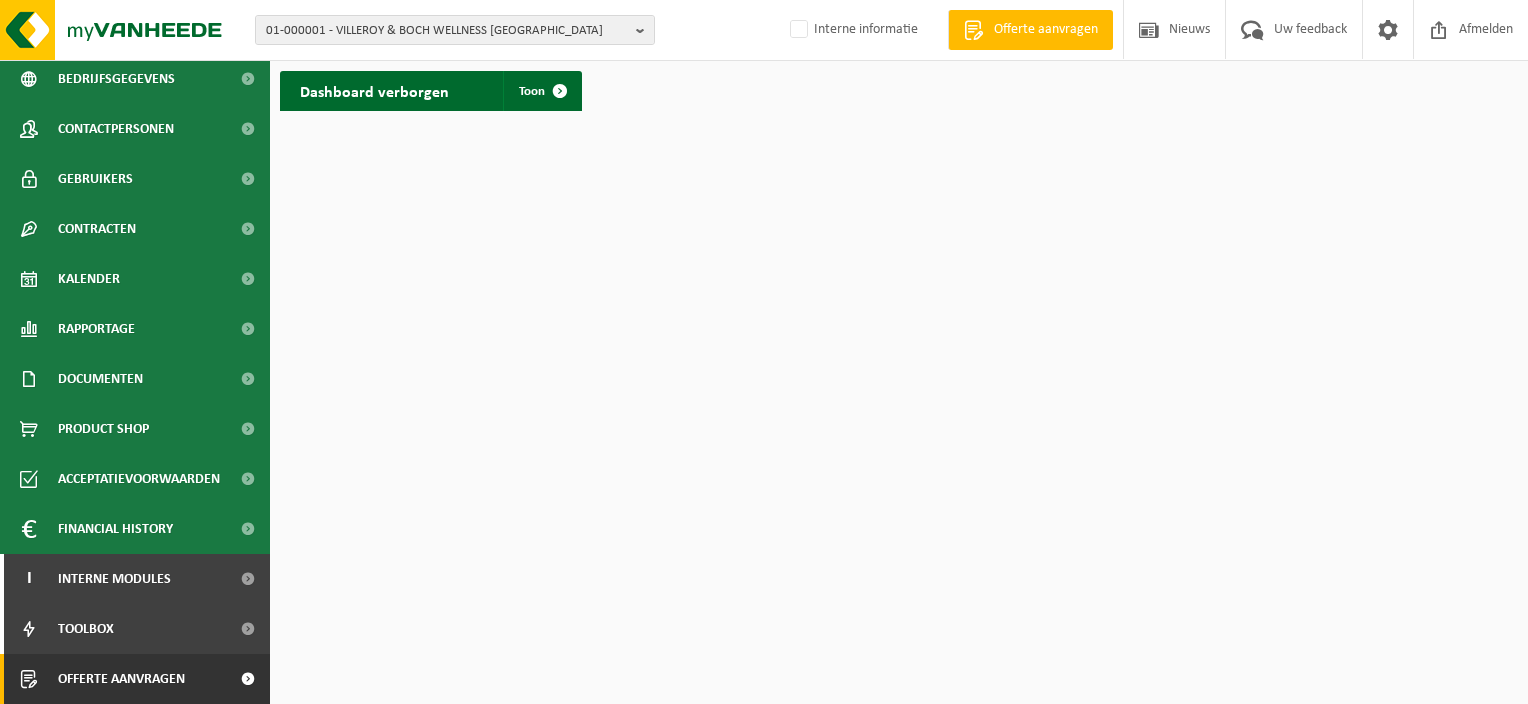 click on "Offerte aanvragen" at bounding box center [135, 679] 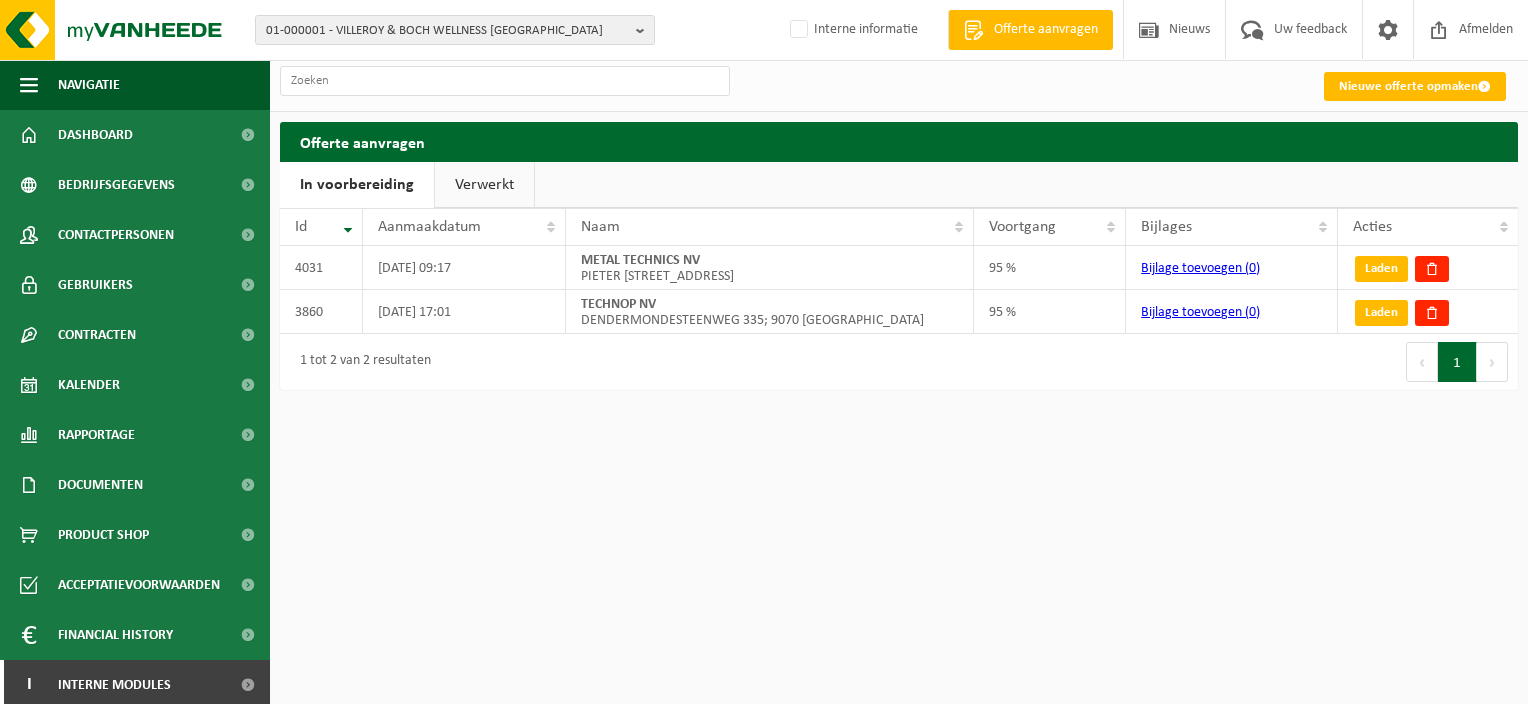 scroll, scrollTop: 0, scrollLeft: 0, axis: both 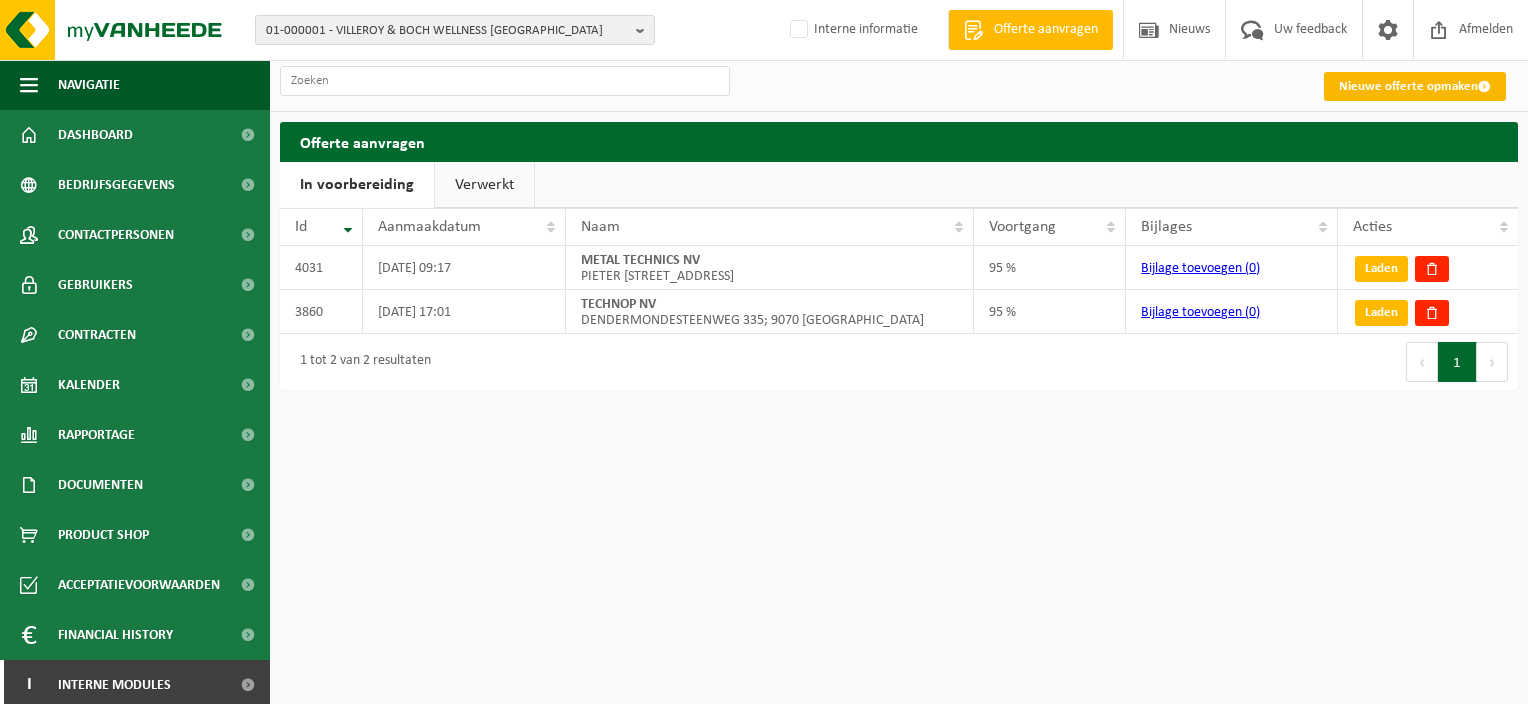 click on "Nieuwe offerte opmaken" at bounding box center (1415, 86) 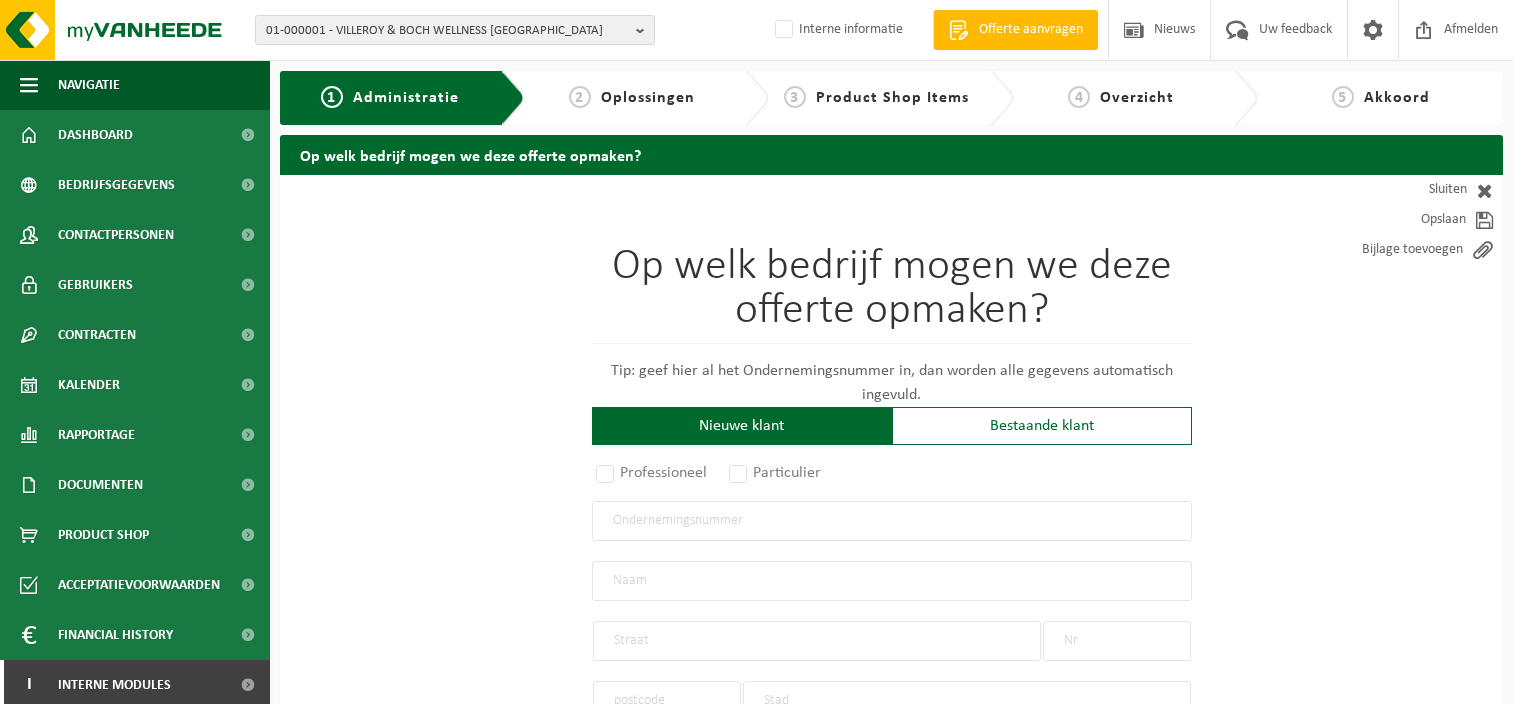scroll, scrollTop: 0, scrollLeft: 0, axis: both 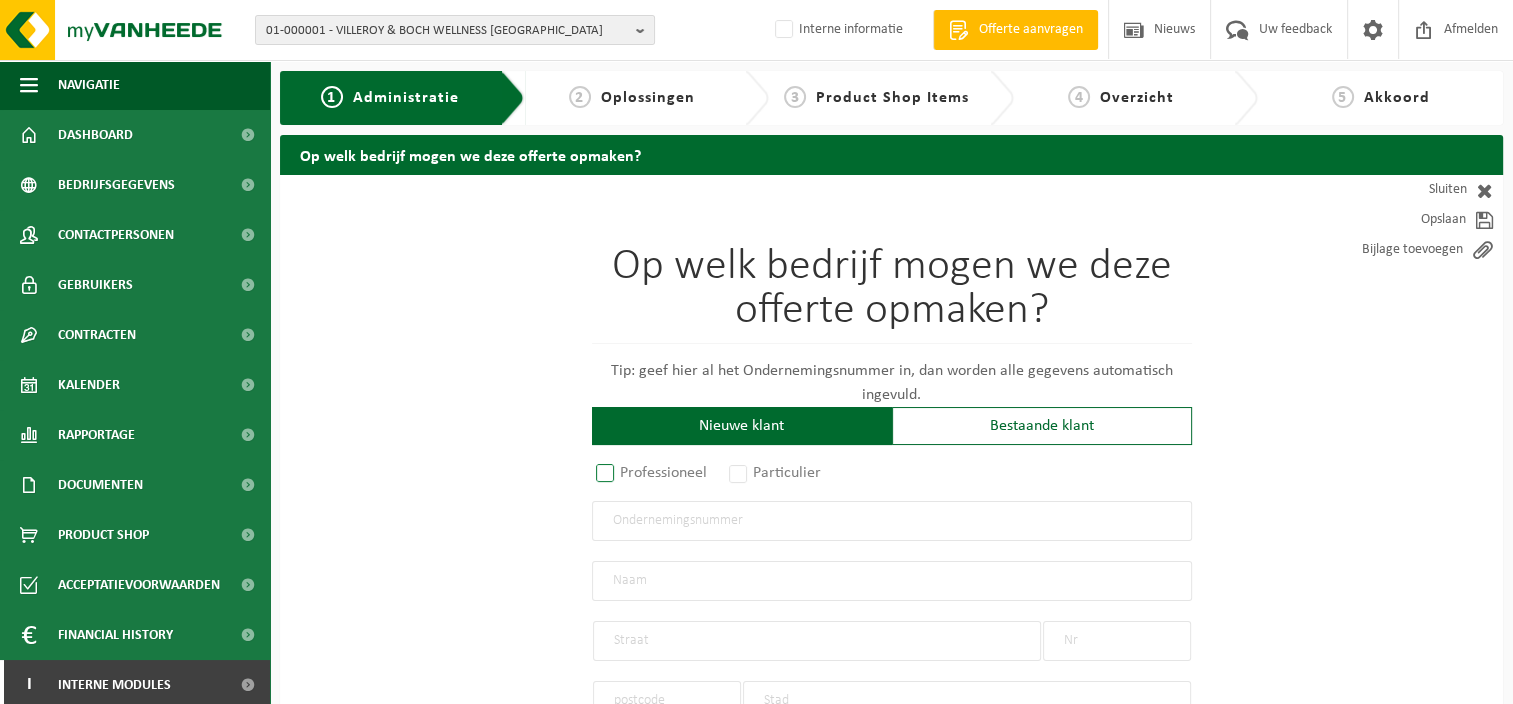 click on "Professioneel" at bounding box center (652, 473) 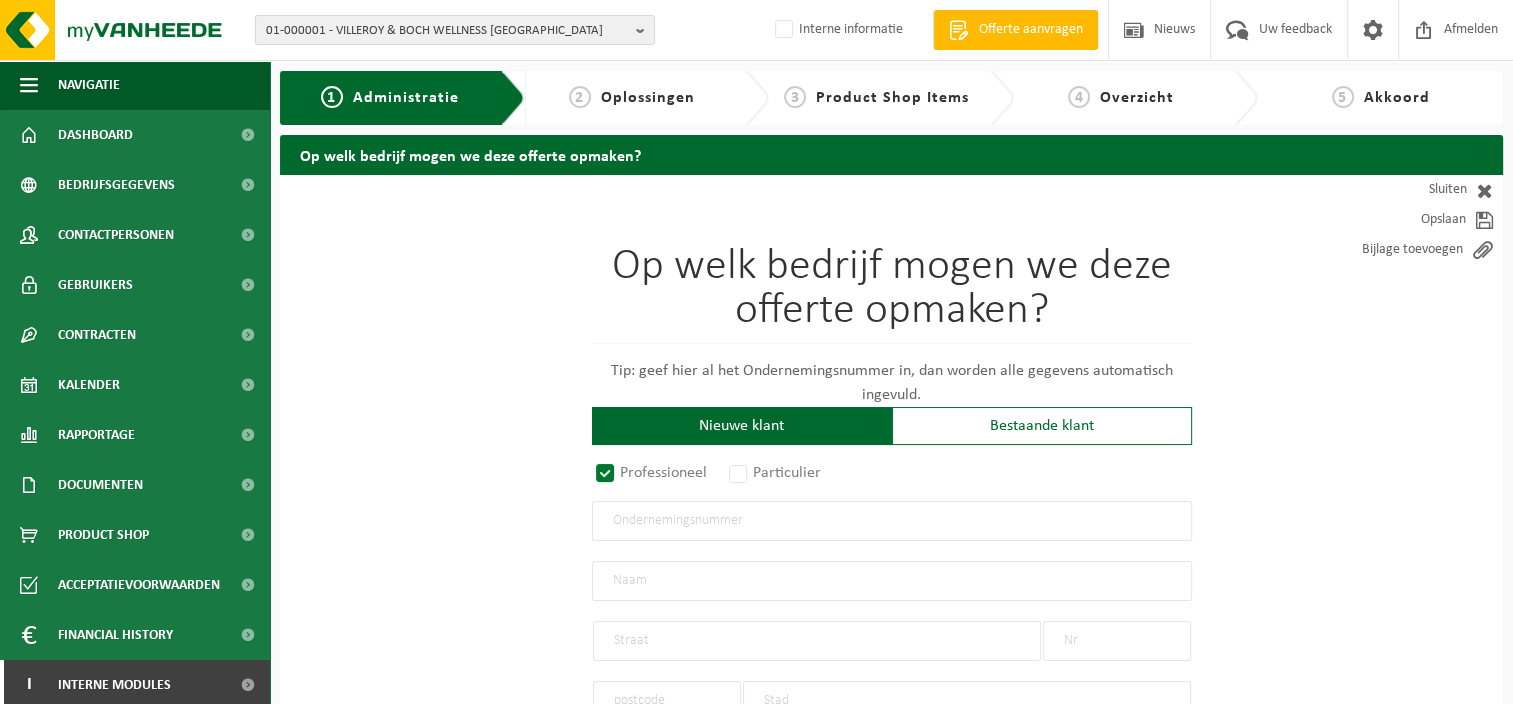 click at bounding box center [892, 521] 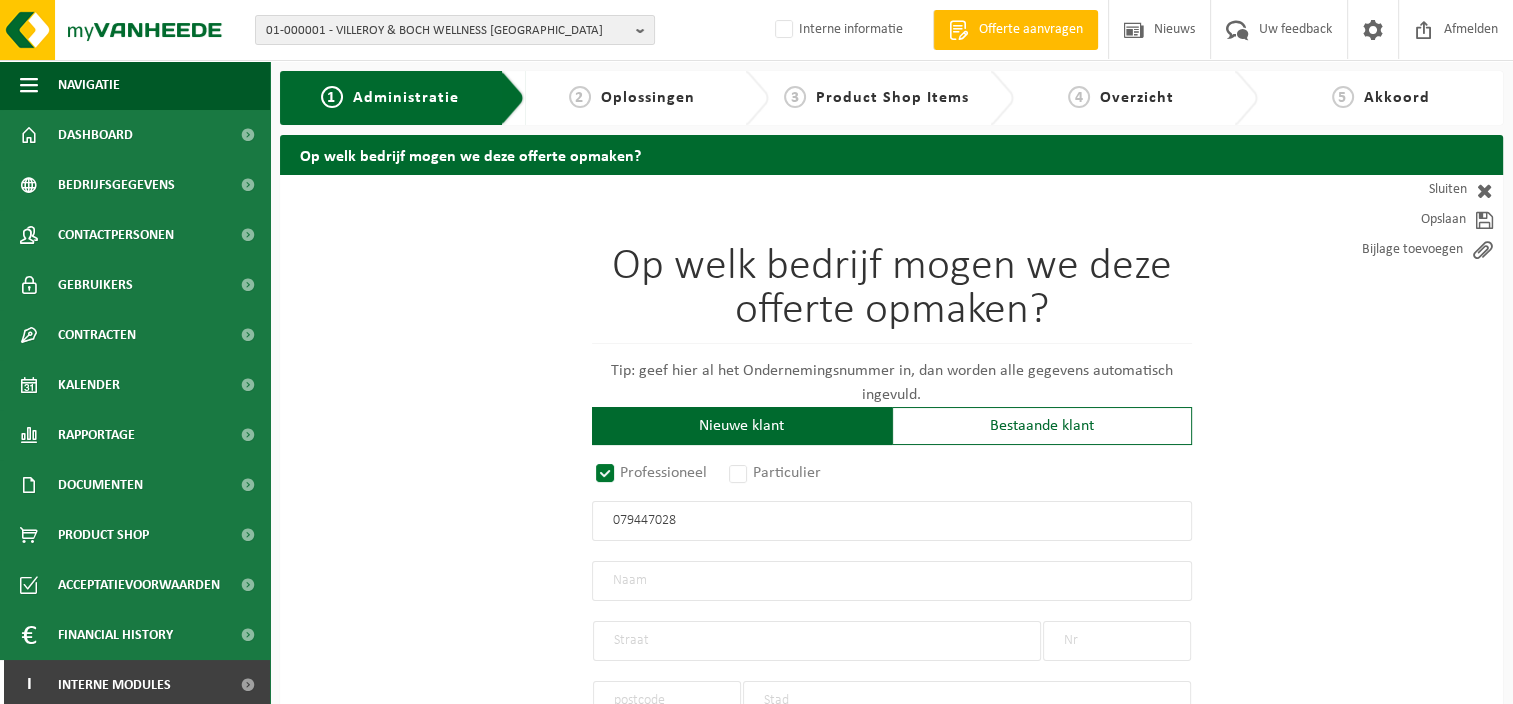 type on "0794470283" 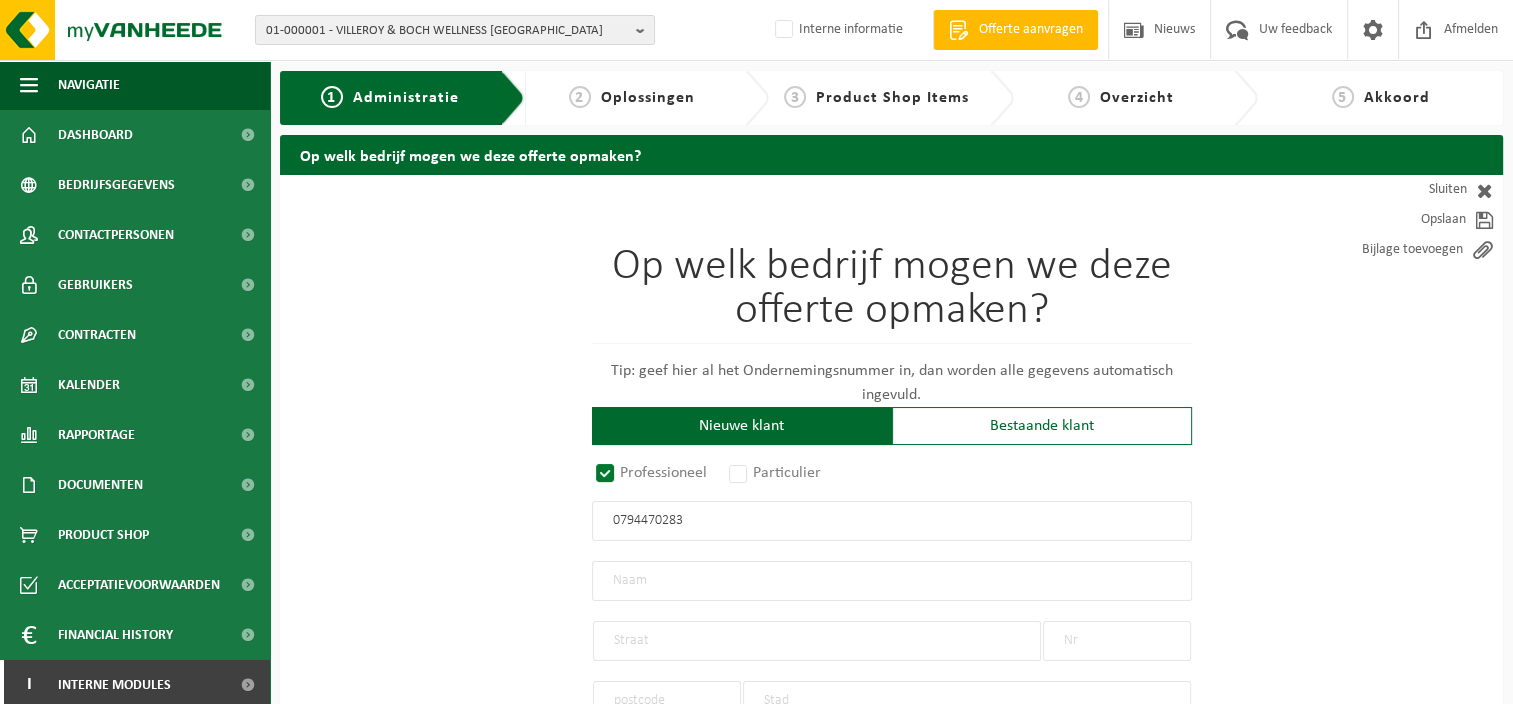 radio on "true" 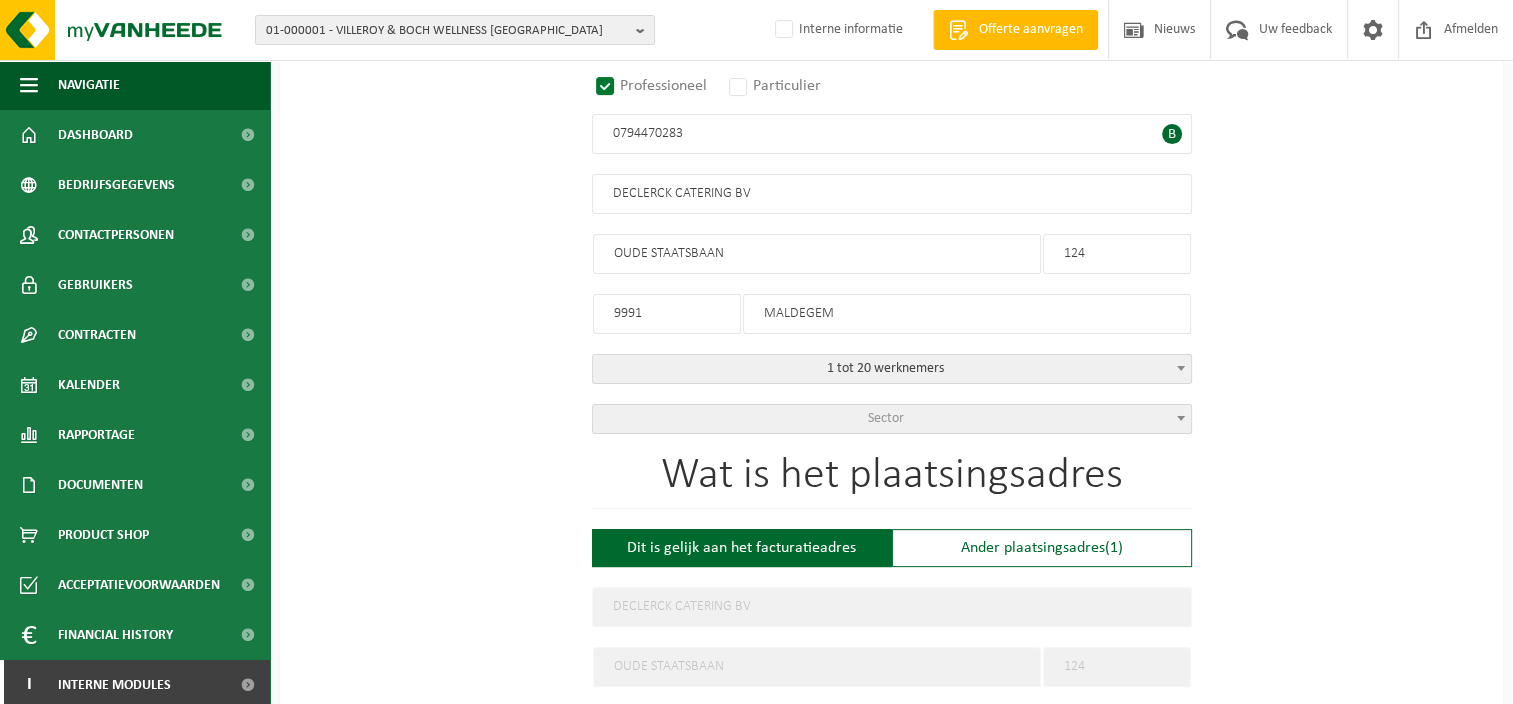 scroll, scrollTop: 400, scrollLeft: 0, axis: vertical 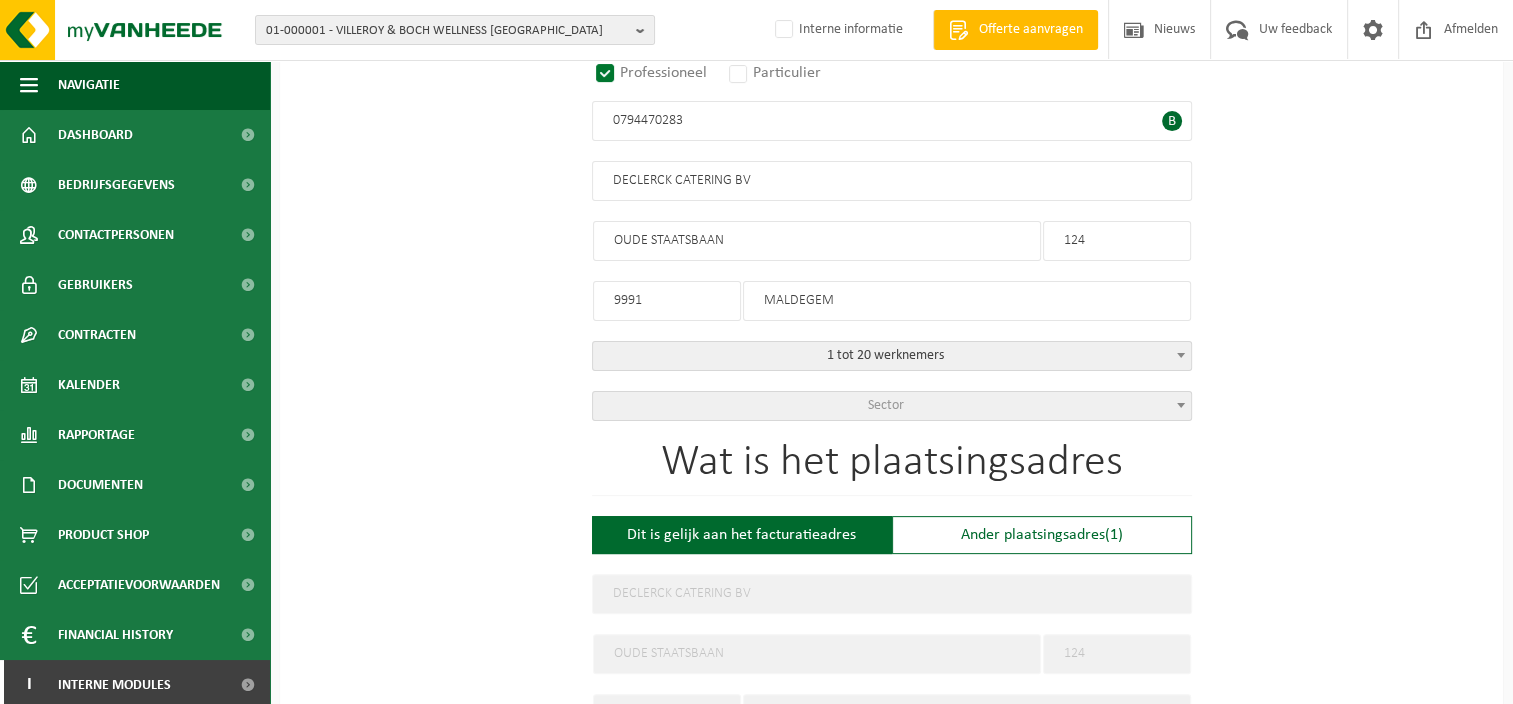 type on "0794470283" 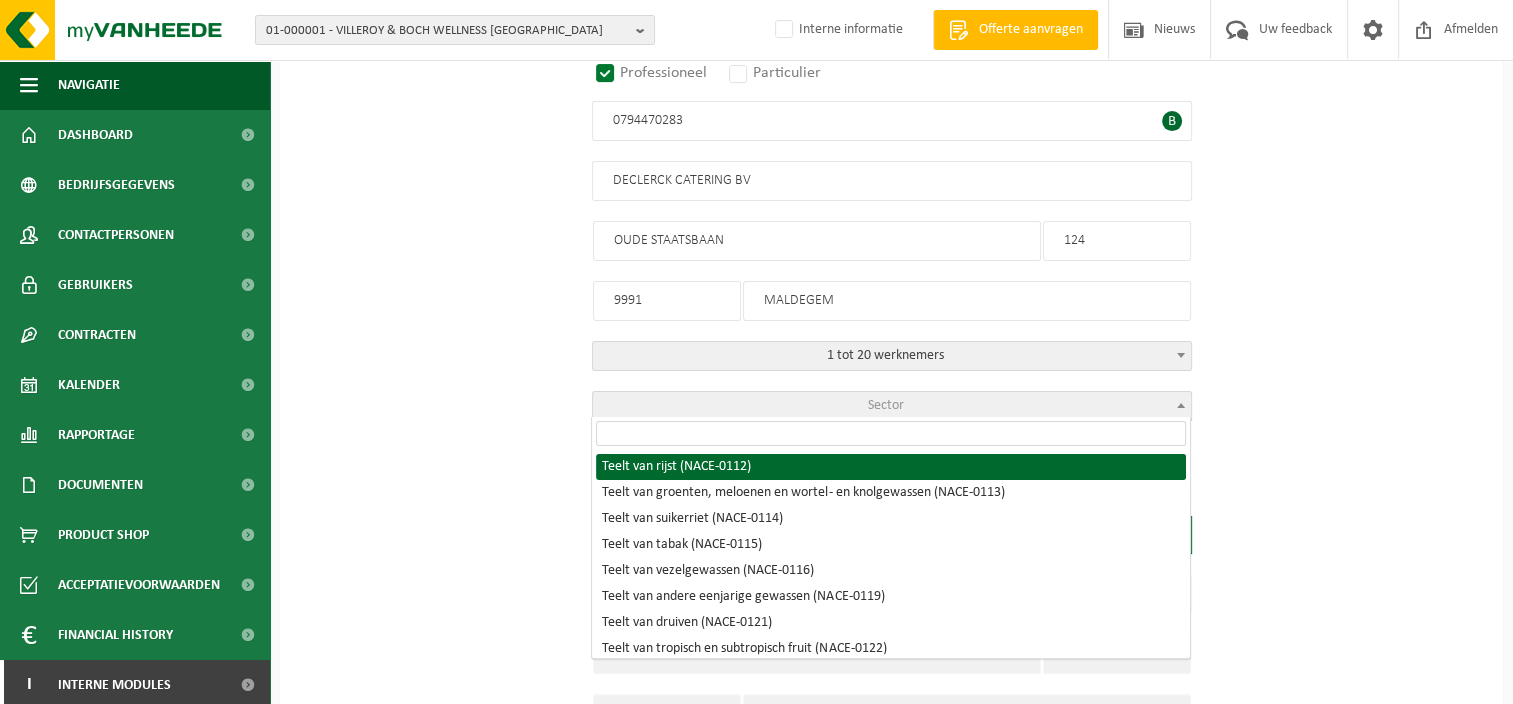 click on "Sector" at bounding box center (892, 406) 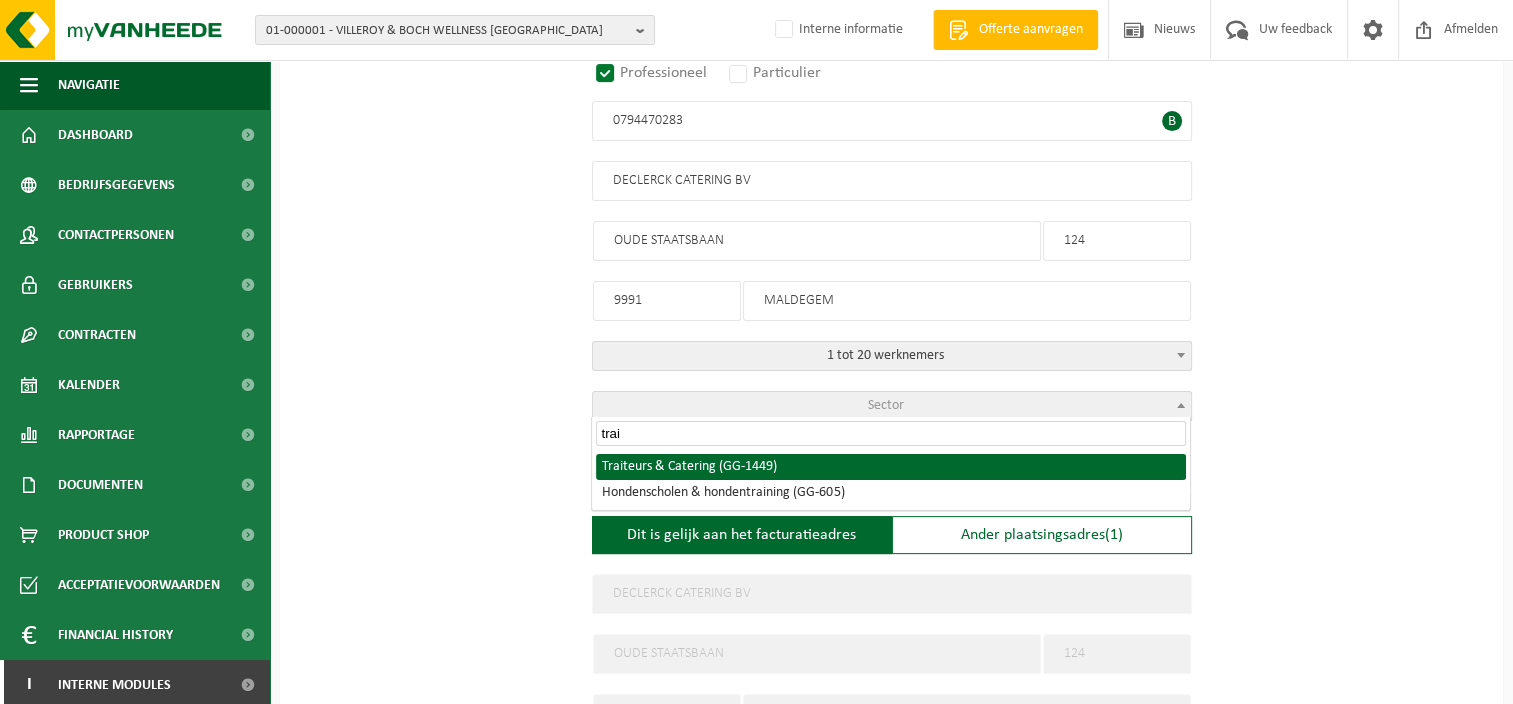 type on "trai" 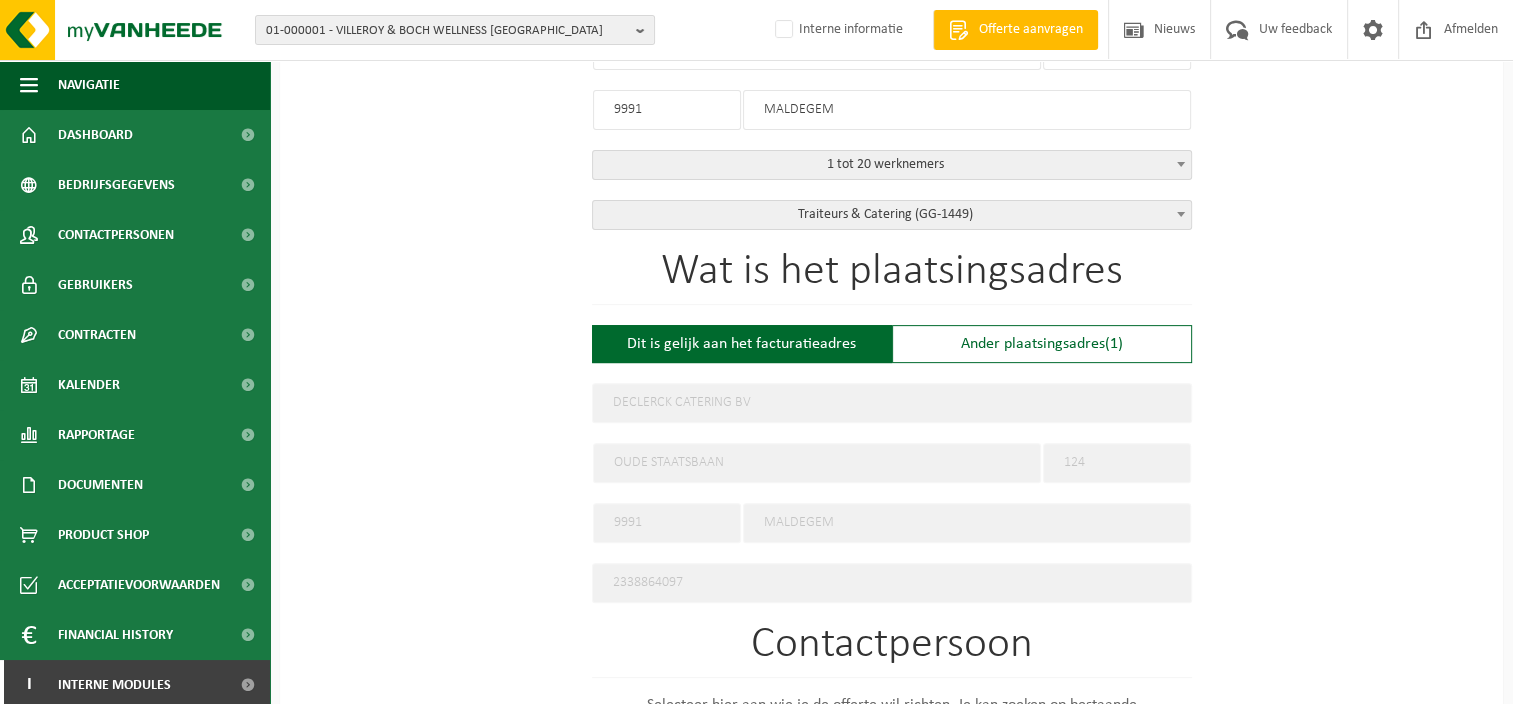 scroll, scrollTop: 600, scrollLeft: 0, axis: vertical 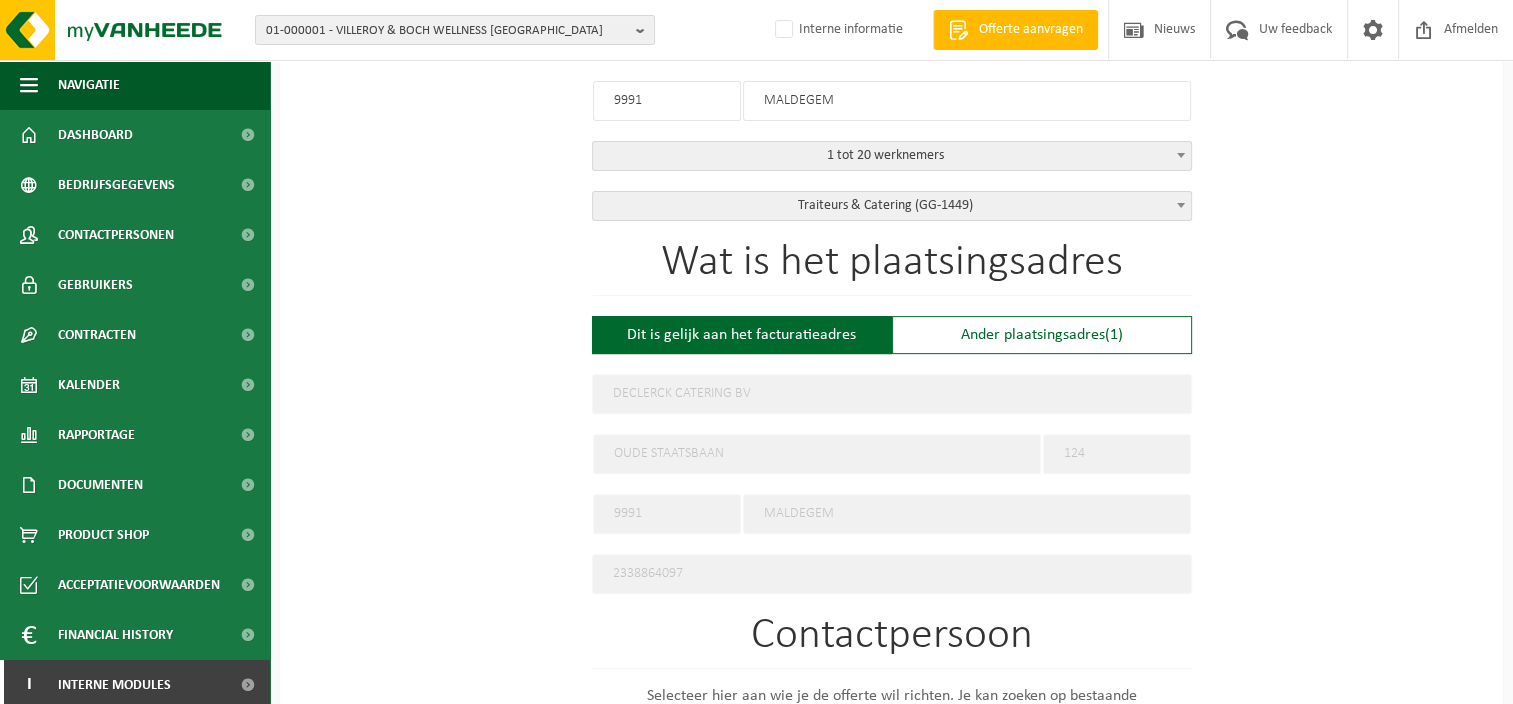 click on "OUDE STAATSBAAN" at bounding box center (817, 454) 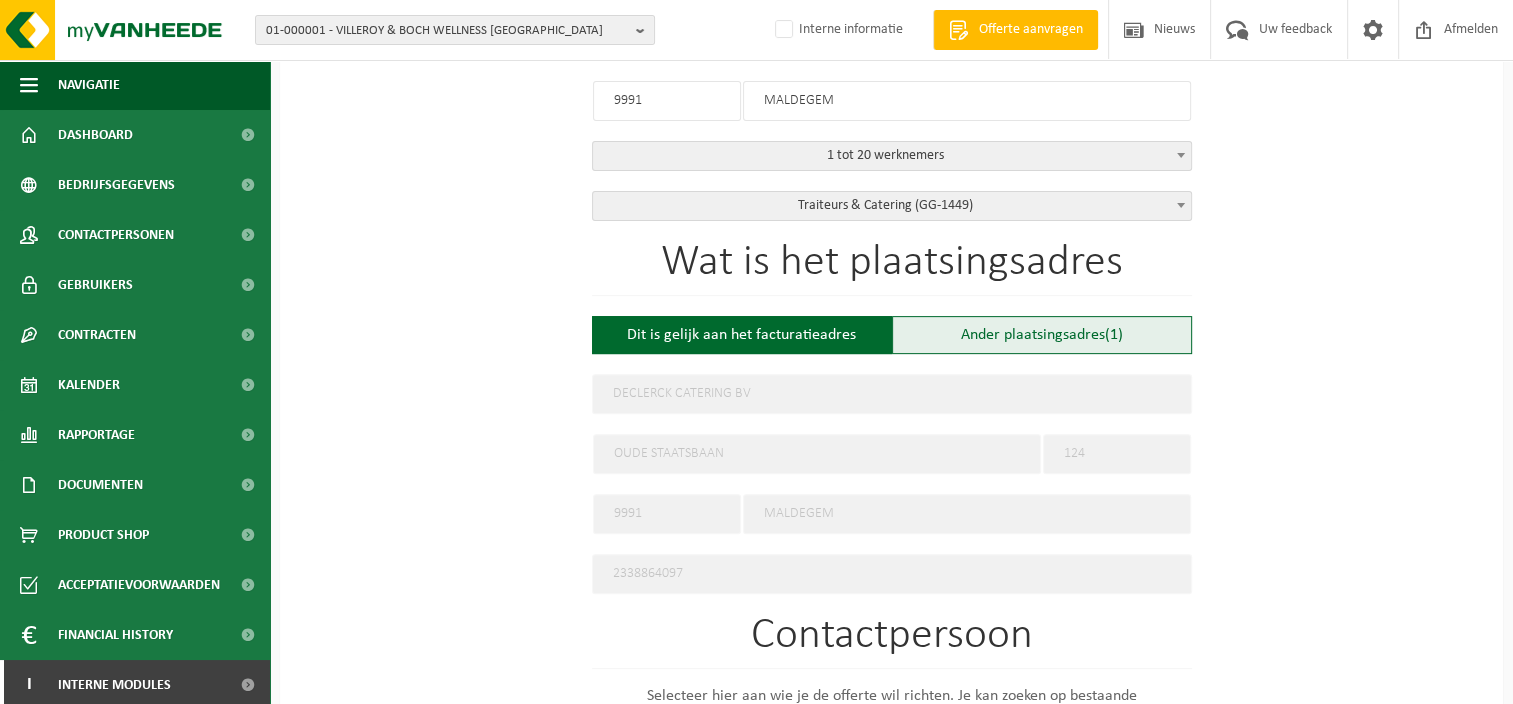 click on "Ander plaatsingsadres  (1)" at bounding box center [1042, 335] 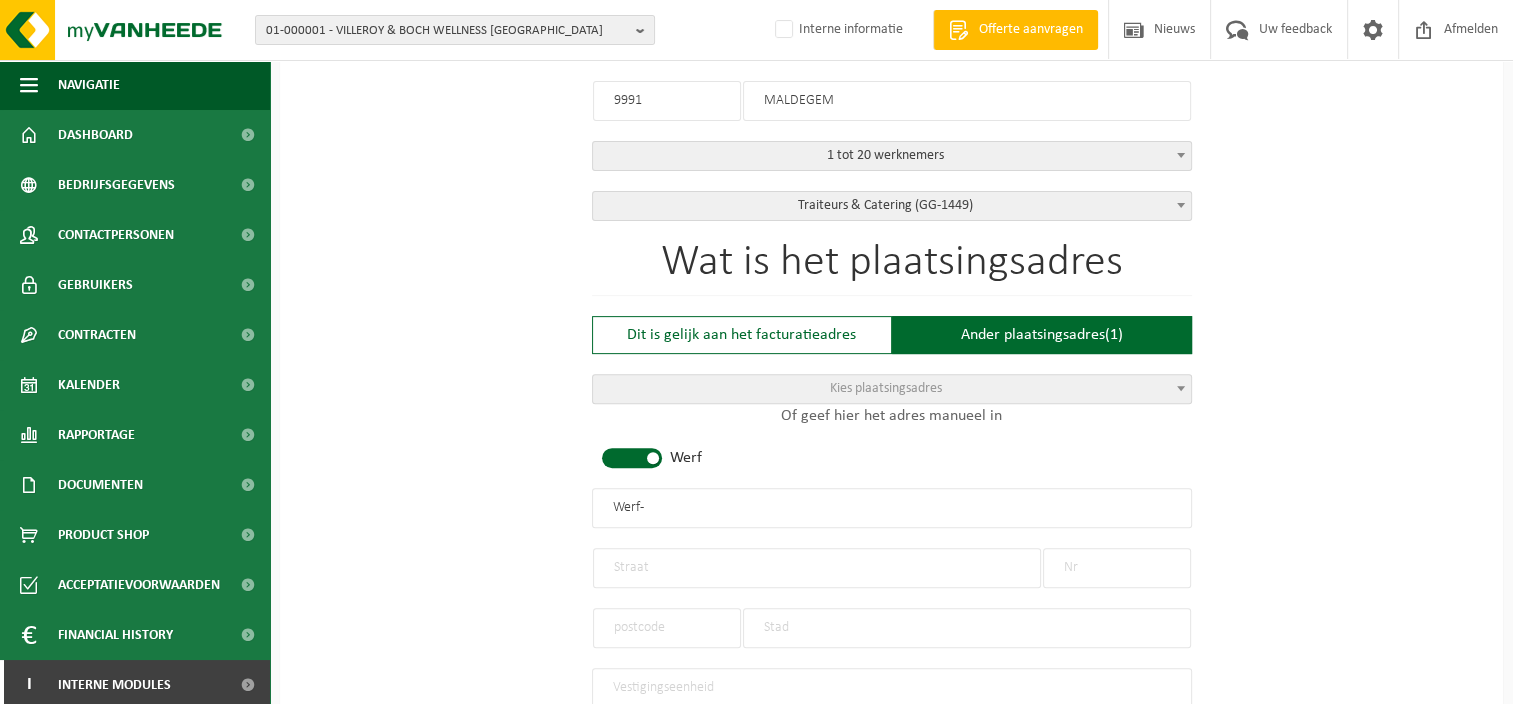 click at bounding box center (817, 568) 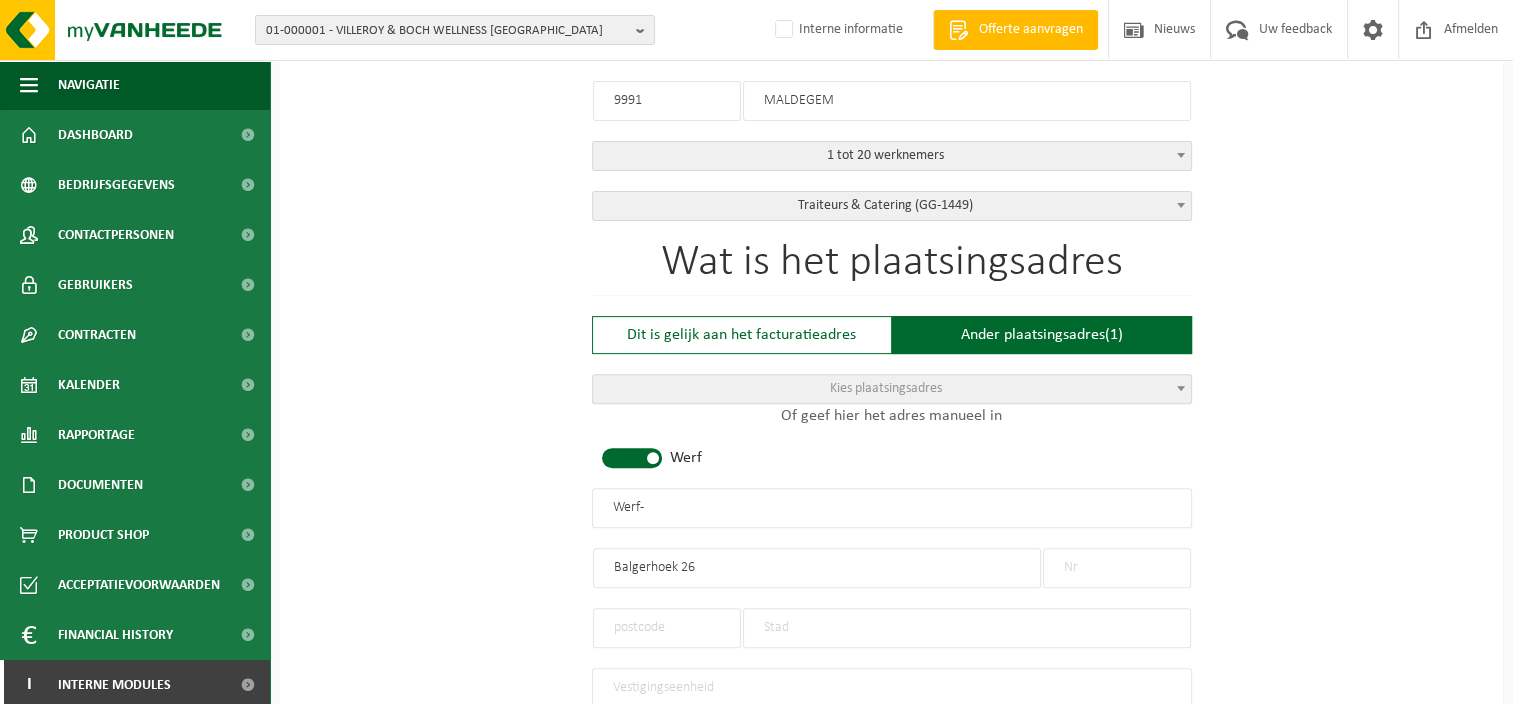 type on "Balgerhoek 26" 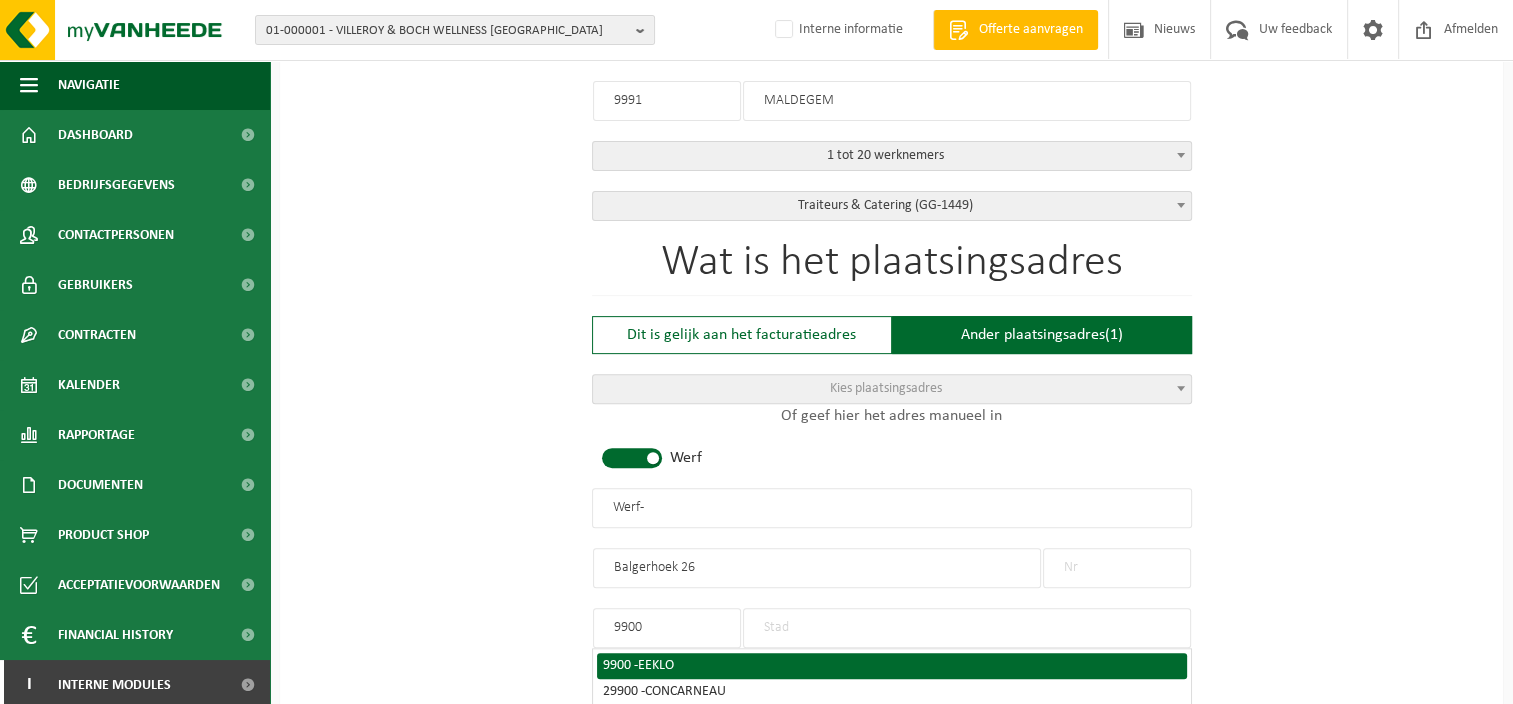 type on "9900" 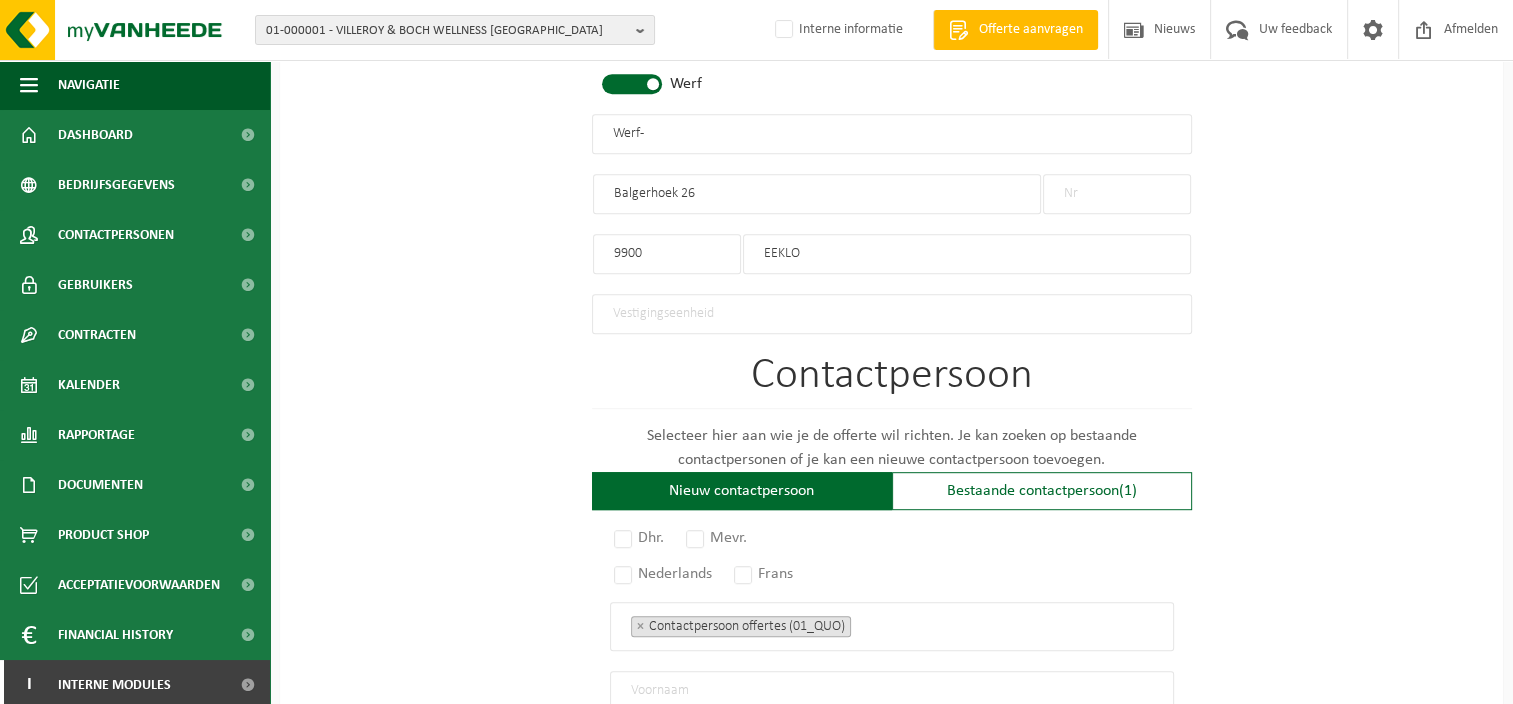 scroll, scrollTop: 1000, scrollLeft: 0, axis: vertical 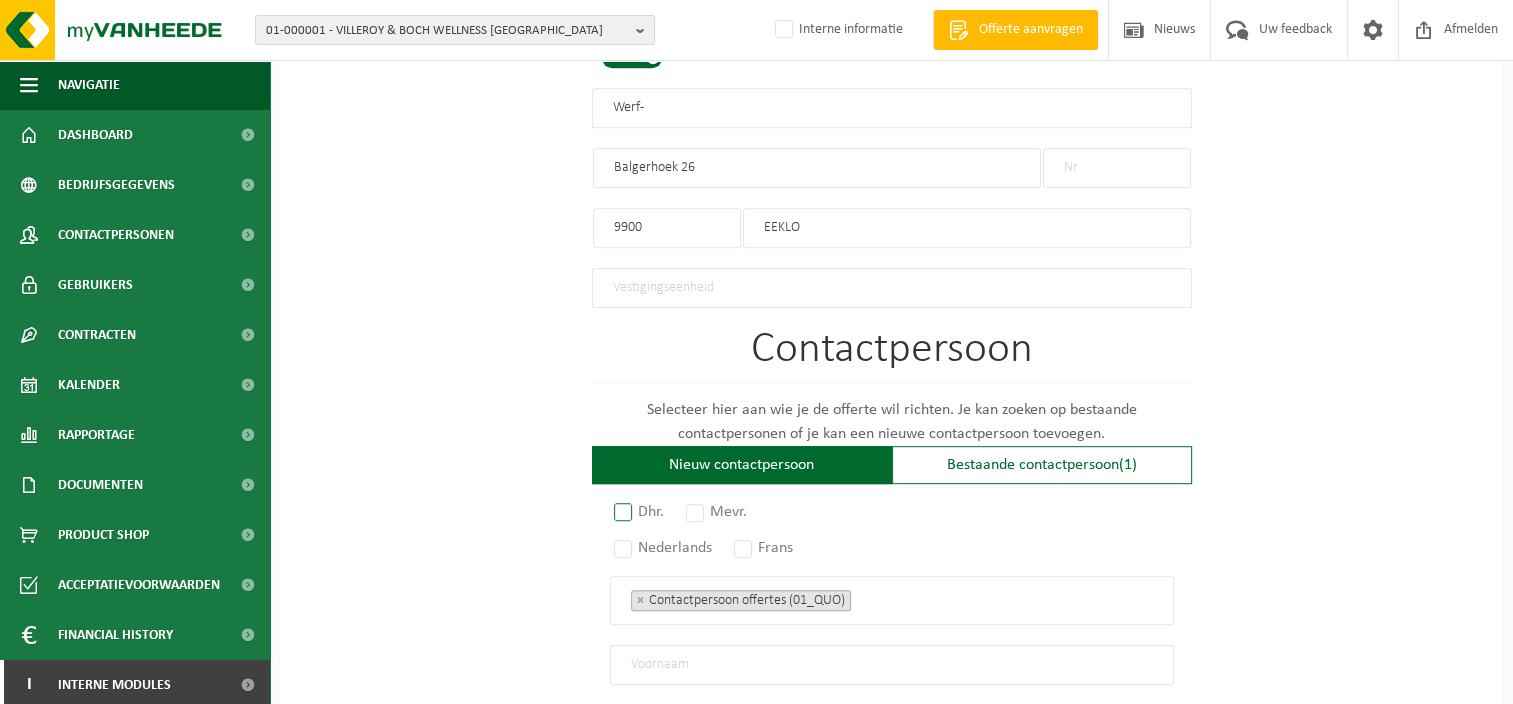 click on "Dhr." at bounding box center [640, 512] 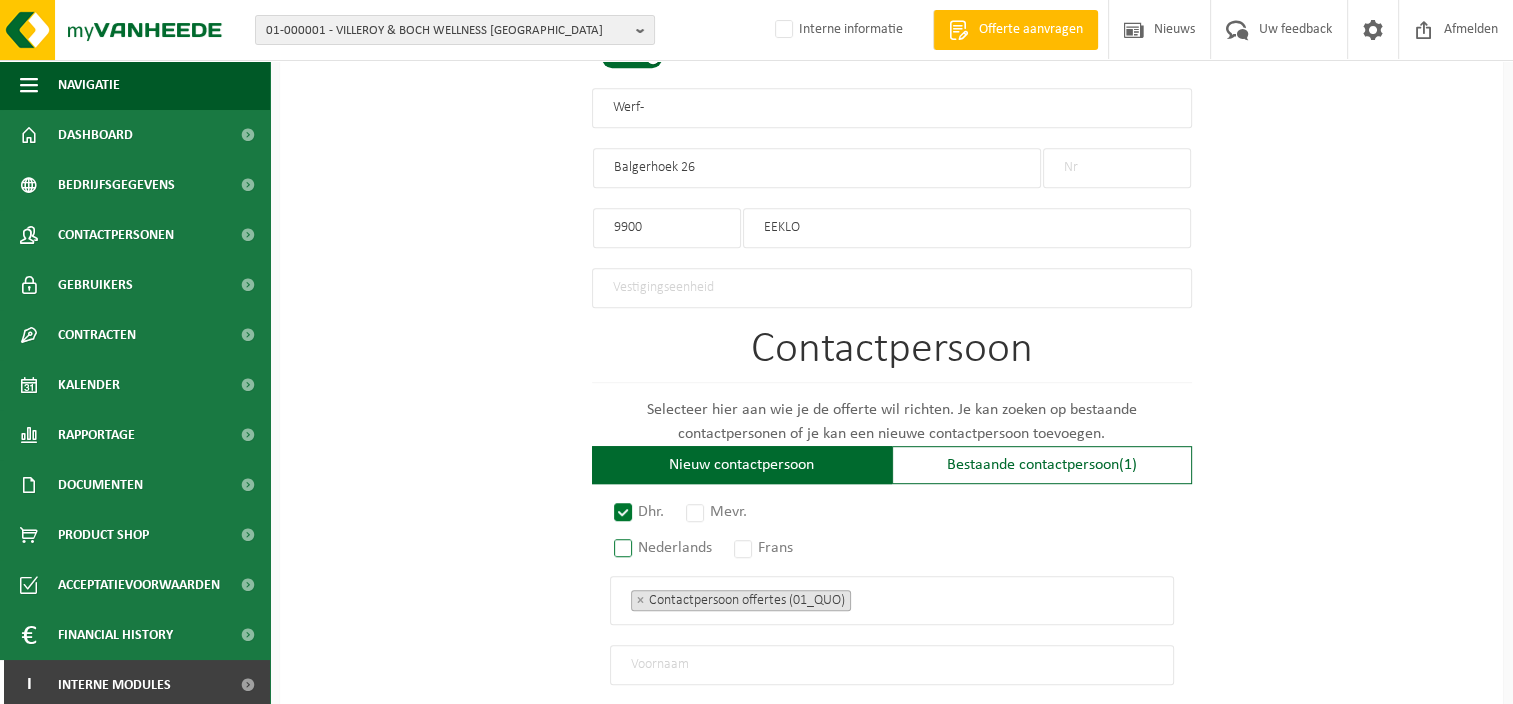 click on "Nederlands" at bounding box center (664, 548) 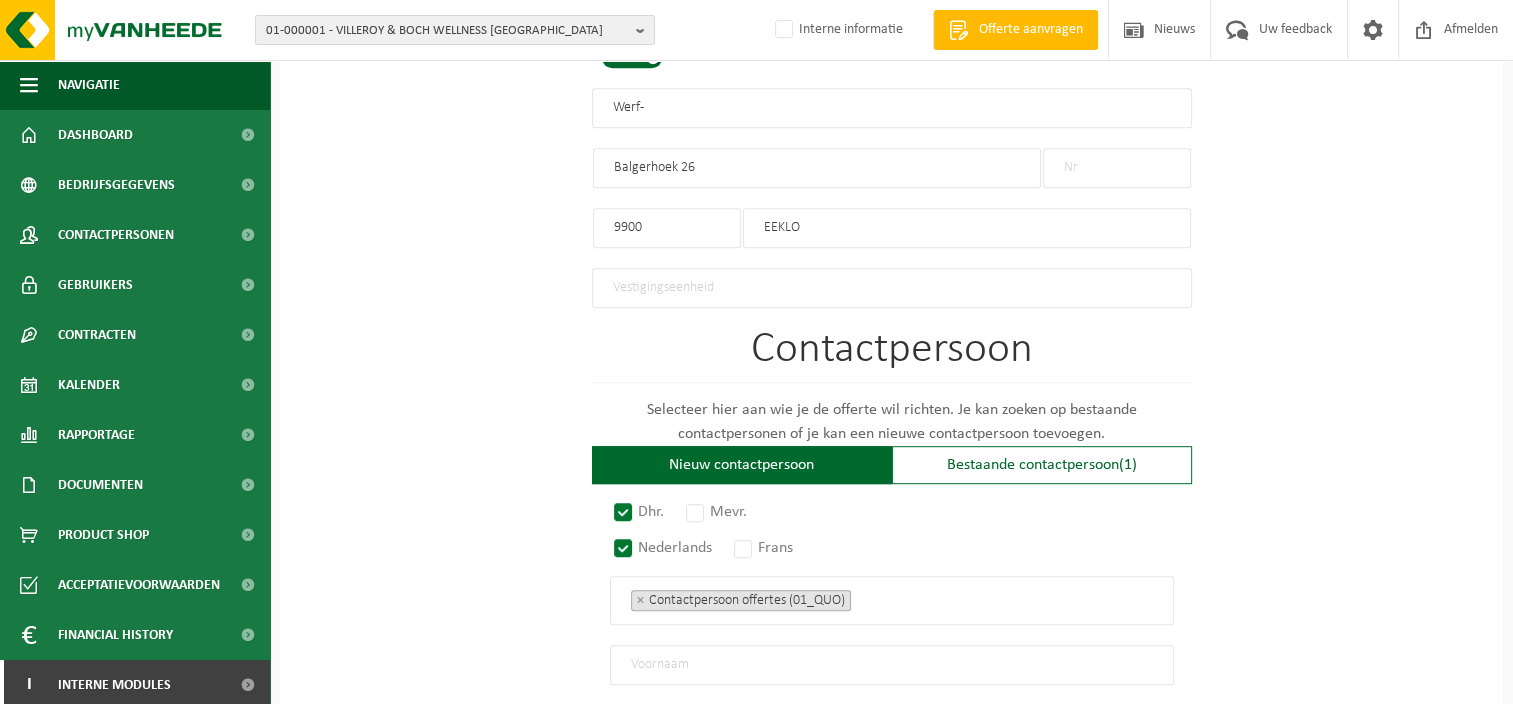 click at bounding box center (892, 665) 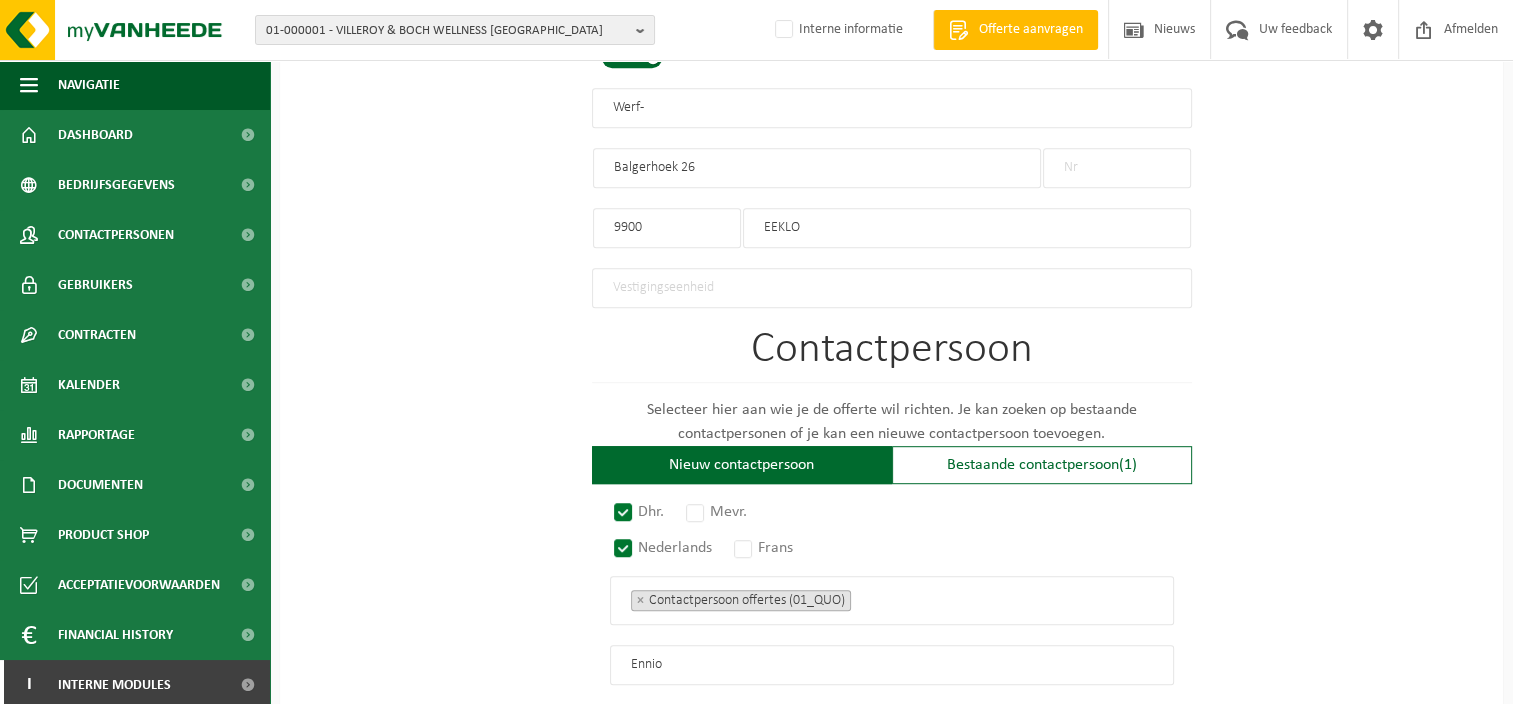 type on "Ennio" 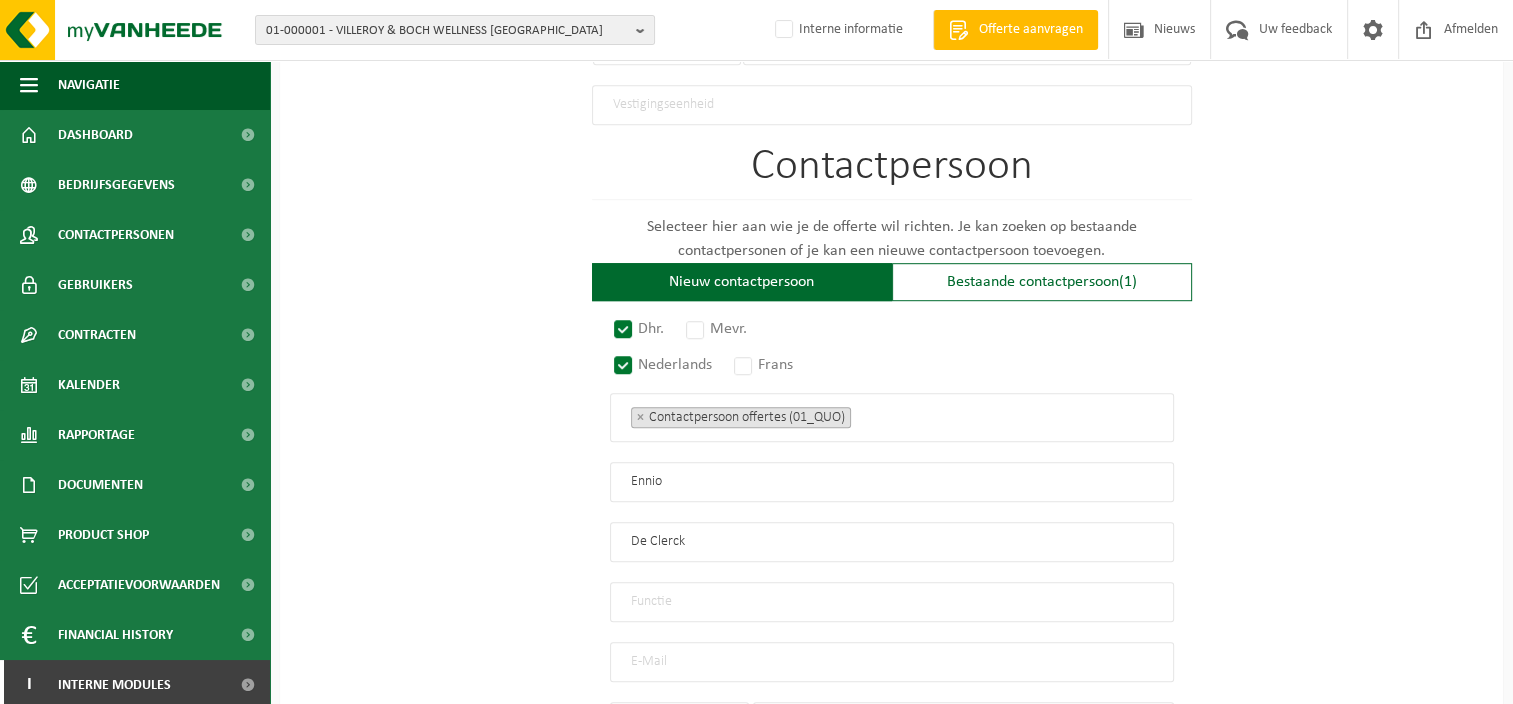 scroll, scrollTop: 1229, scrollLeft: 0, axis: vertical 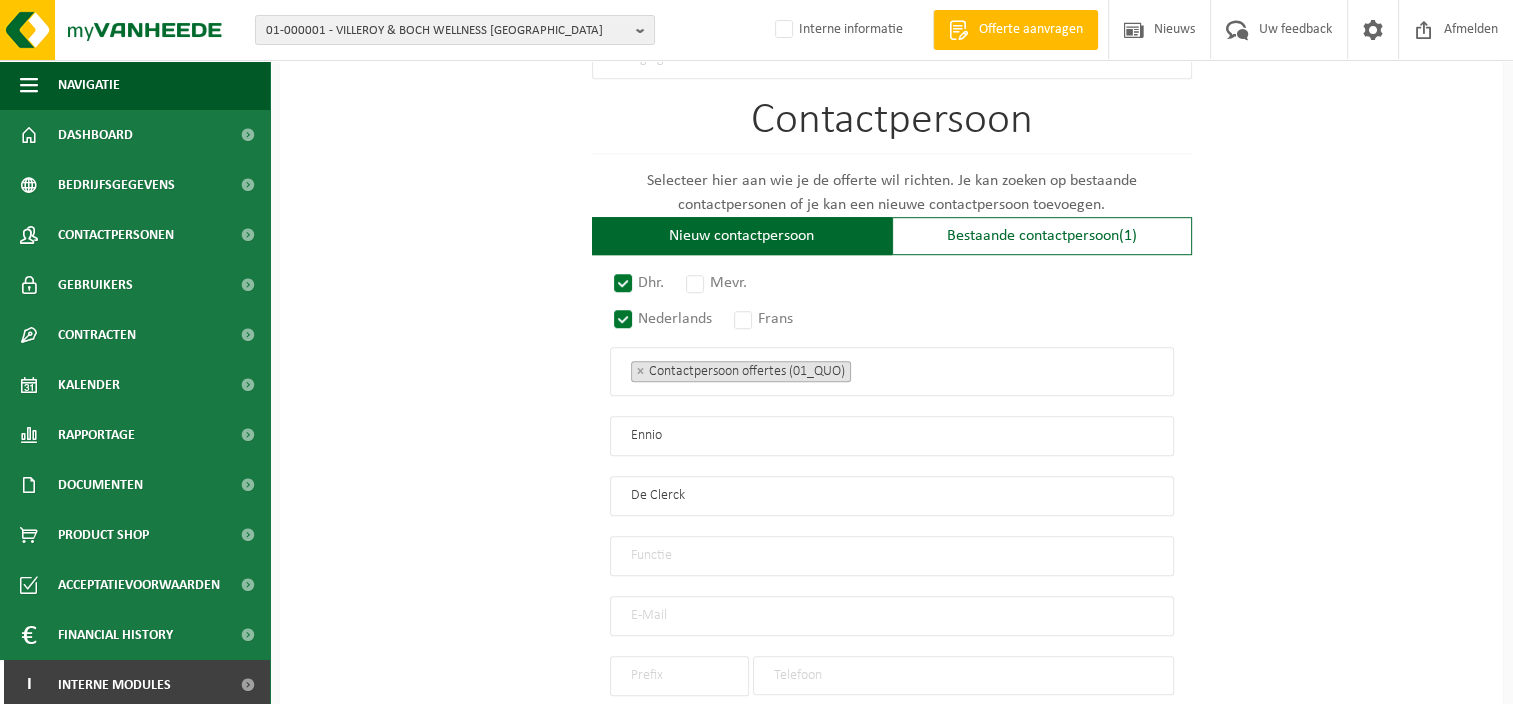 type on "De Clerck" 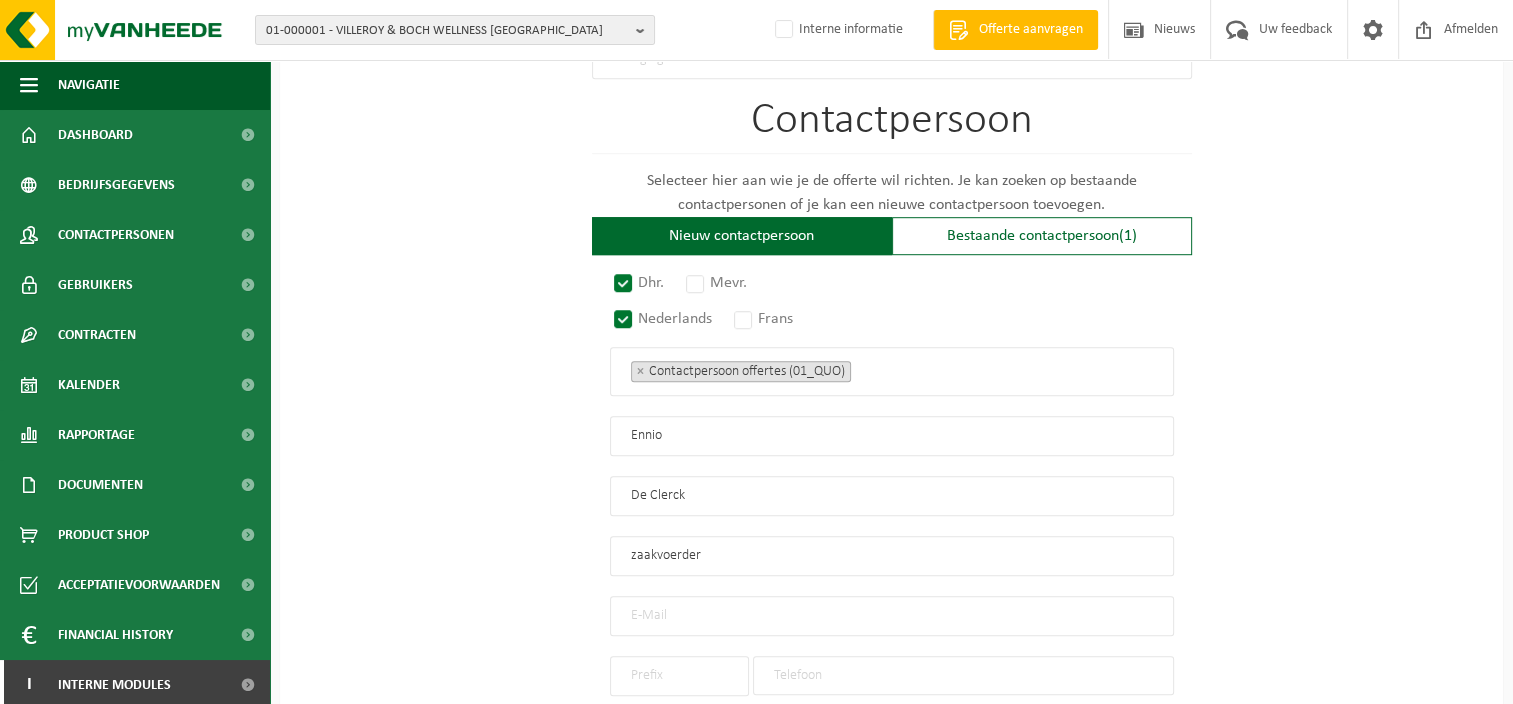 type on "zaakvoerder" 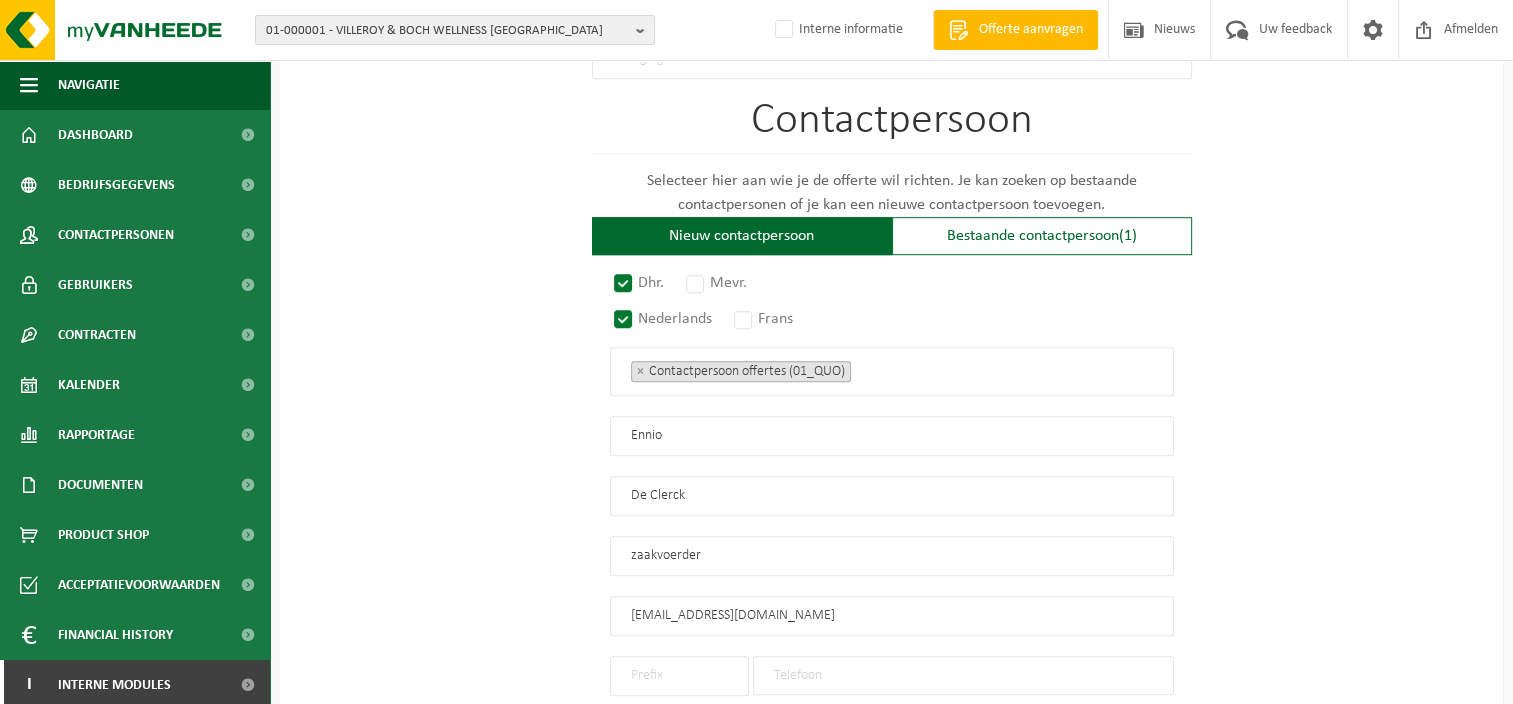 type on "info@declerckcatering.be" 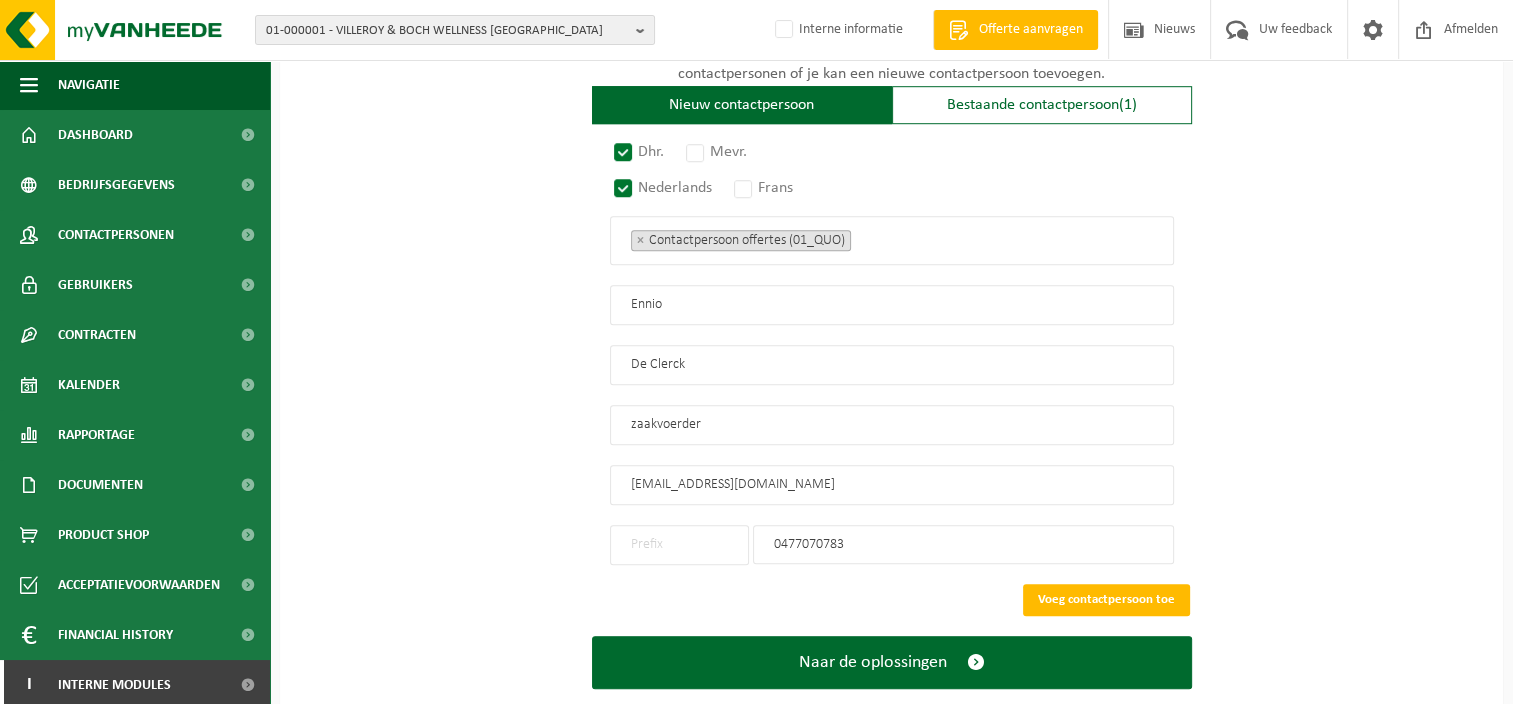 scroll, scrollTop: 1390, scrollLeft: 0, axis: vertical 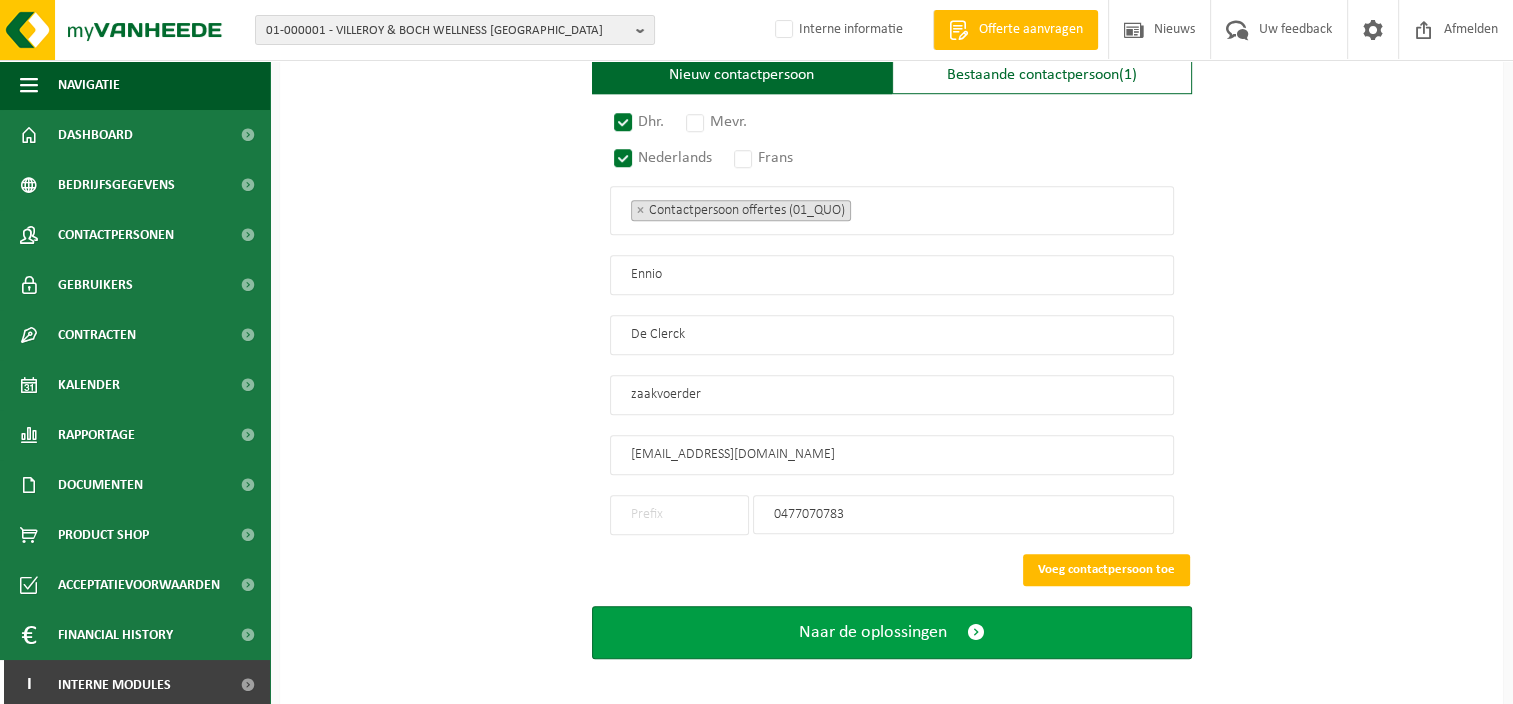 type on "0477070783" 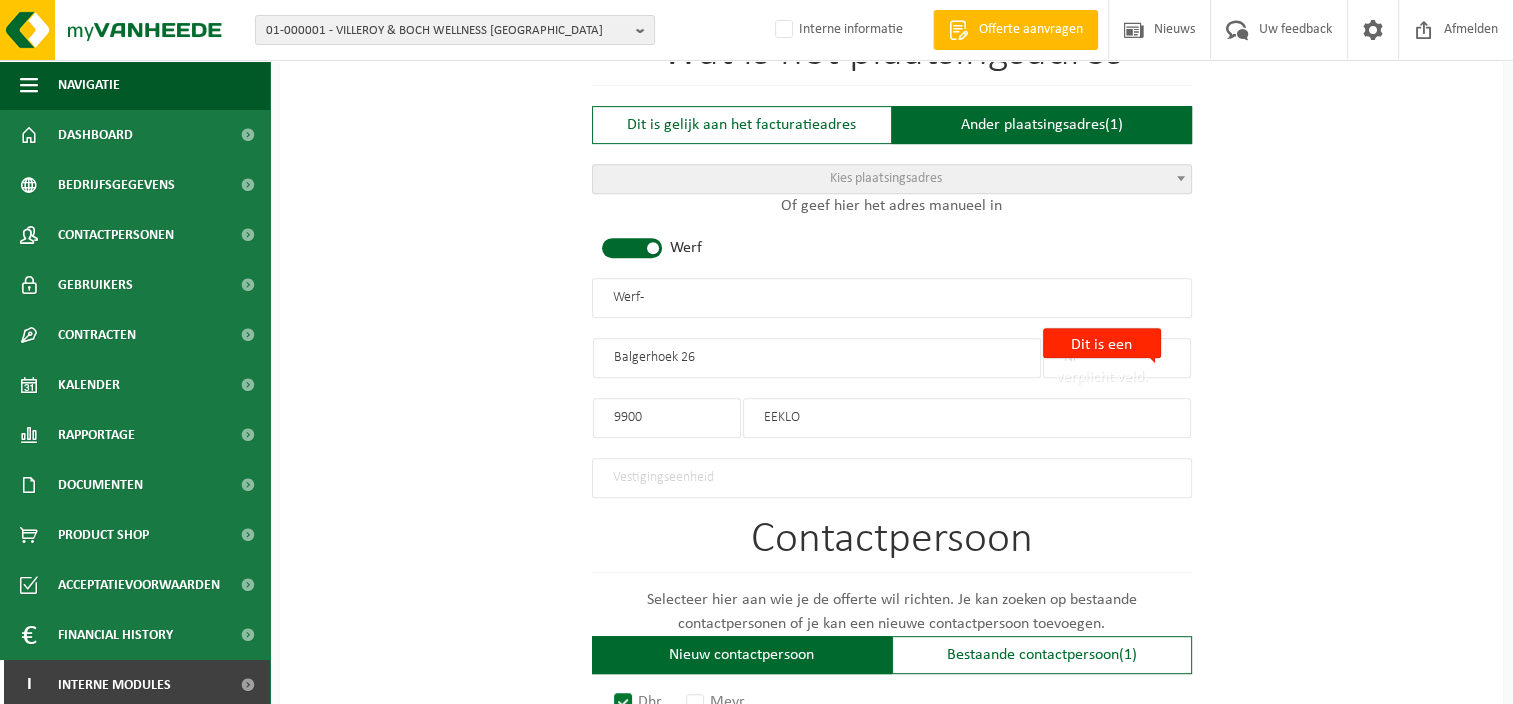 click on "Dit is een verplicht veld." at bounding box center (1102, 343) 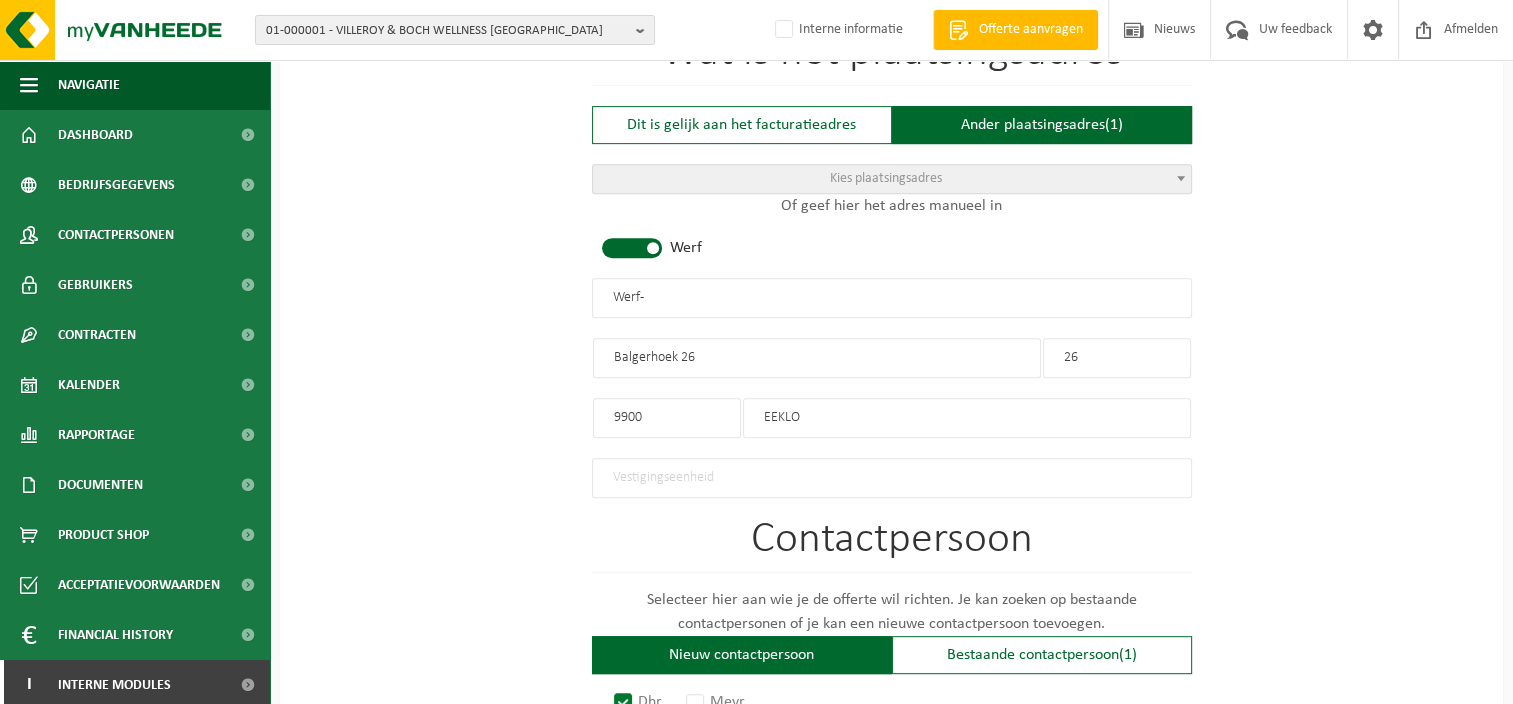 type on "26" 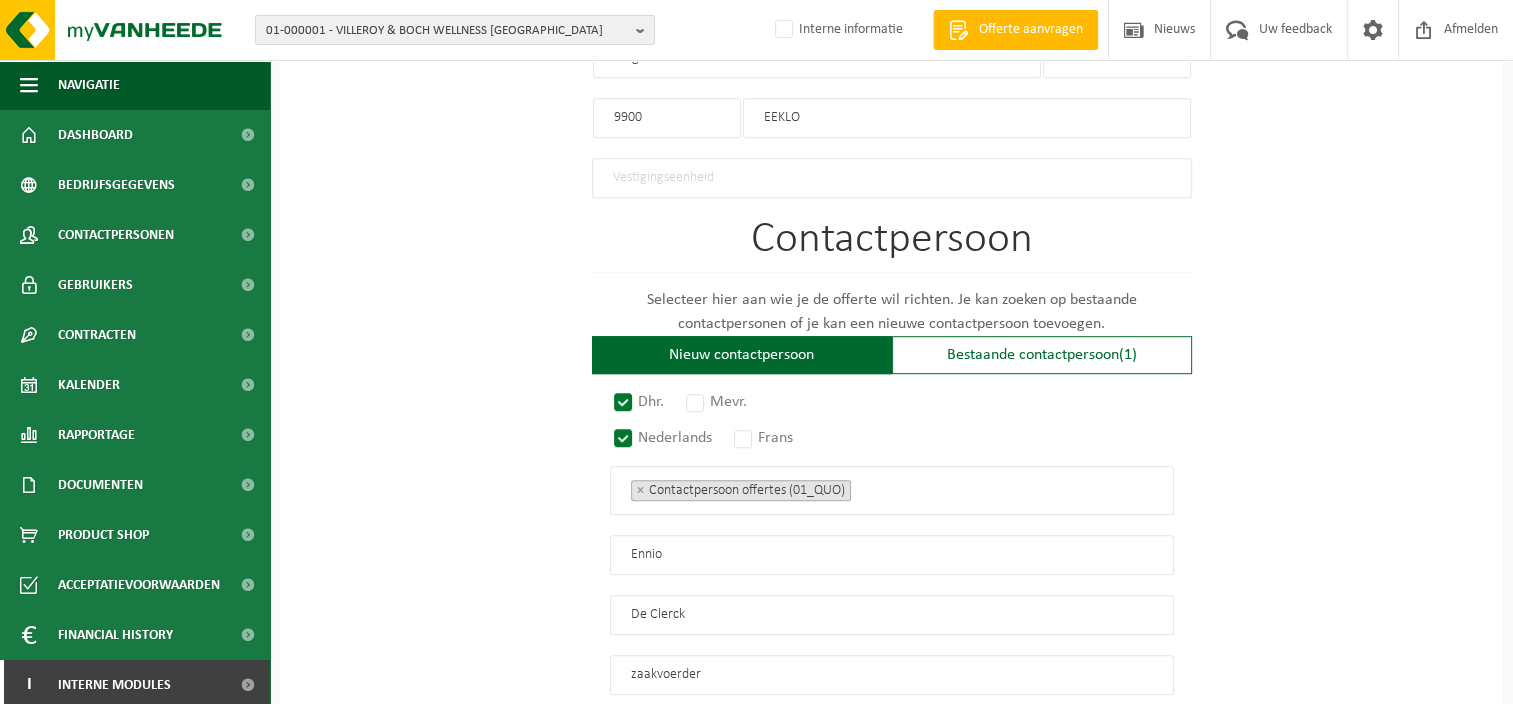 scroll, scrollTop: 1390, scrollLeft: 0, axis: vertical 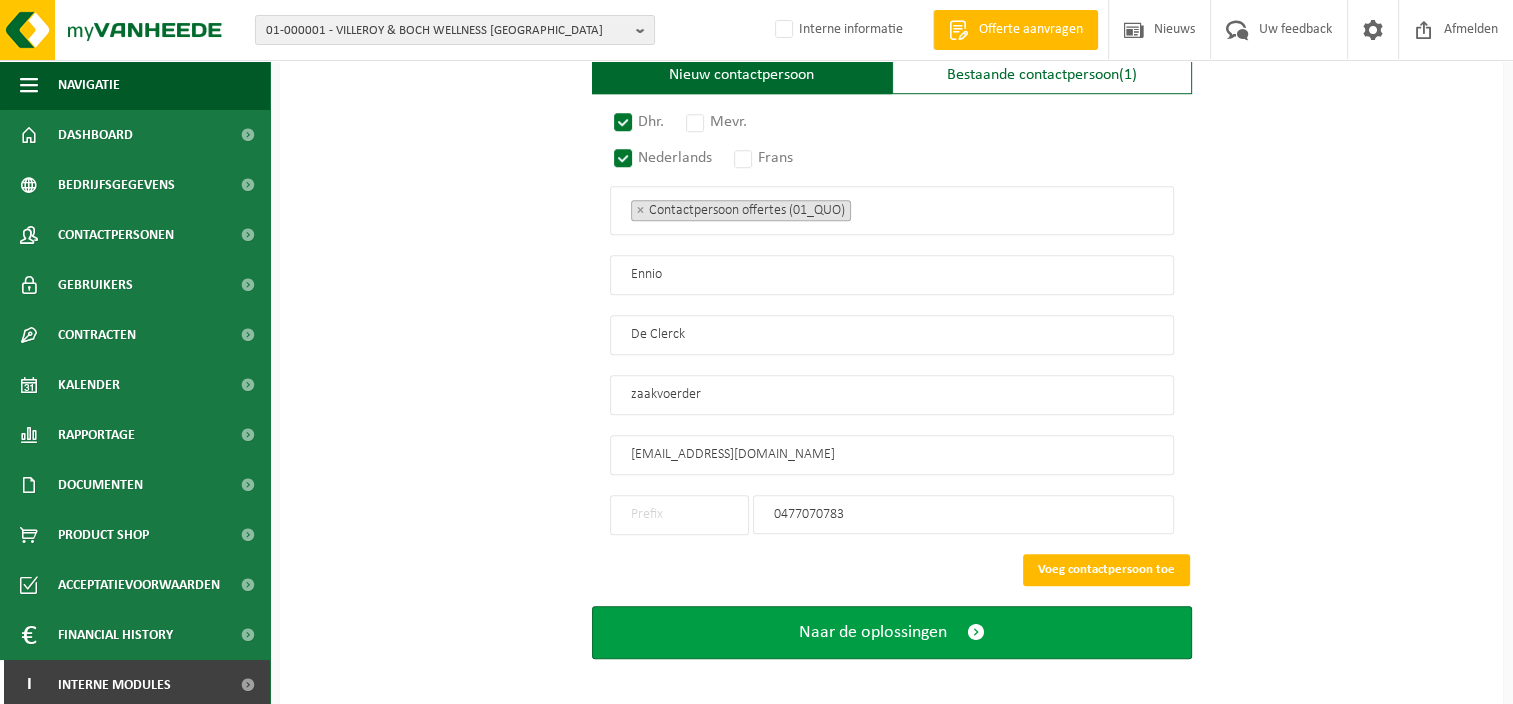 type on "Balgerhoek" 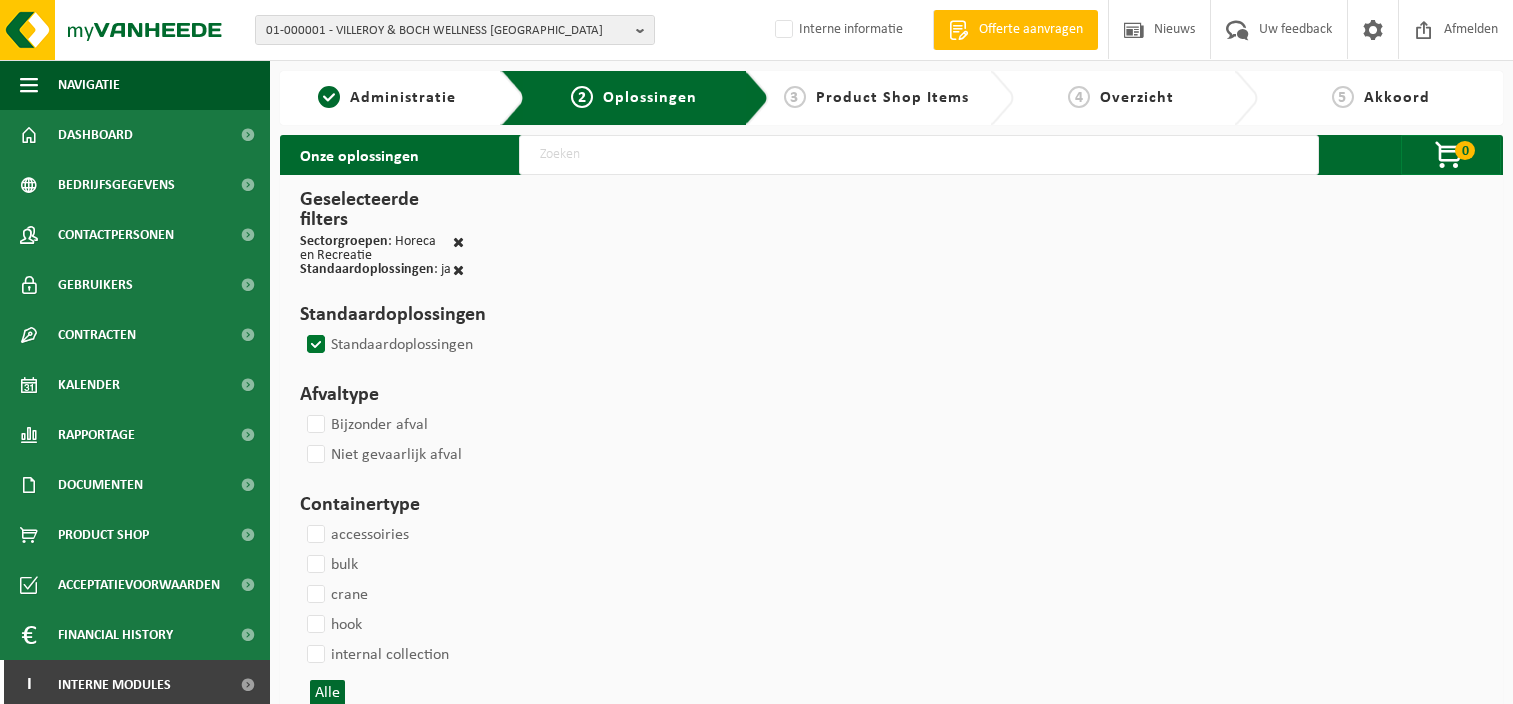 scroll, scrollTop: 0, scrollLeft: 0, axis: both 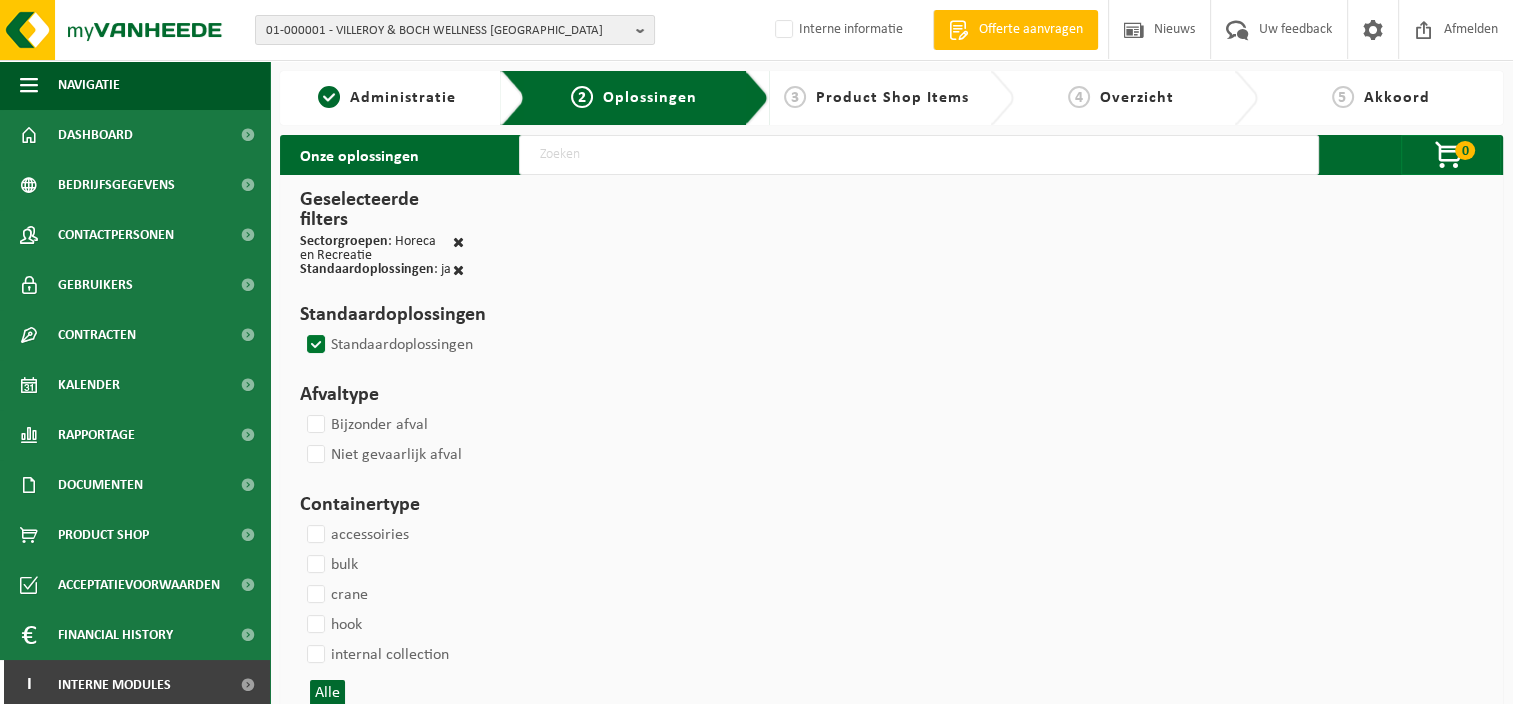 select 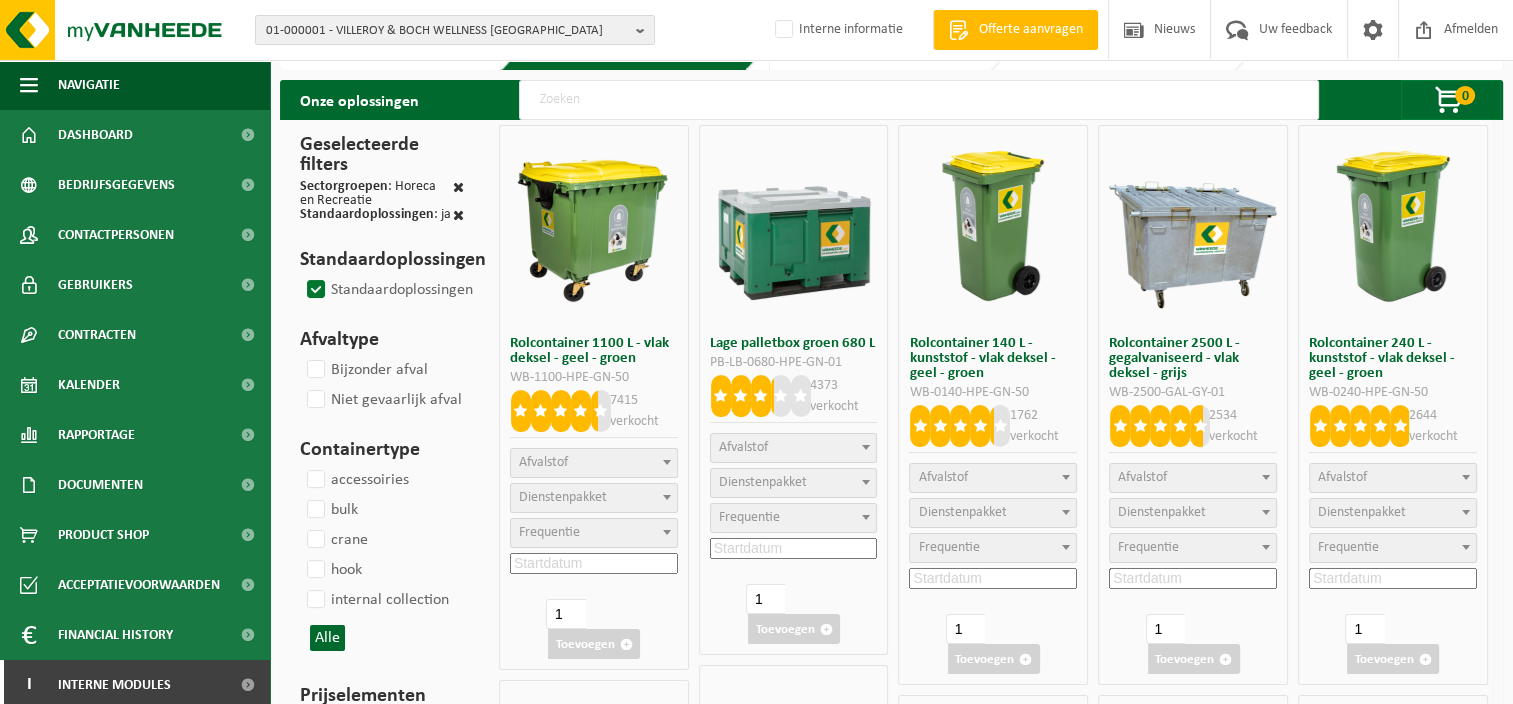 scroll, scrollTop: 100, scrollLeft: 0, axis: vertical 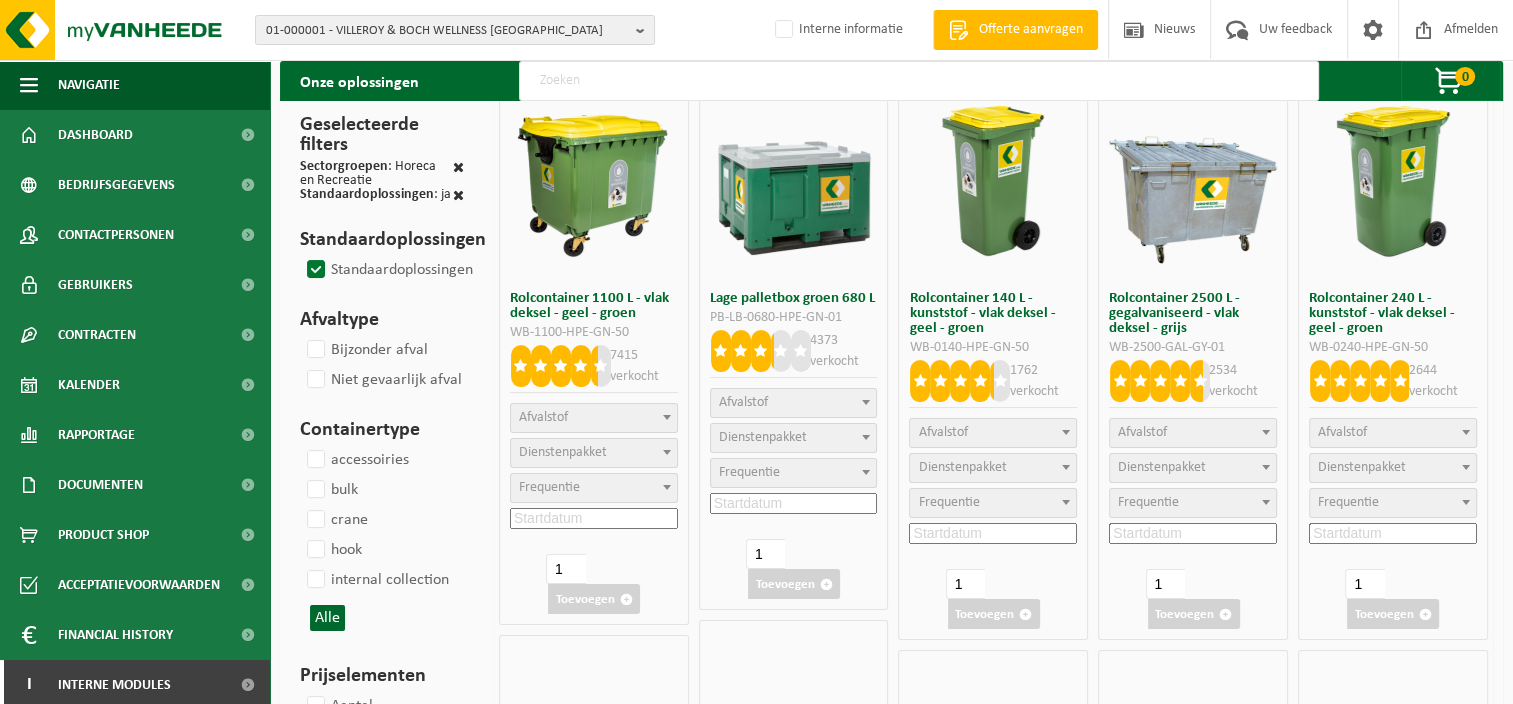 click at bounding box center [667, 417] 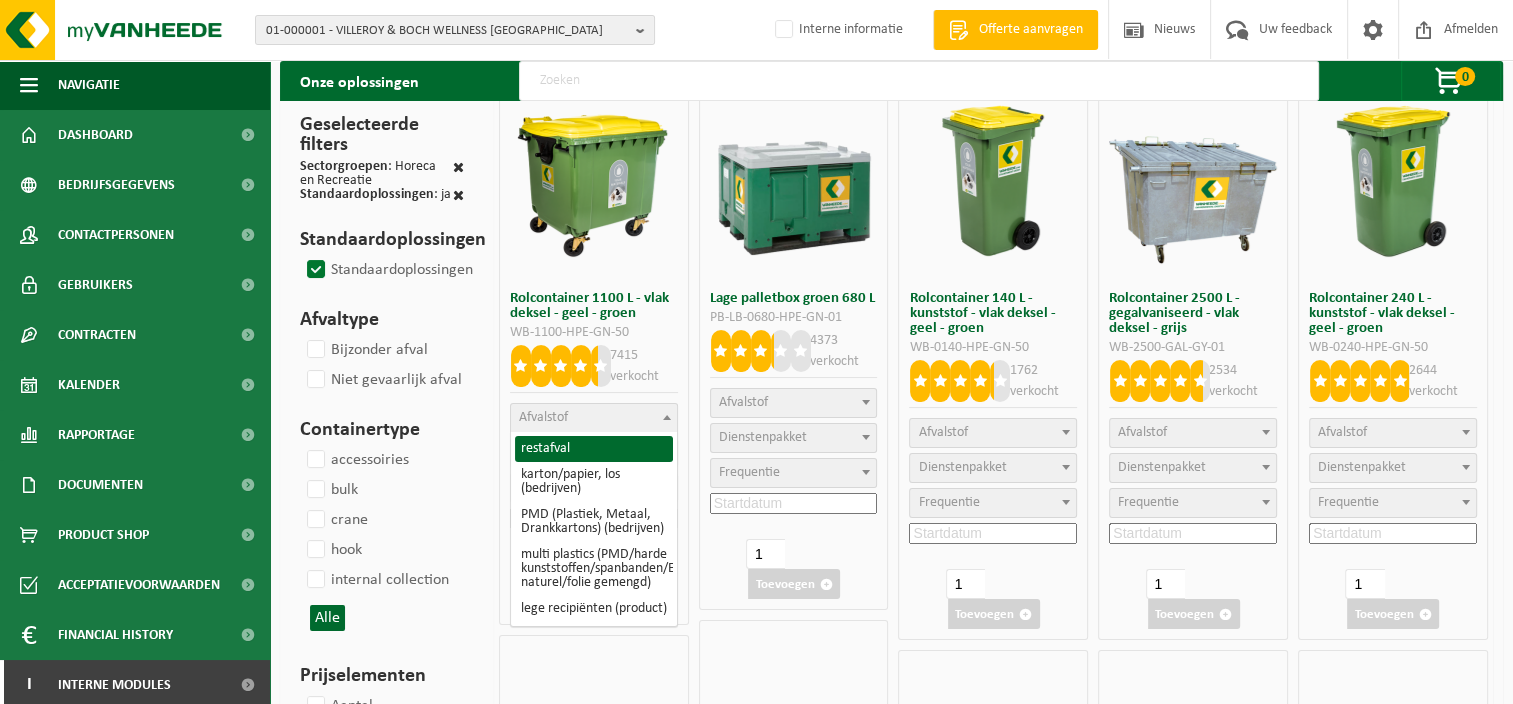 select on "29" 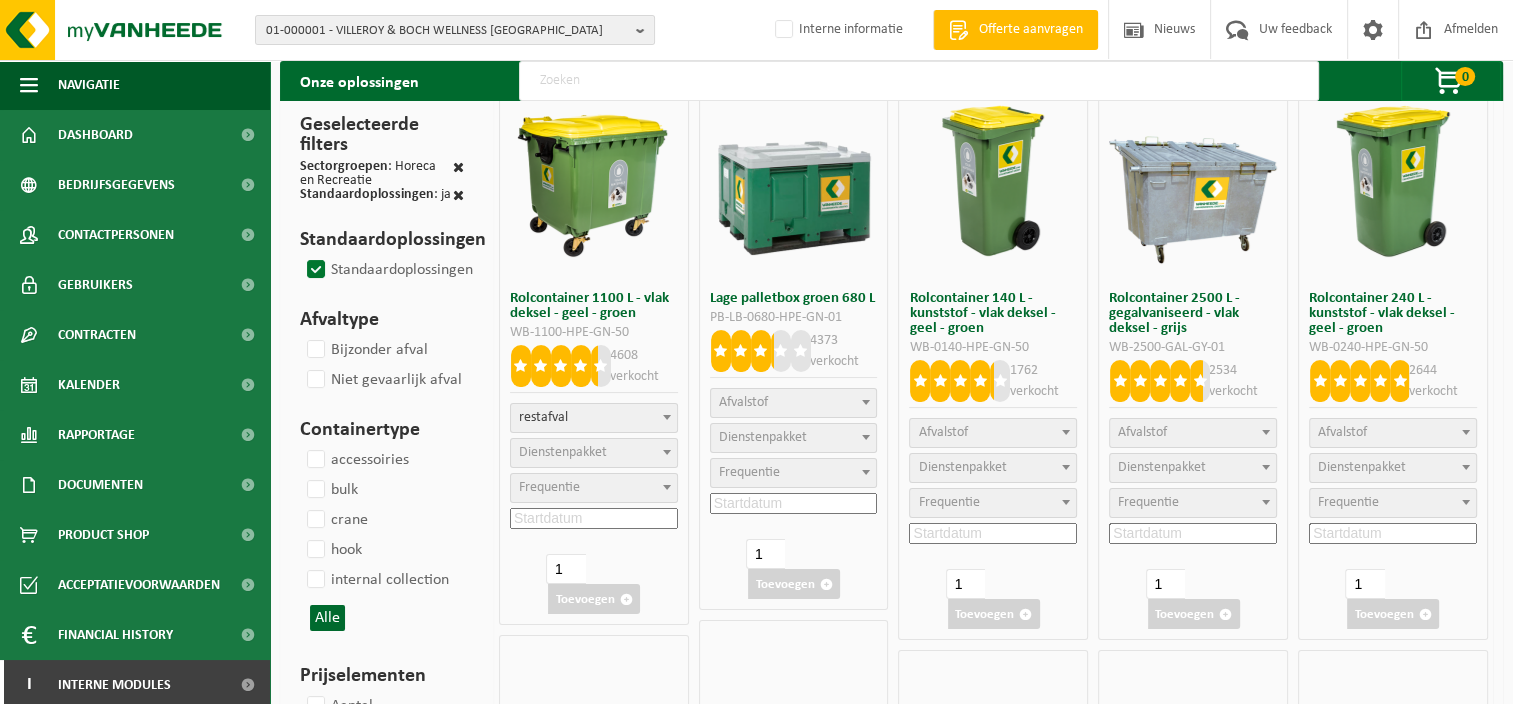 select 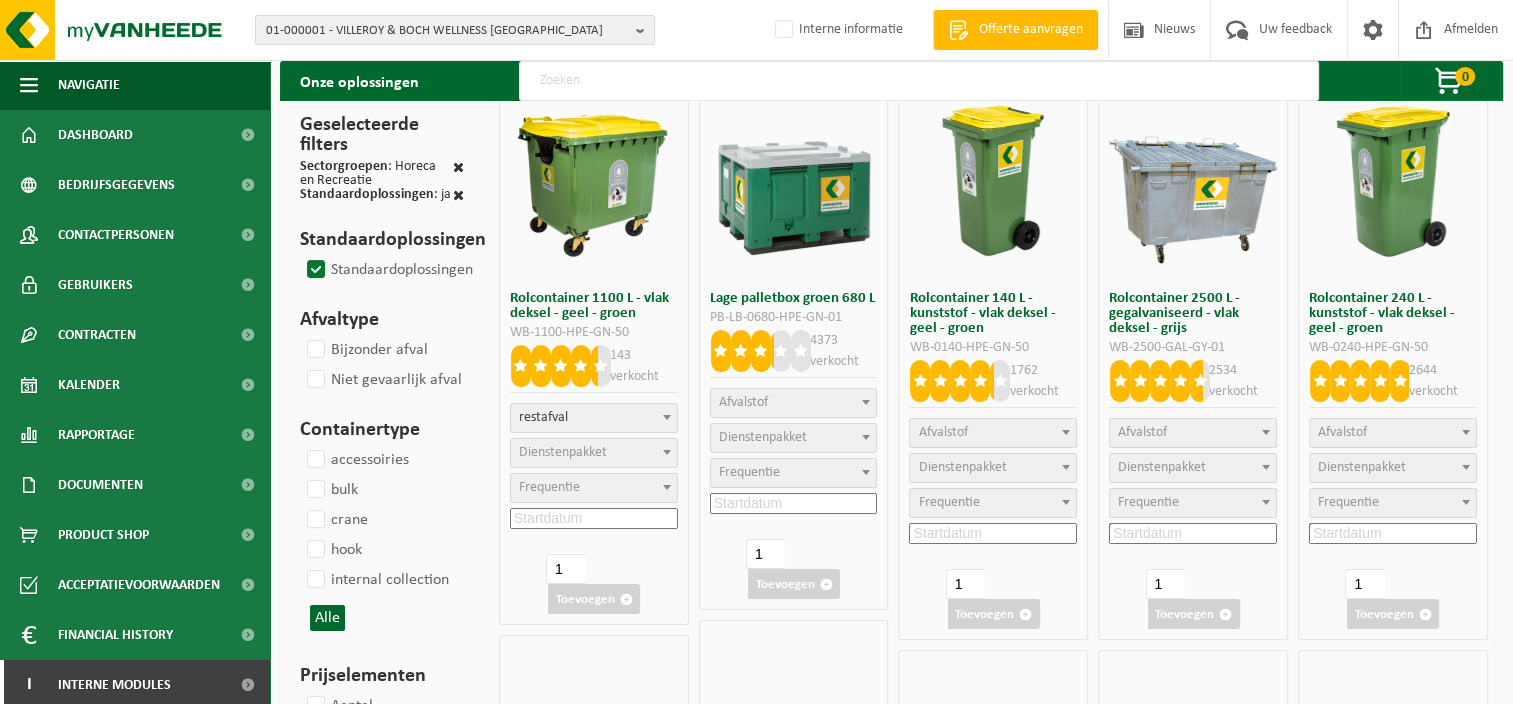 click on "Dienstenpakket" at bounding box center [594, 453] 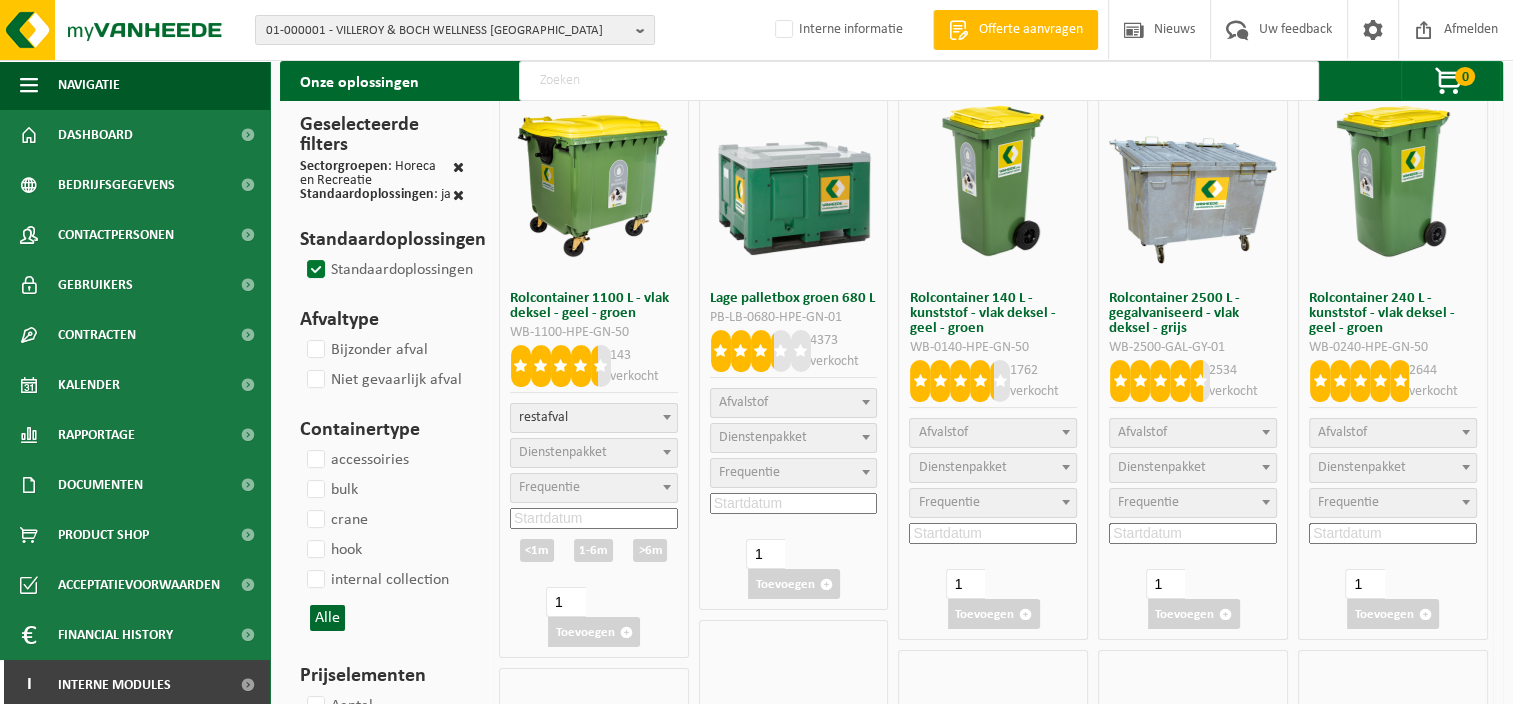 click on "Dienstenpakket" at bounding box center (594, 453) 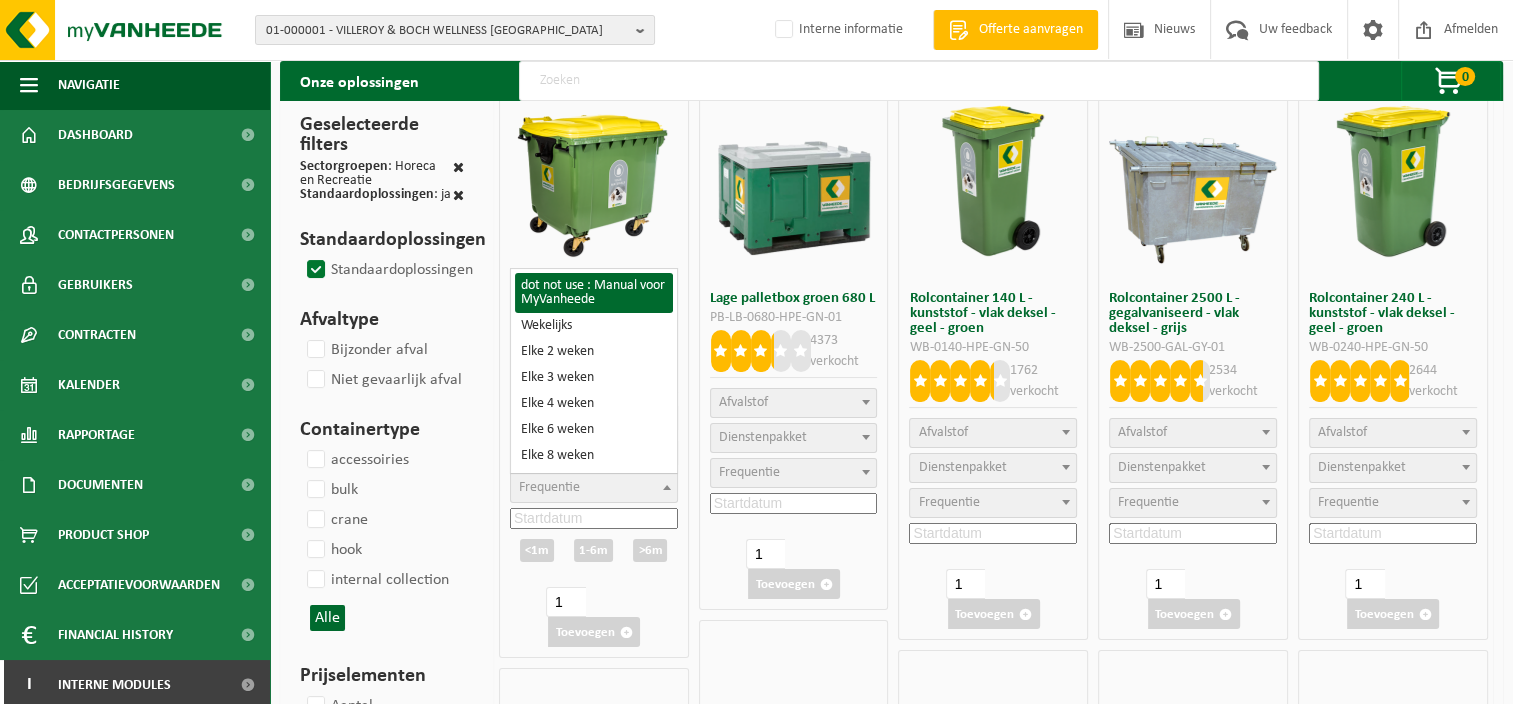 click at bounding box center [667, 487] 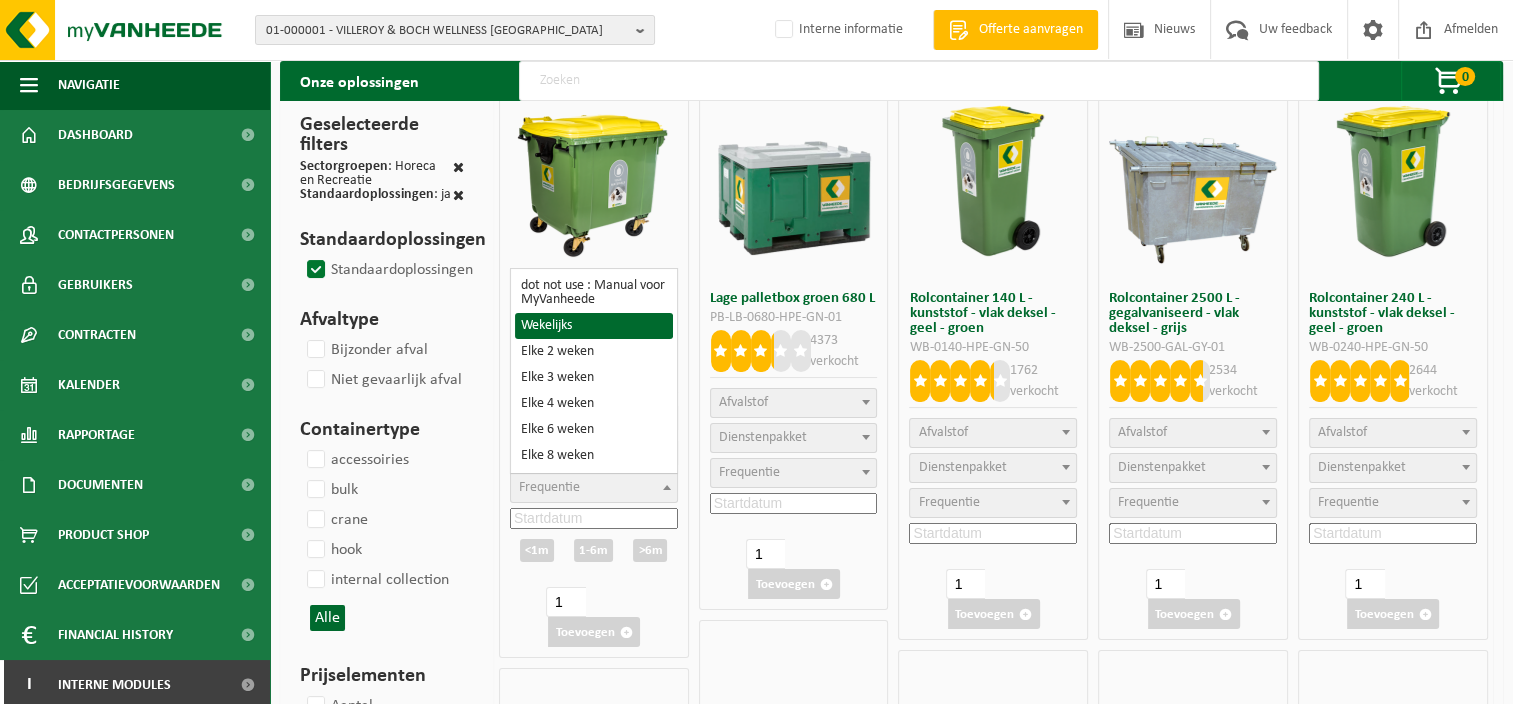 select on "8" 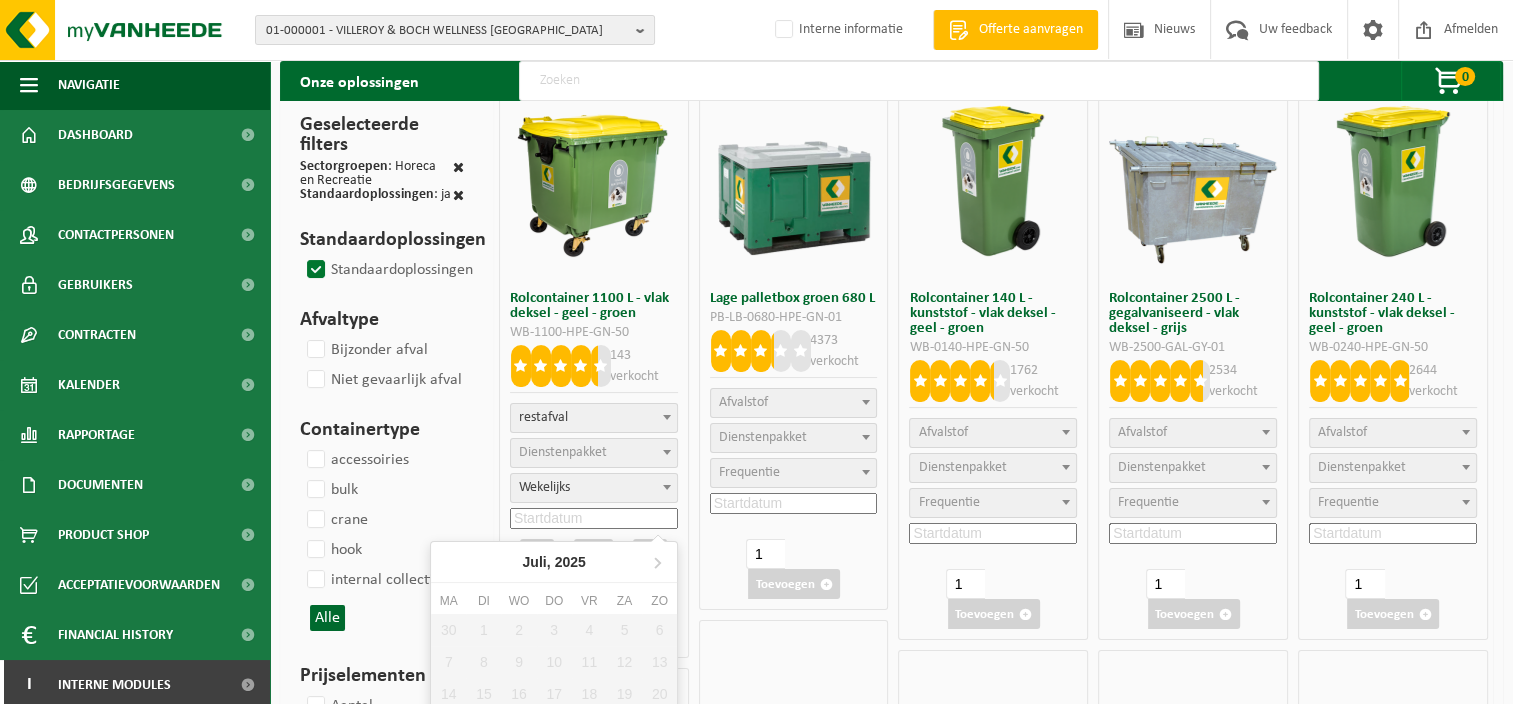 click at bounding box center (594, 518) 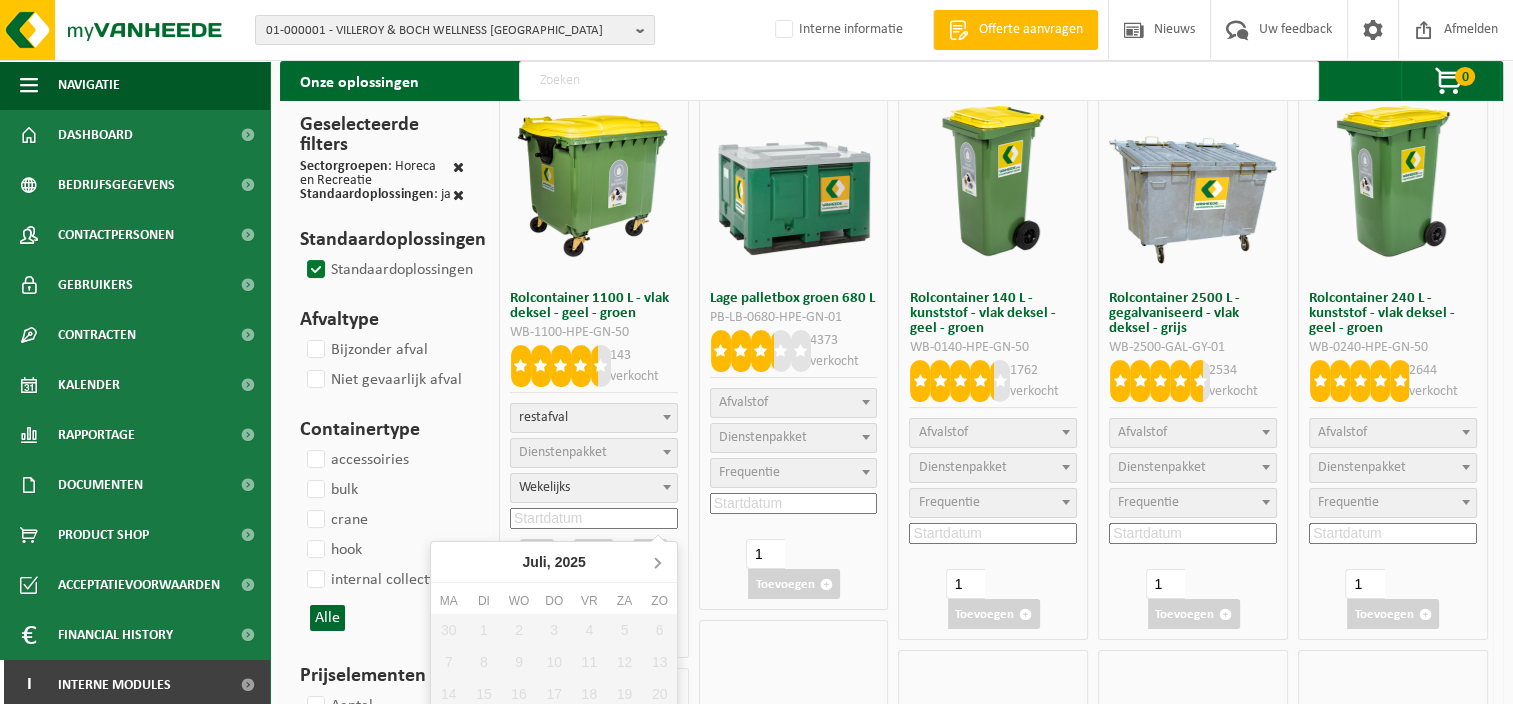 click 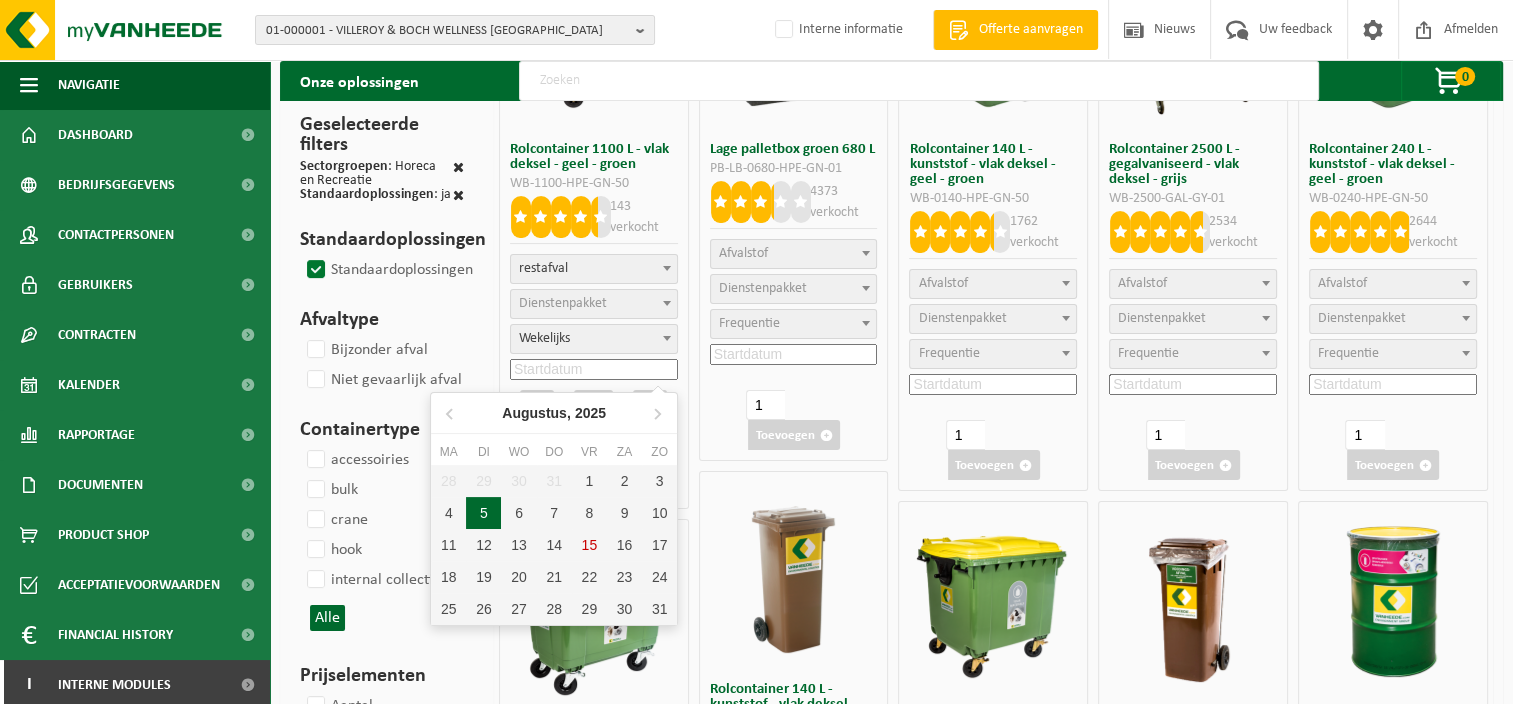 scroll, scrollTop: 300, scrollLeft: 0, axis: vertical 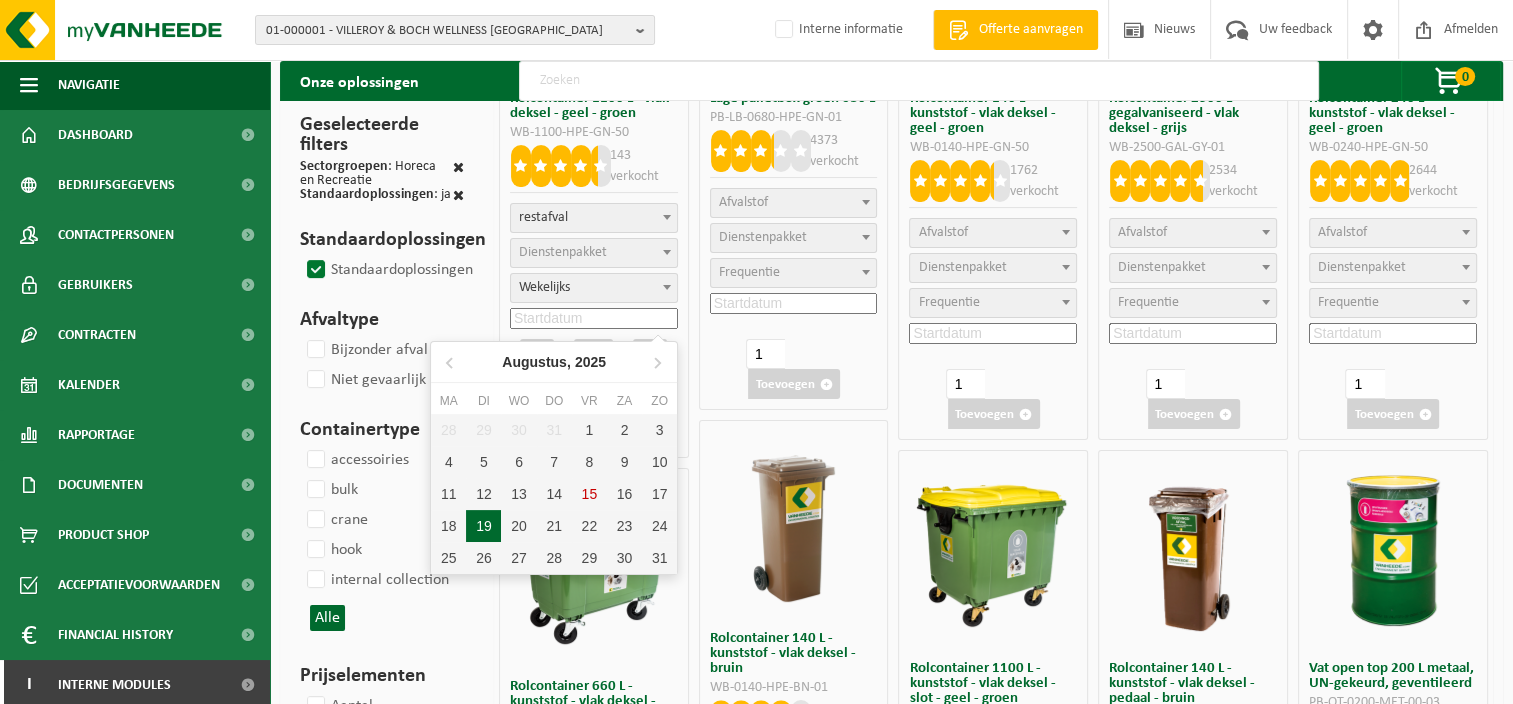 click on "19" at bounding box center (483, 526) 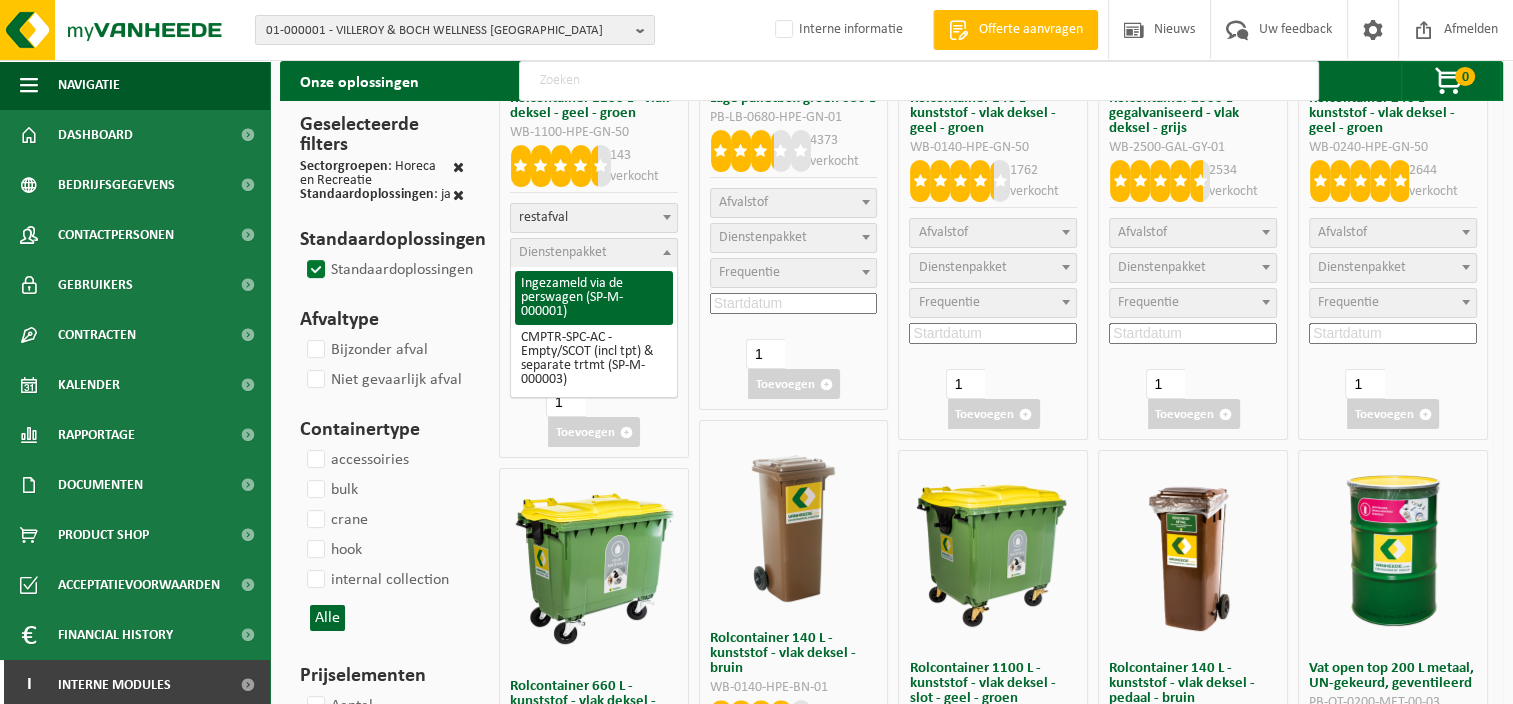 click on "Dienstenpakket" at bounding box center [563, 252] 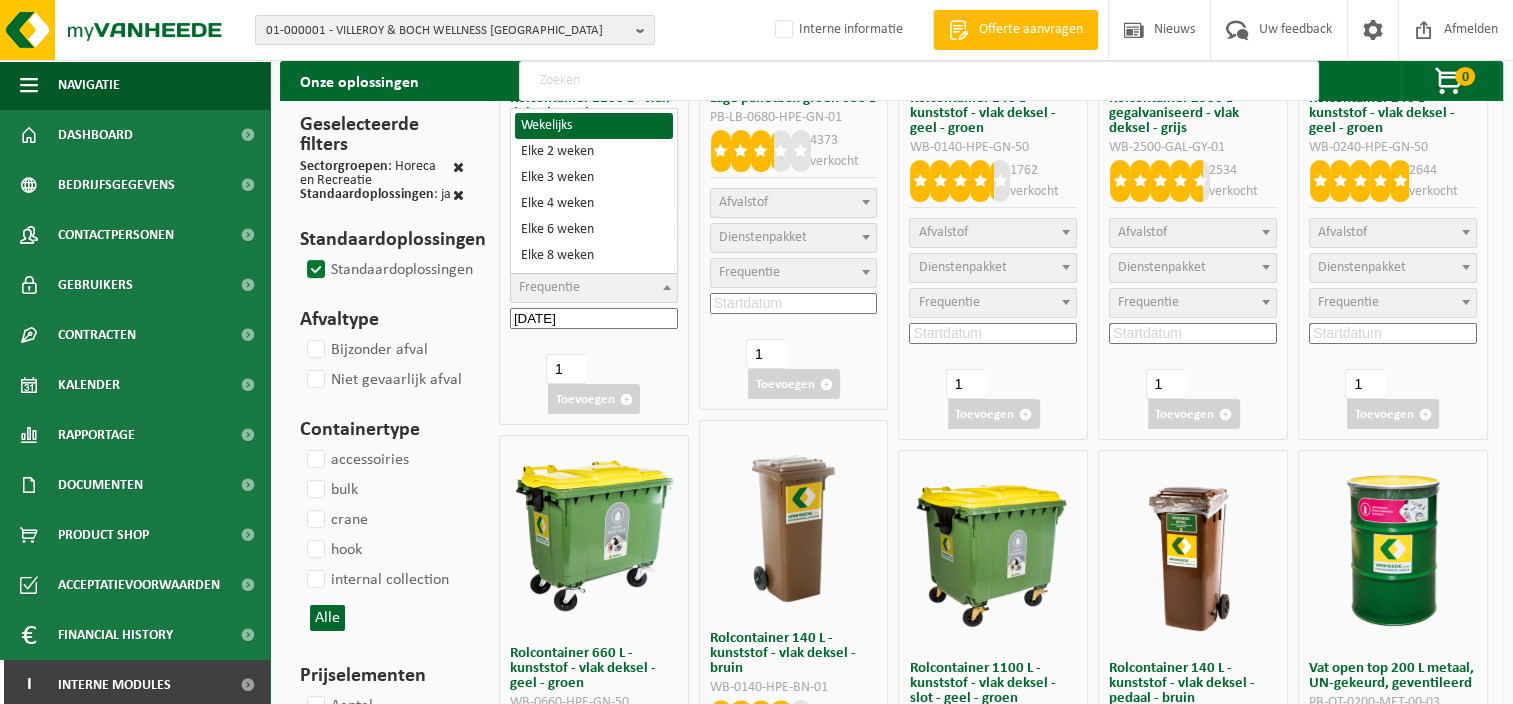 click on "Frequentie" at bounding box center [594, 288] 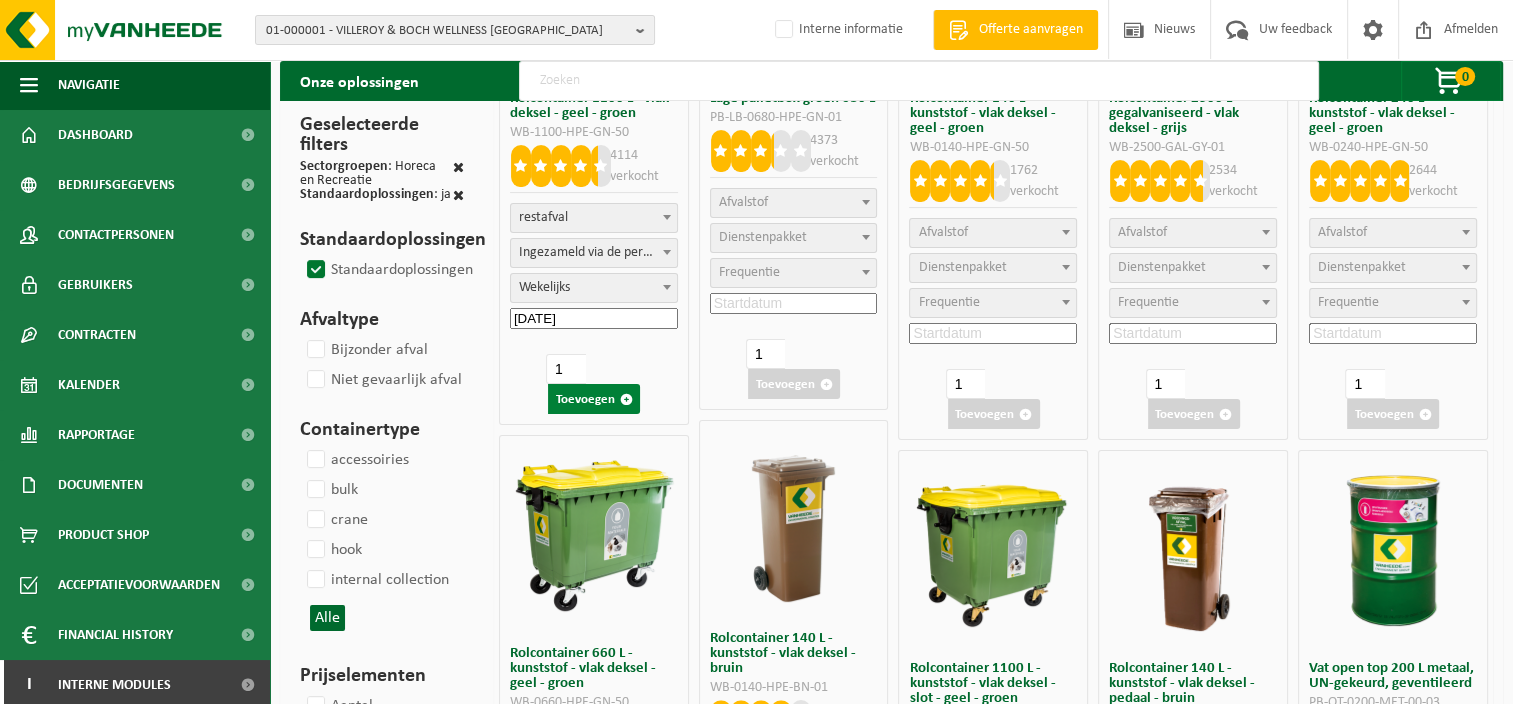 click on "Toevoegen" at bounding box center [594, 399] 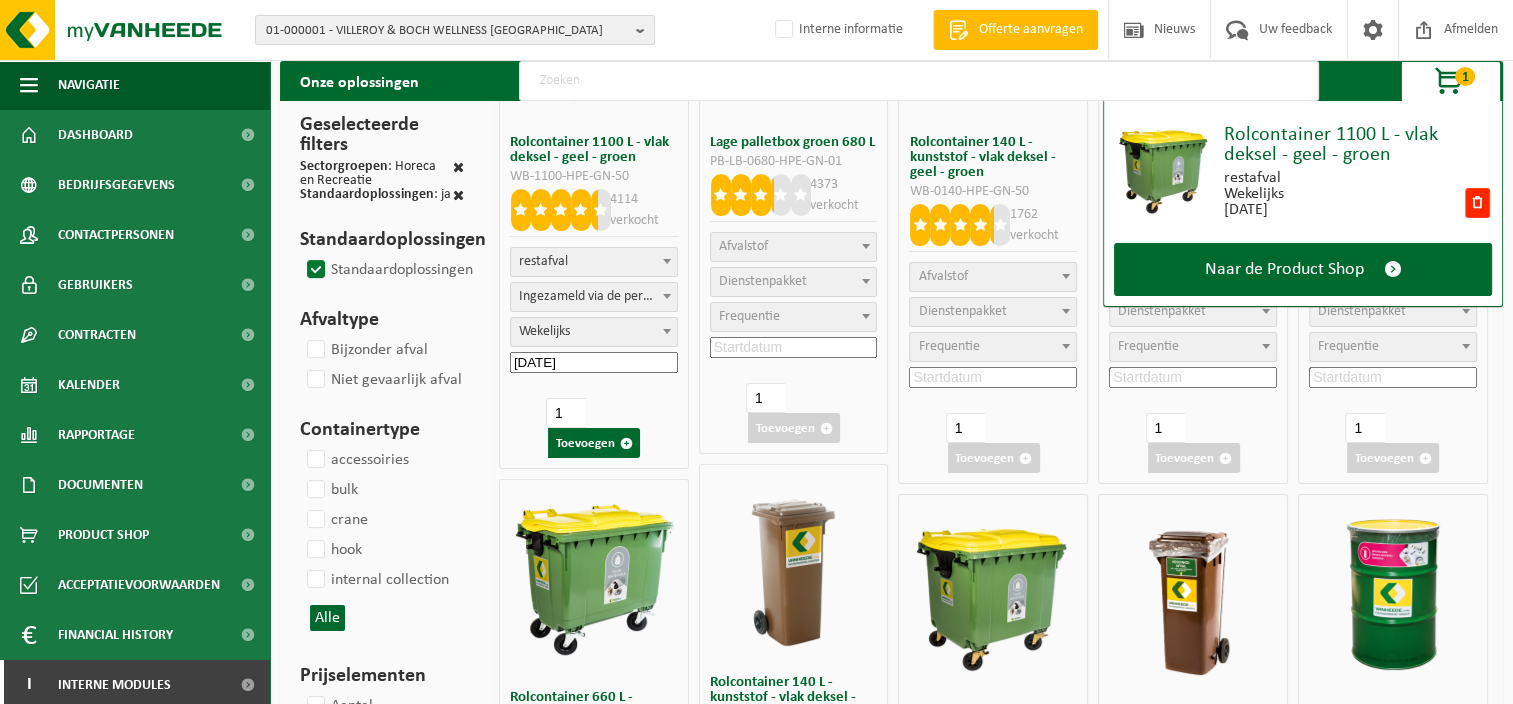 scroll, scrollTop: 0, scrollLeft: 0, axis: both 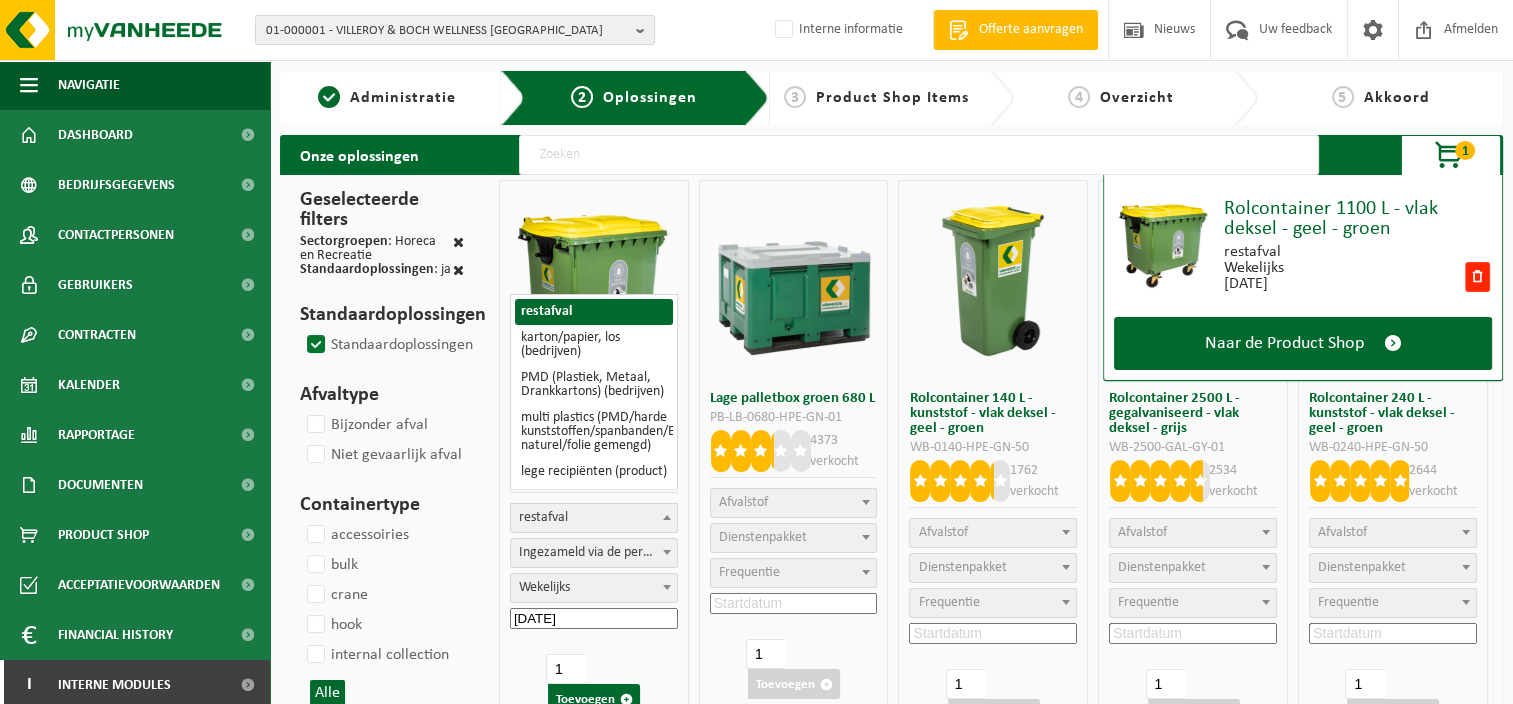 click on "restafval" at bounding box center (594, 518) 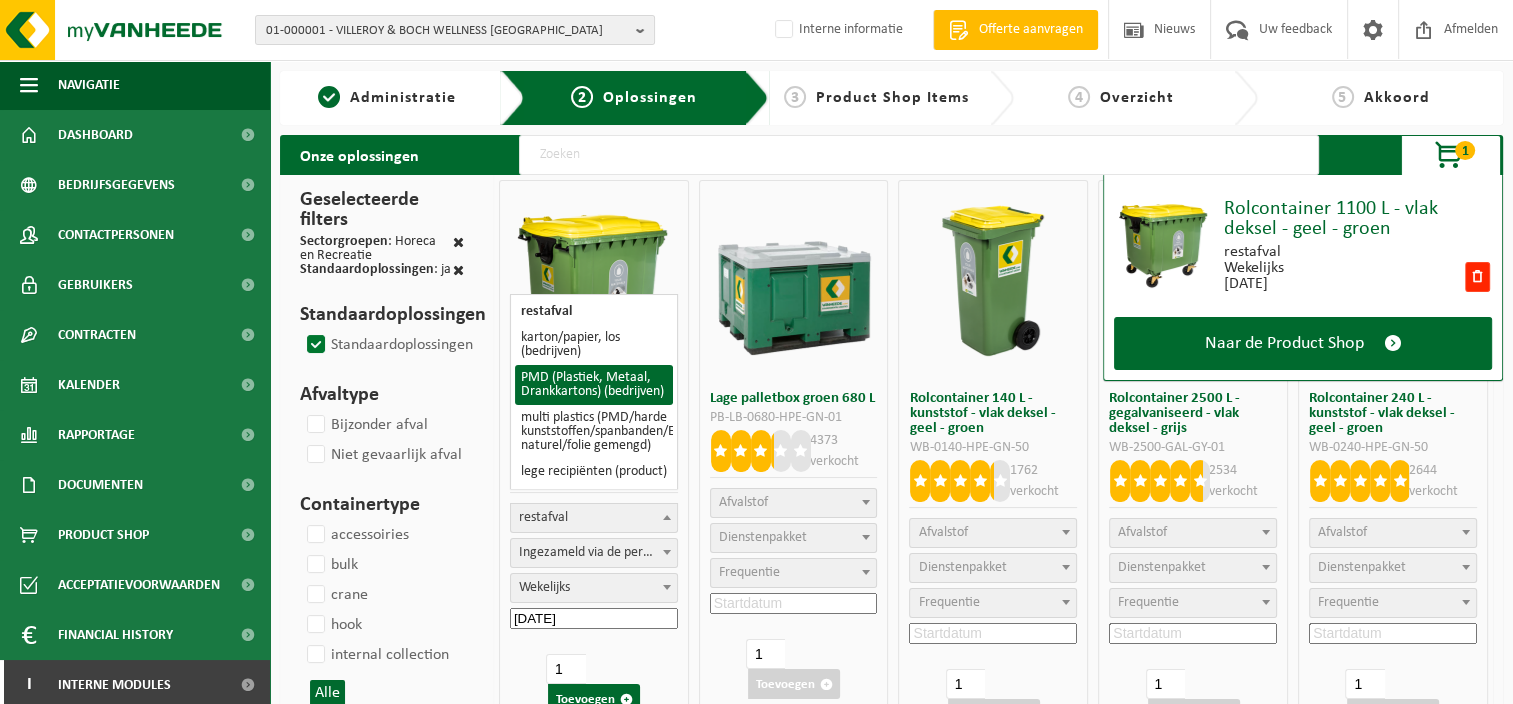 select on "964" 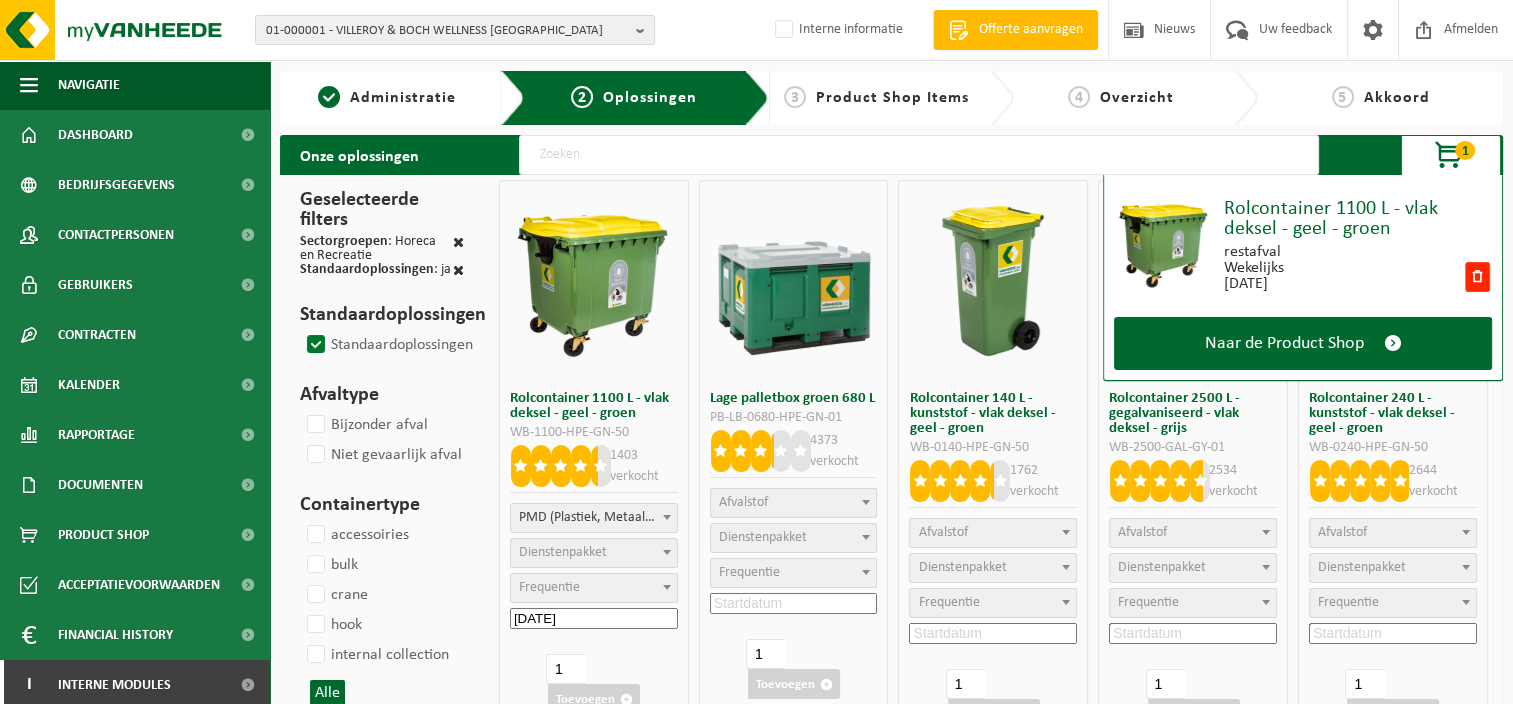 select 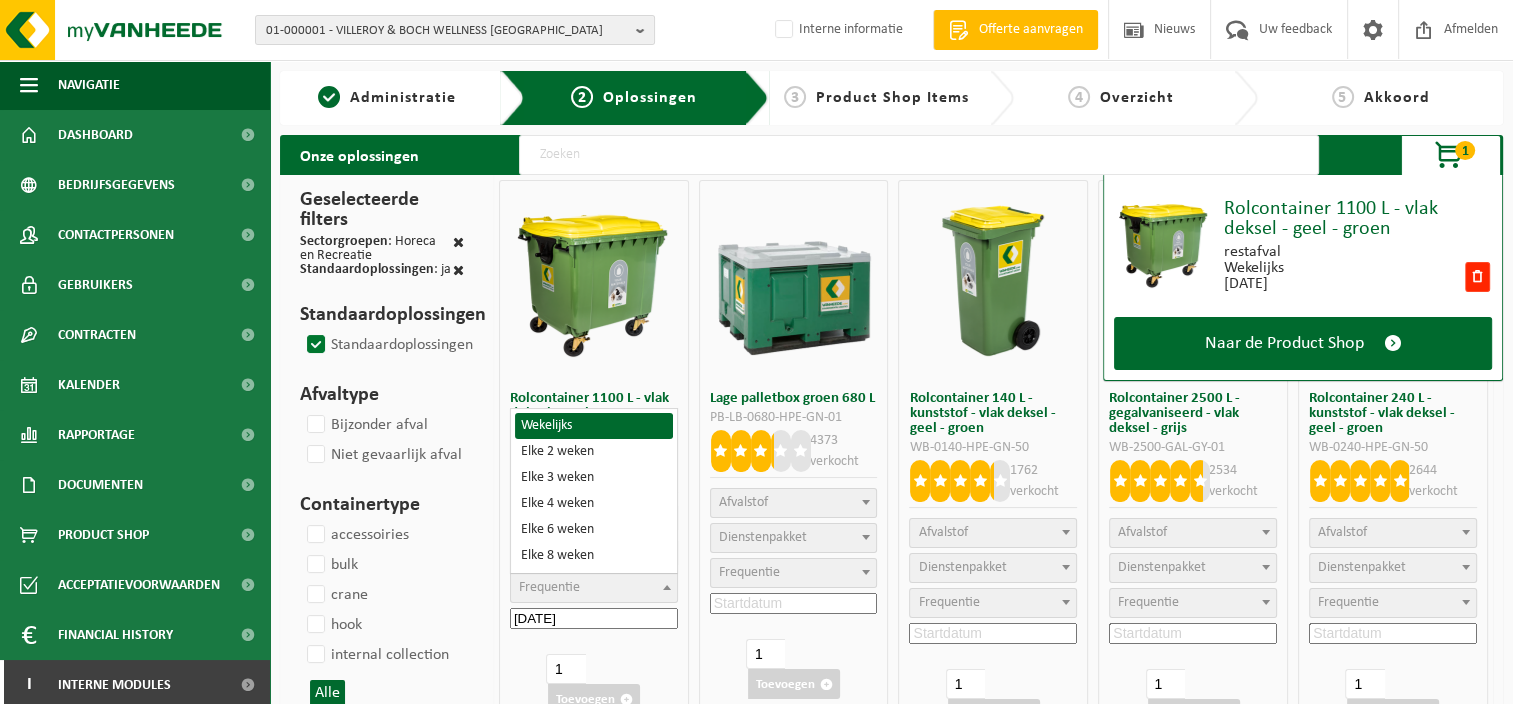 click on "Frequentie" at bounding box center (594, 588) 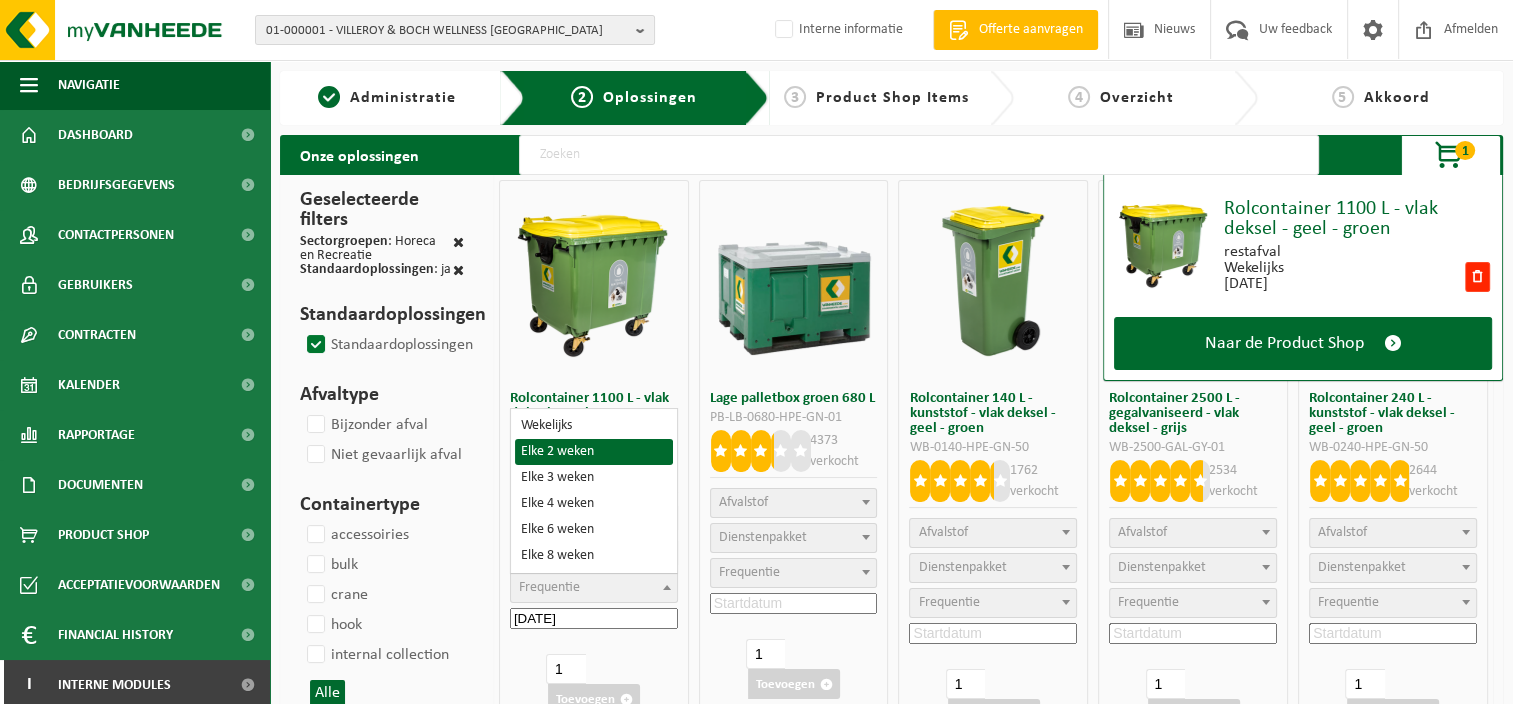 select on "11" 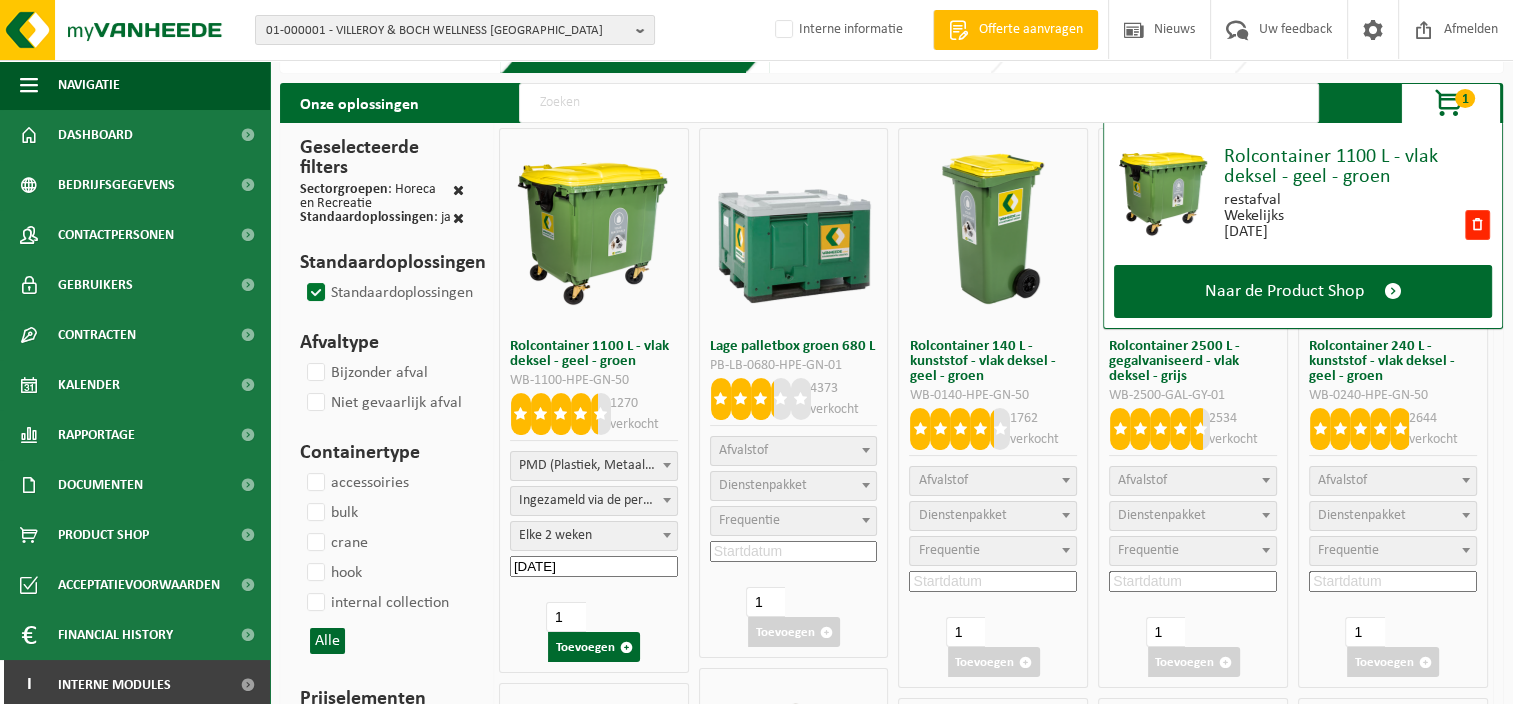 scroll, scrollTop: 100, scrollLeft: 0, axis: vertical 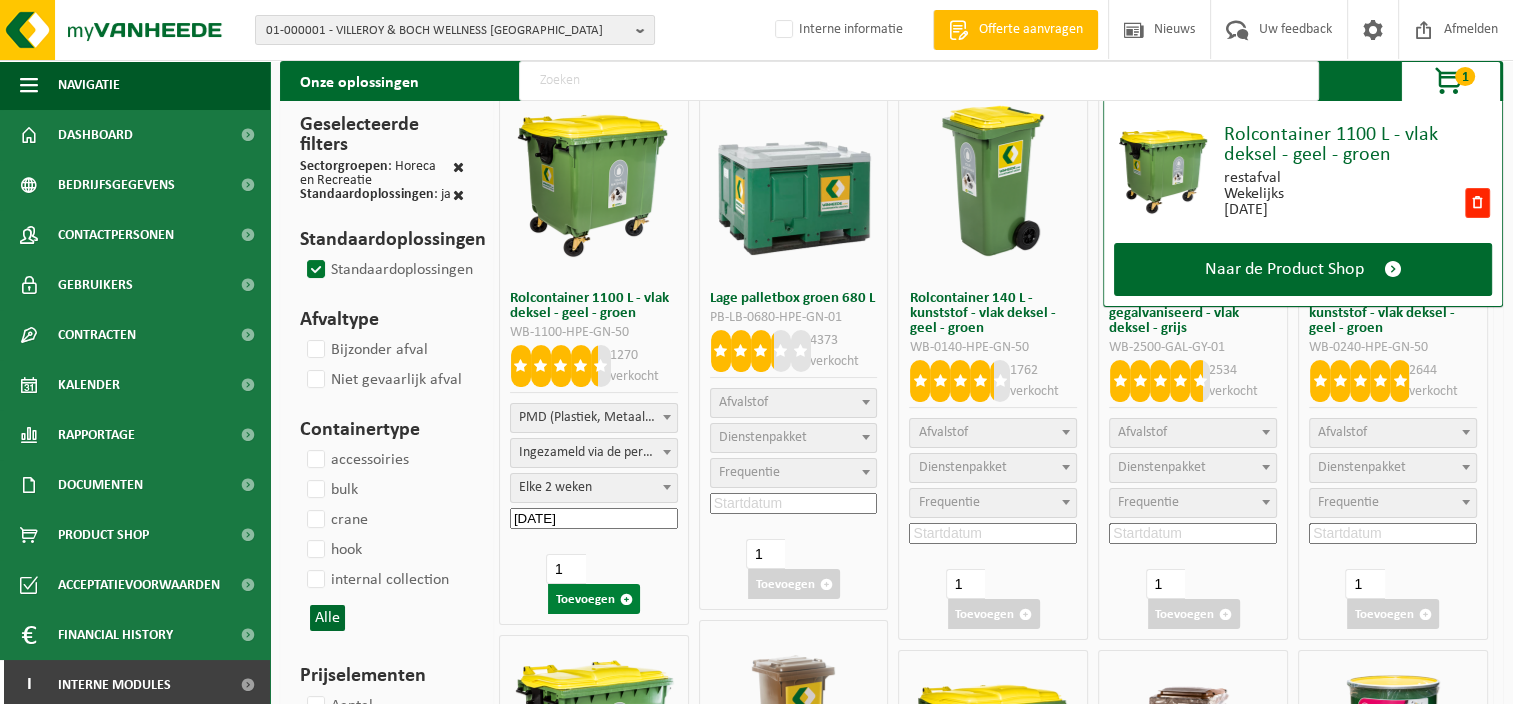 click on "Toevoegen" at bounding box center [594, 599] 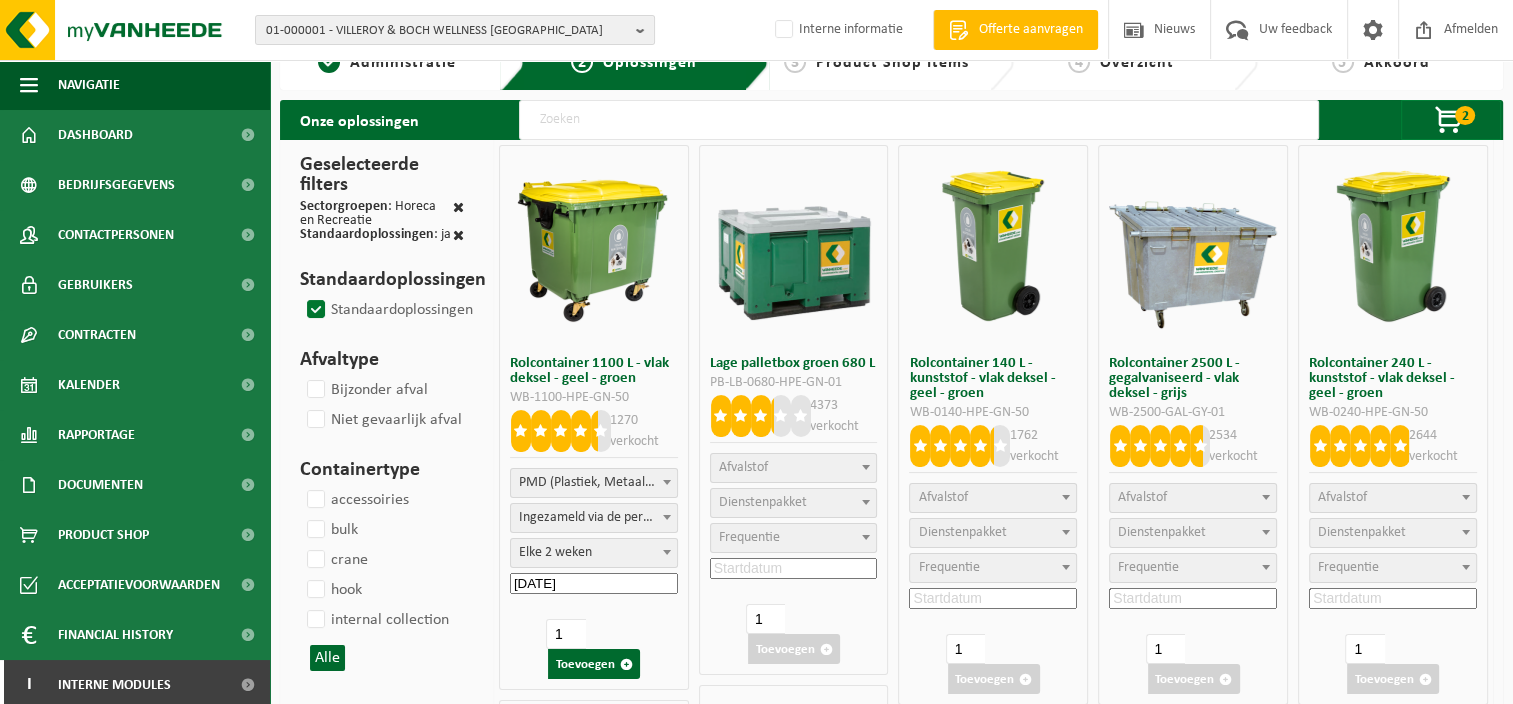 scroll, scrollTop: 0, scrollLeft: 0, axis: both 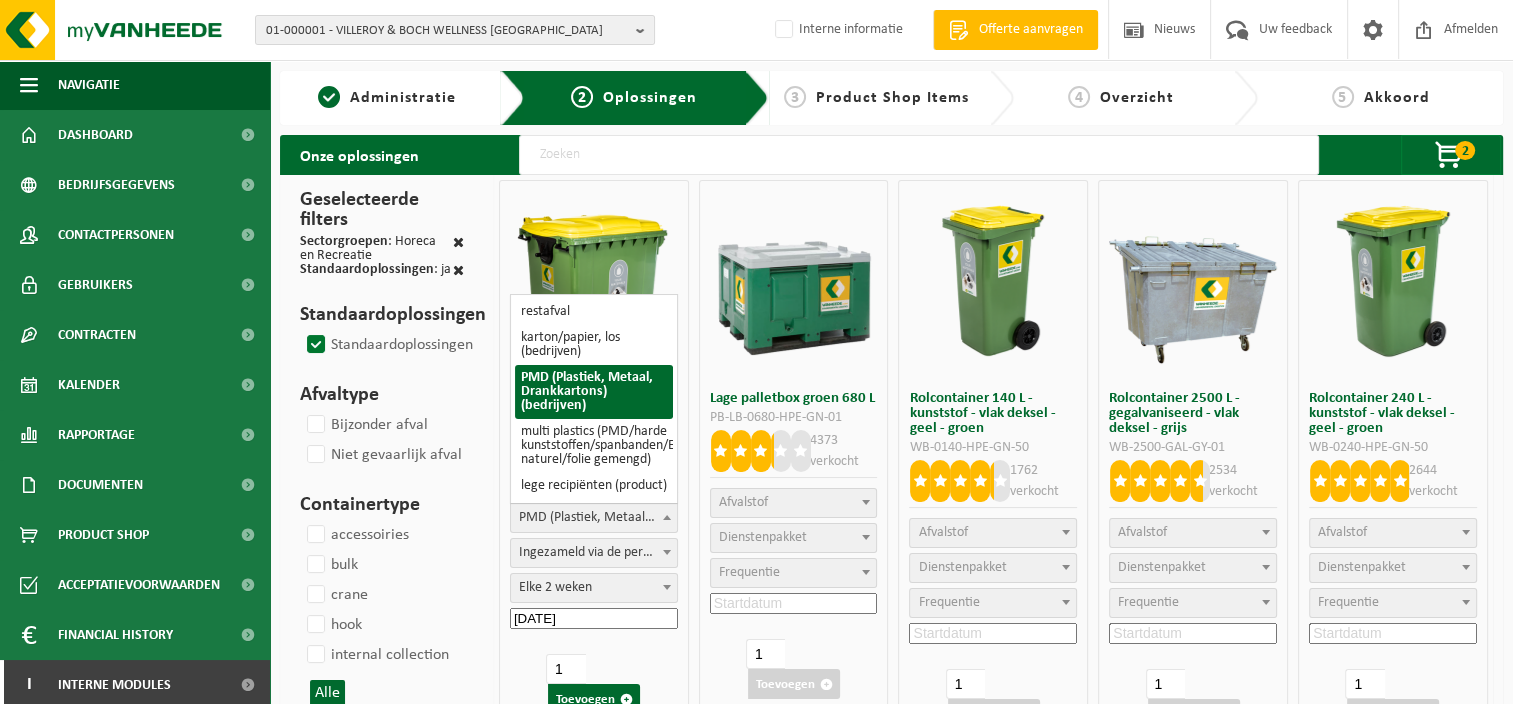 click at bounding box center (667, 517) 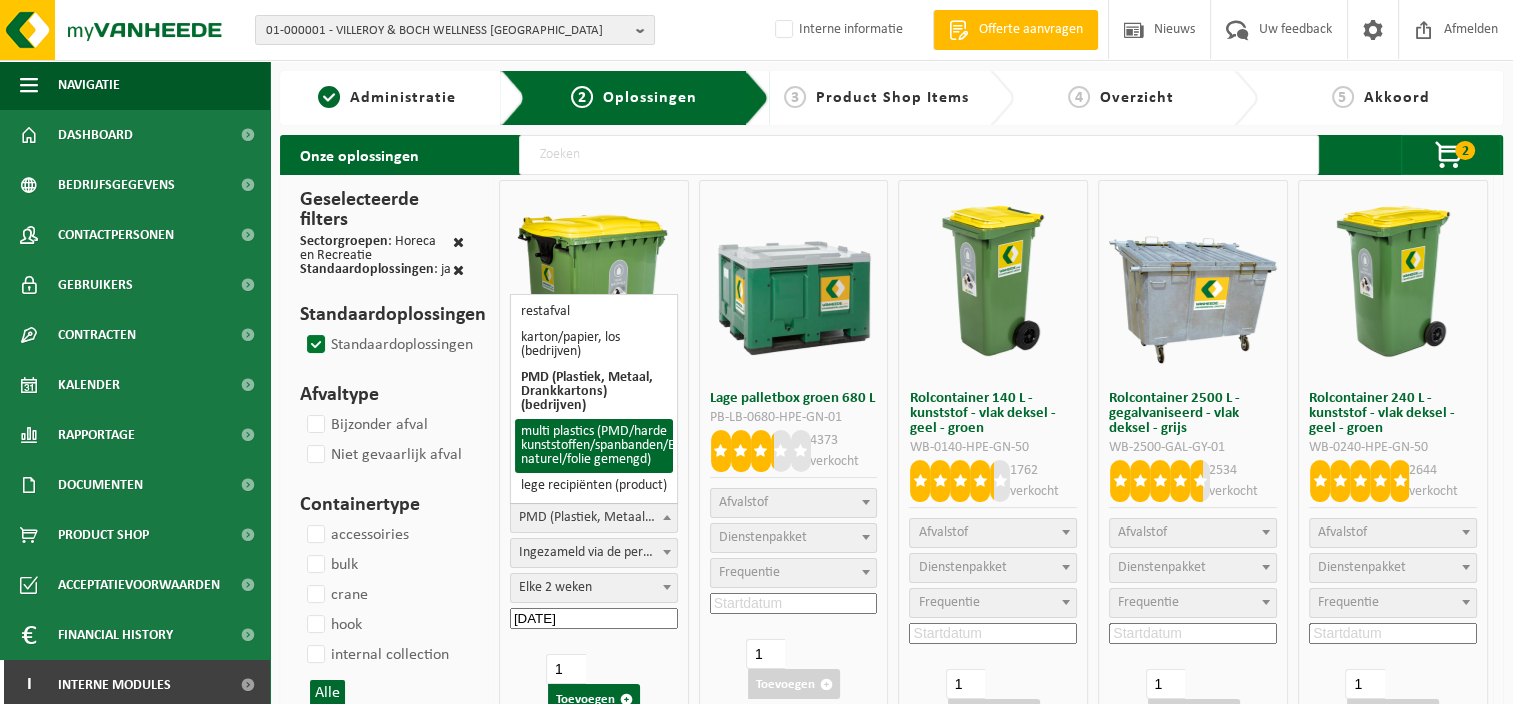 scroll, scrollTop: 28, scrollLeft: 0, axis: vertical 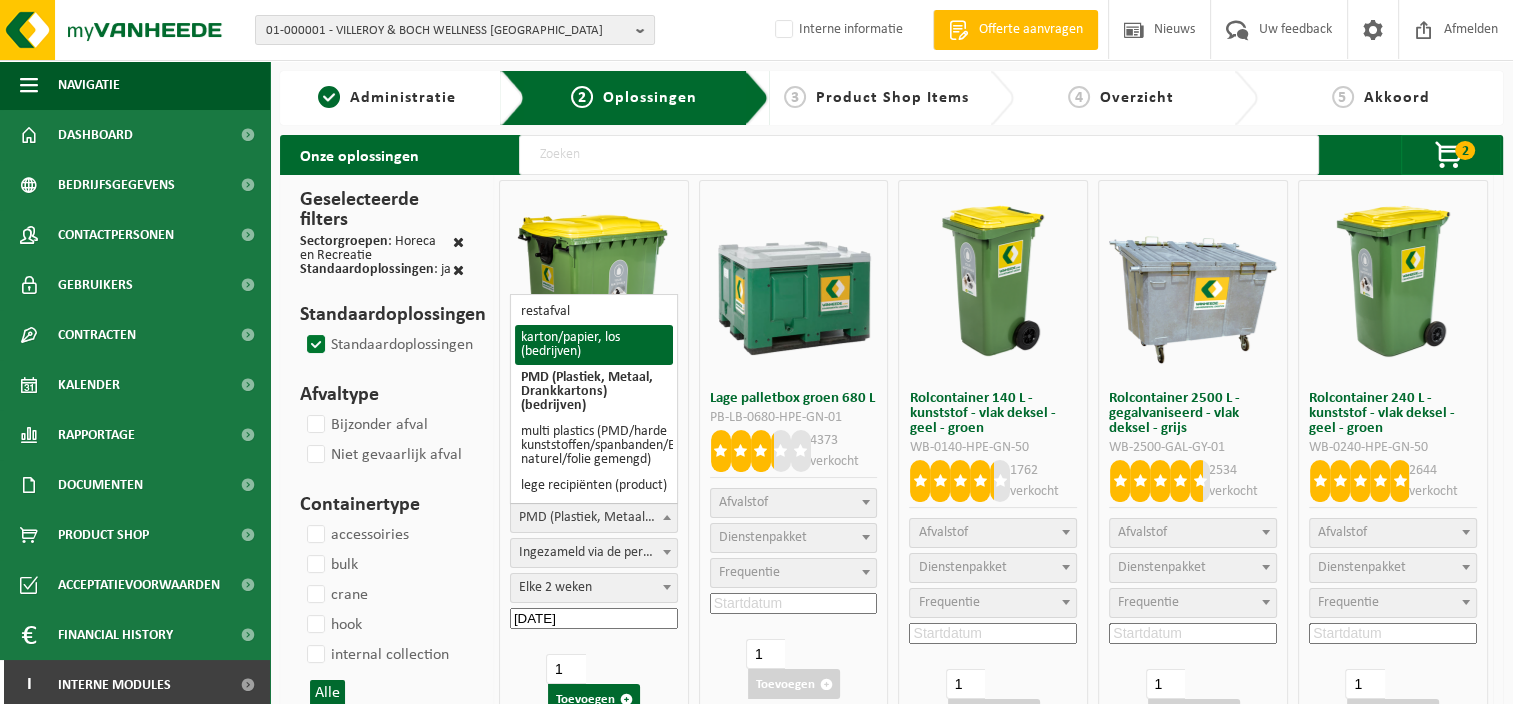 select on "26" 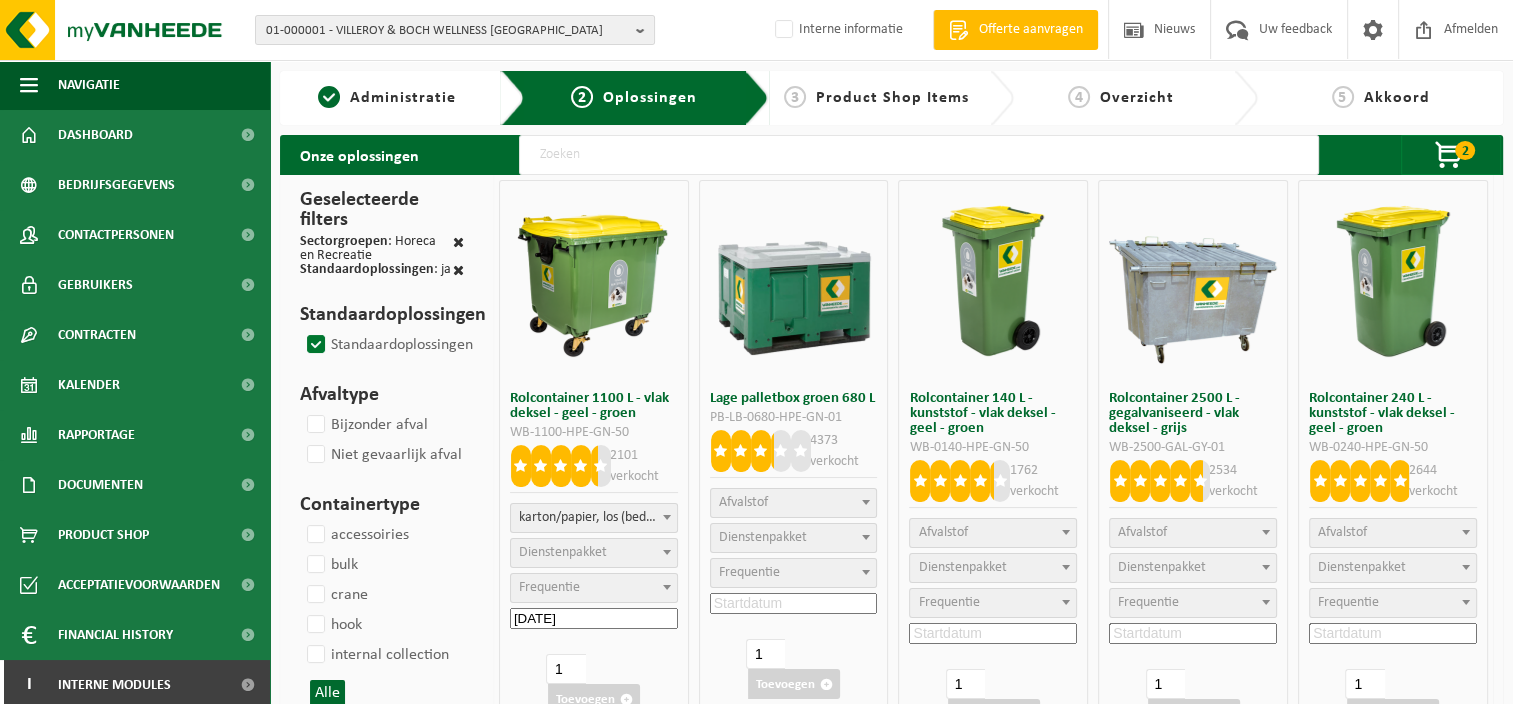 select 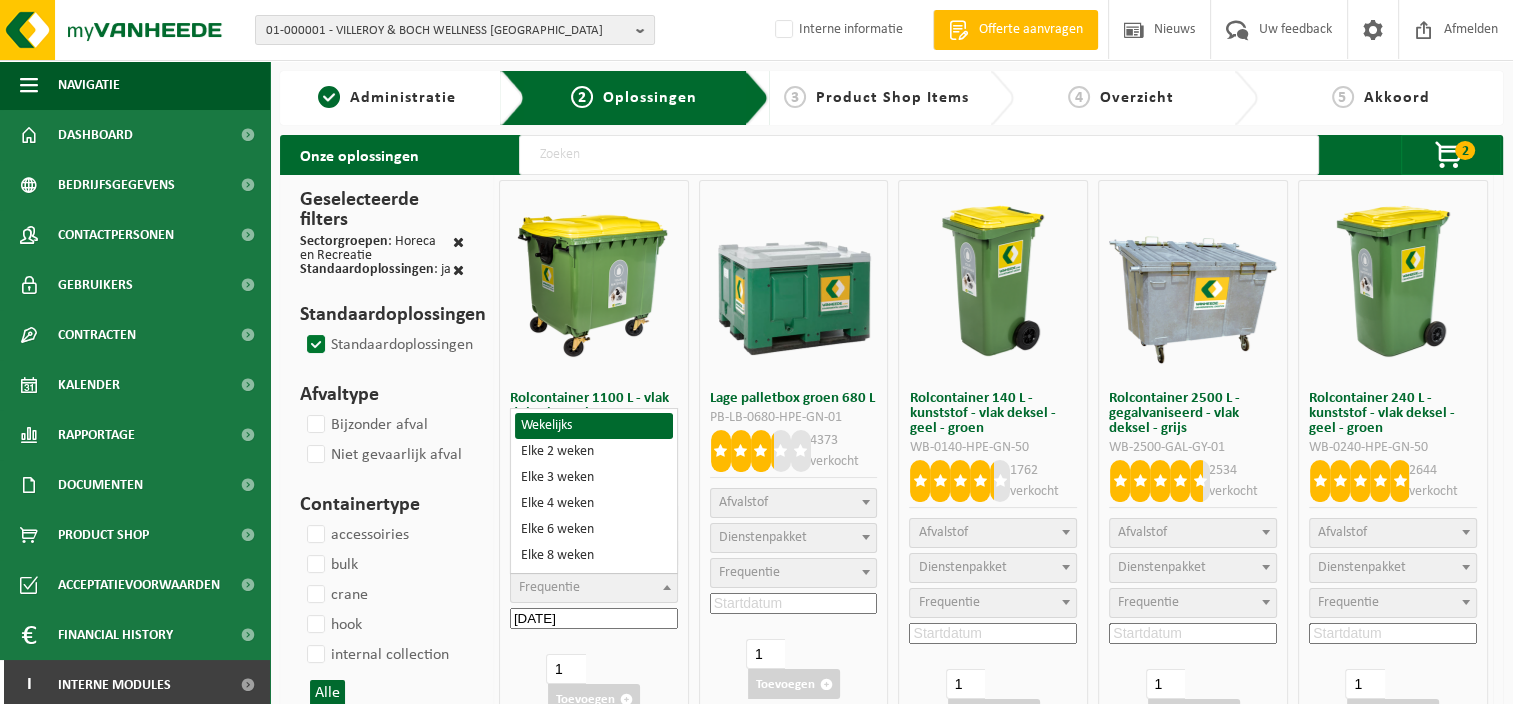 click on "Frequentie" at bounding box center (594, 588) 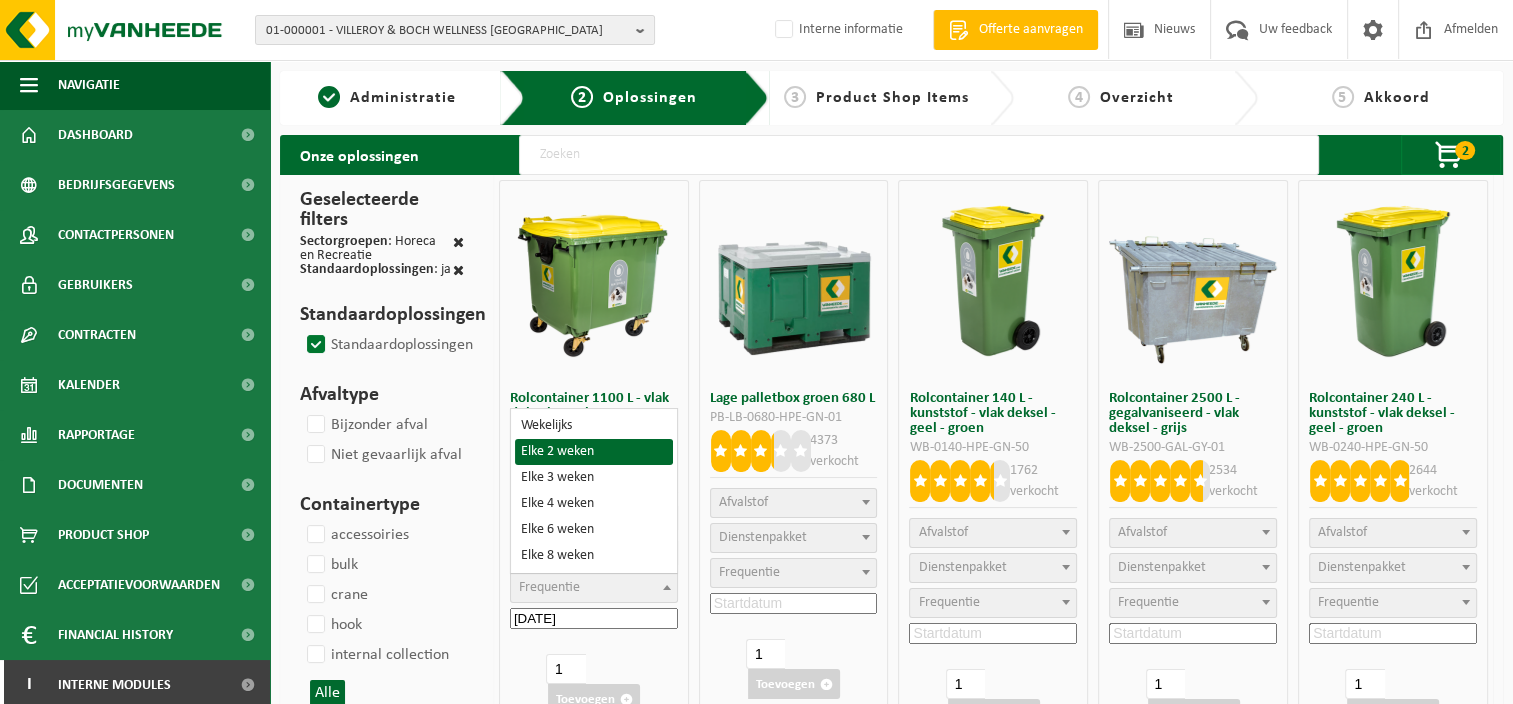 select on "11" 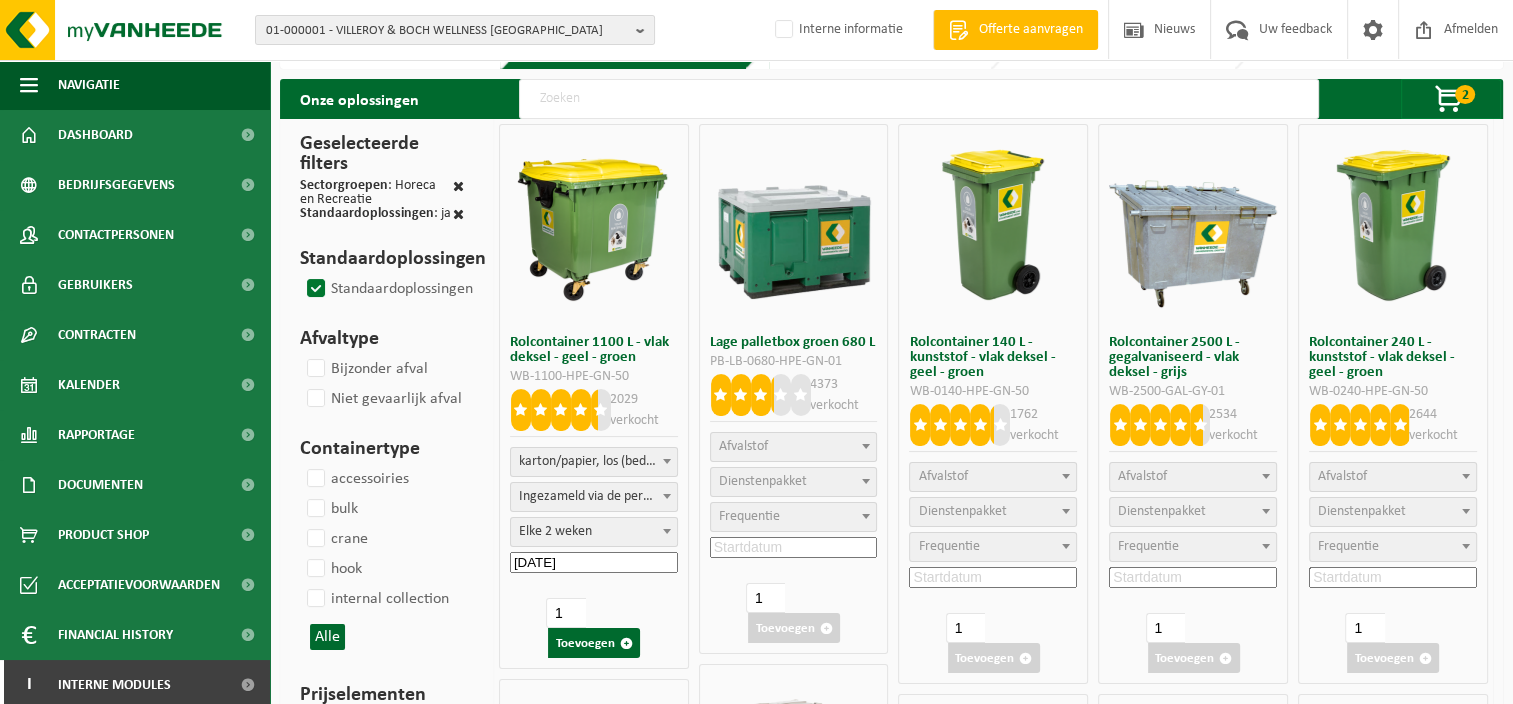 scroll, scrollTop: 200, scrollLeft: 0, axis: vertical 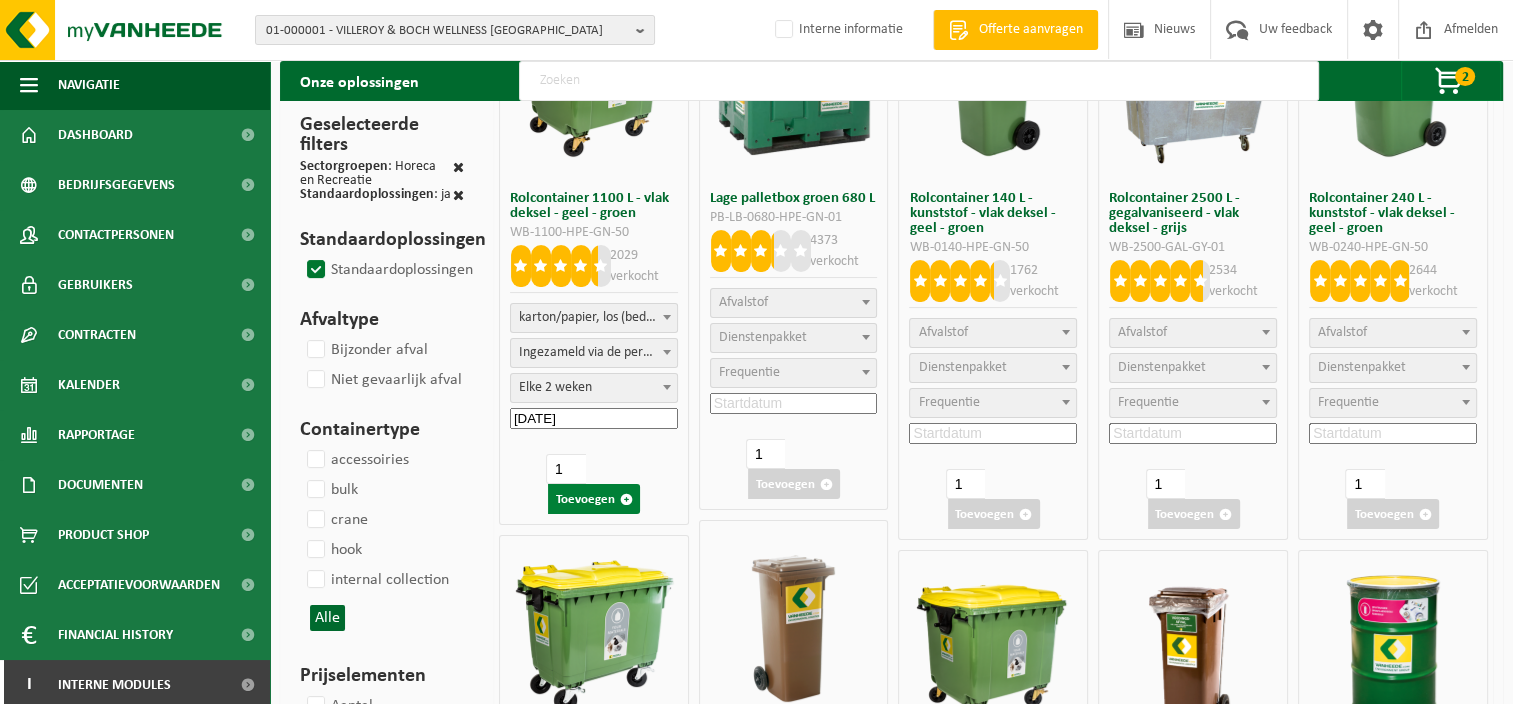 click on "Toevoegen" at bounding box center (594, 499) 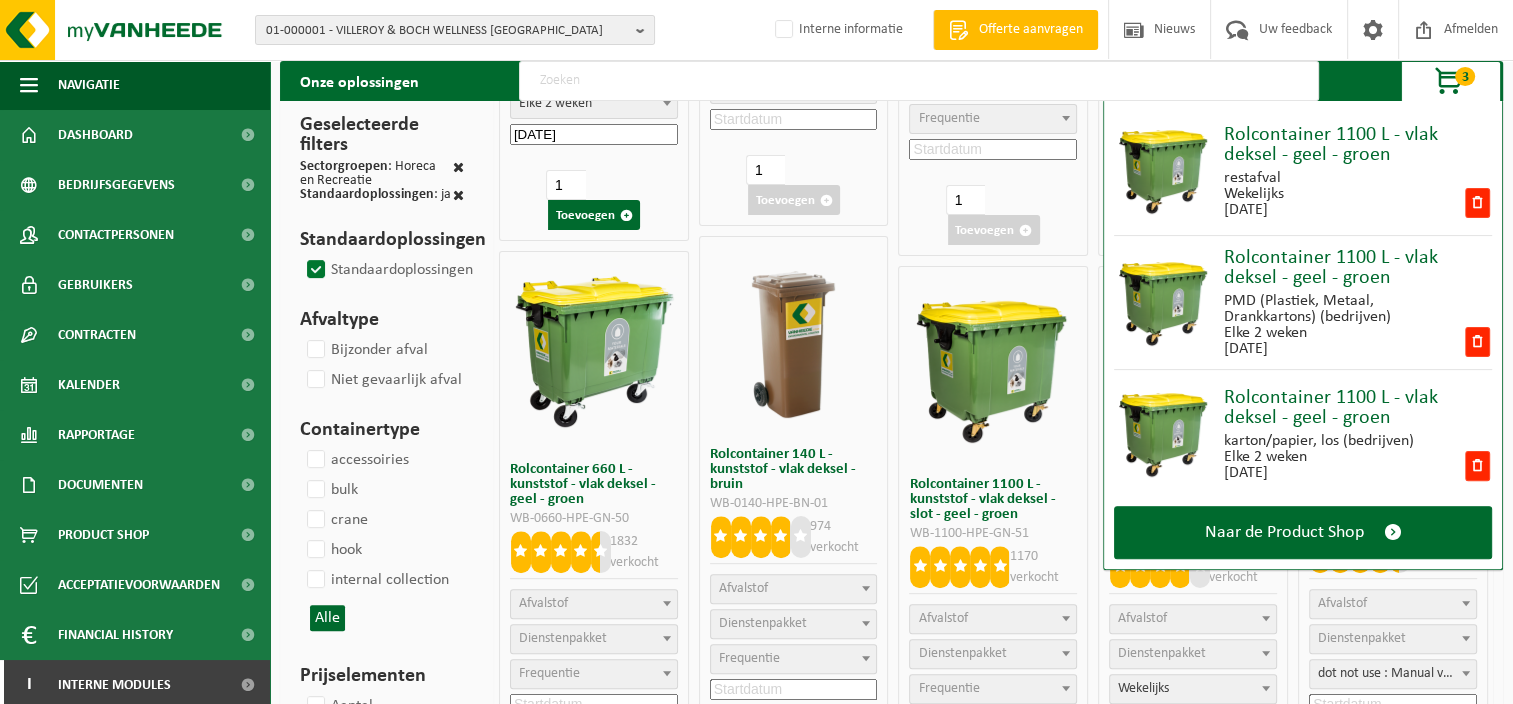 scroll, scrollTop: 600, scrollLeft: 0, axis: vertical 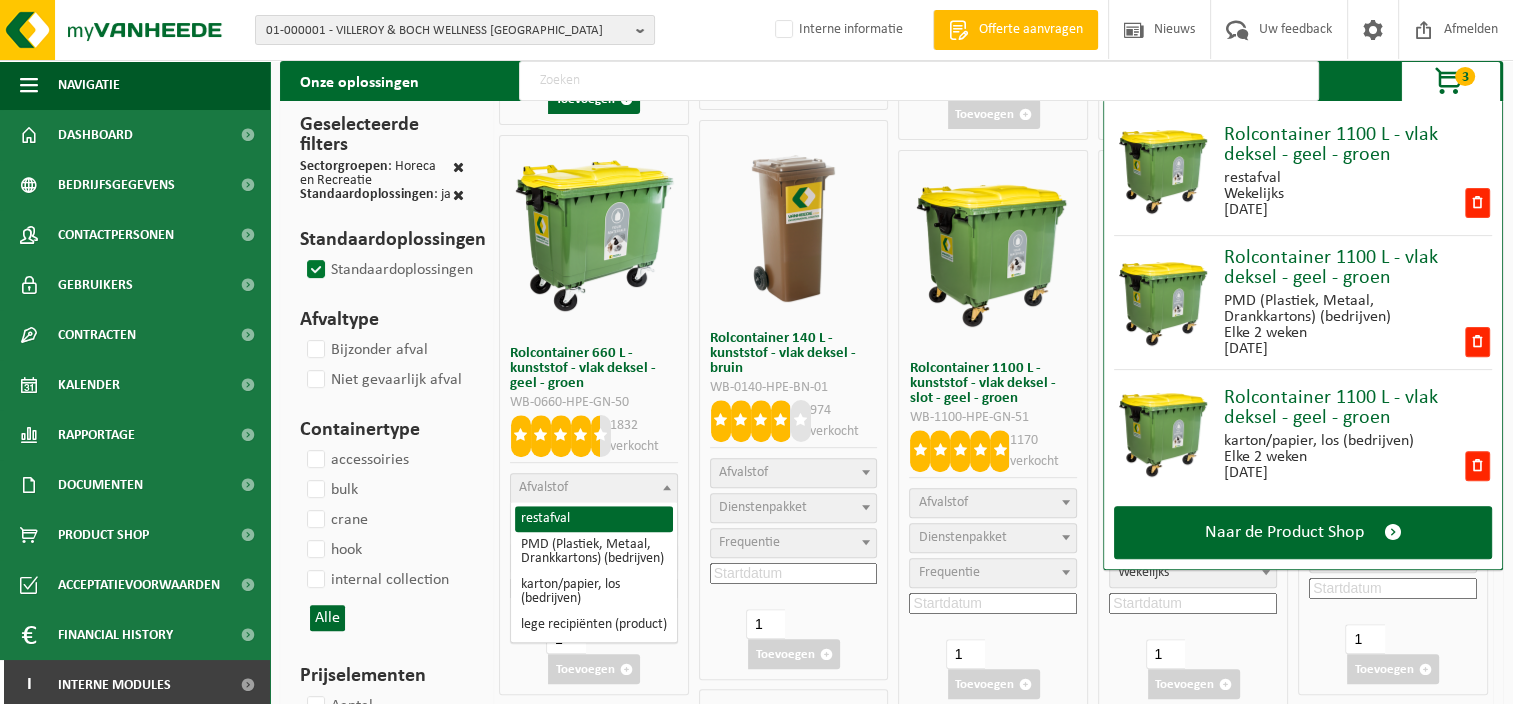 click on "Afvalstof" at bounding box center (594, 488) 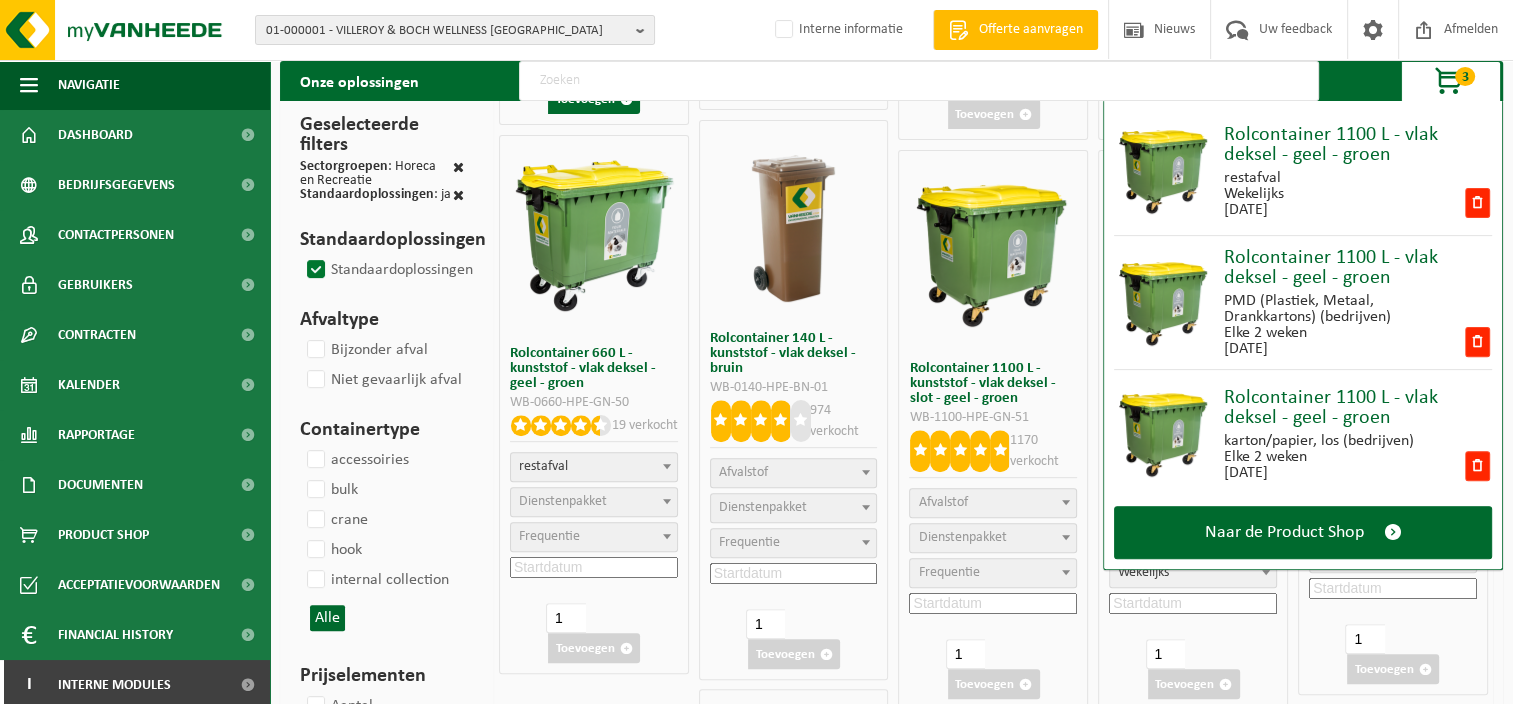 select 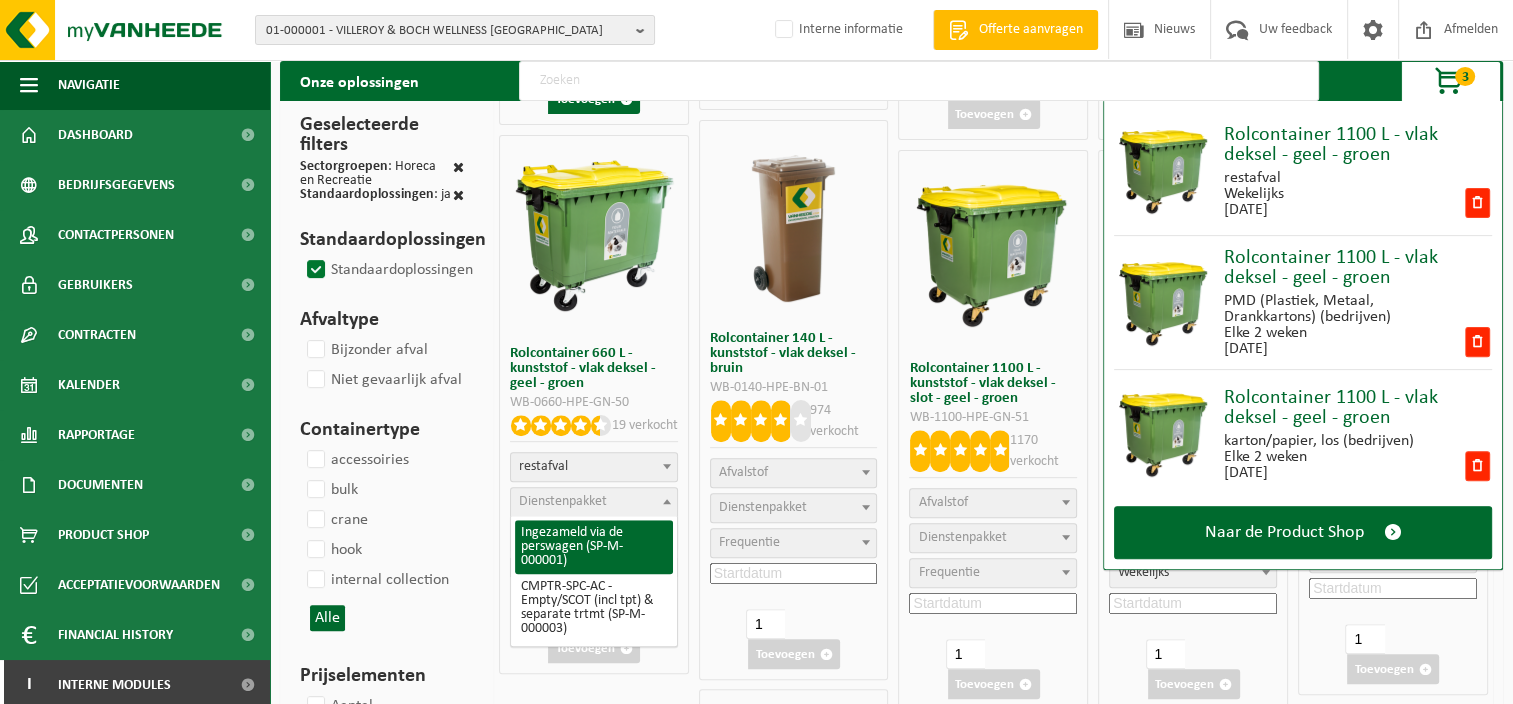 select on "2" 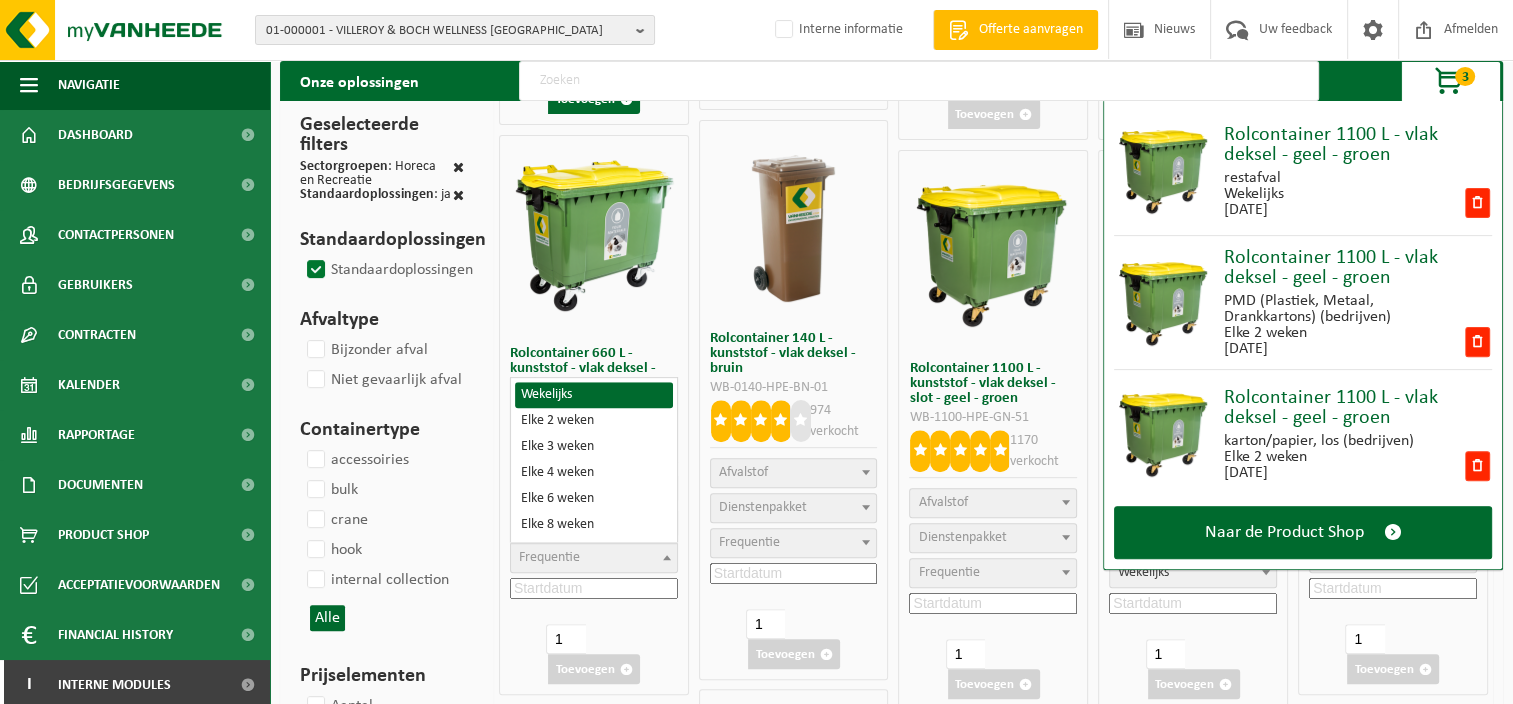 click on "Frequentie" at bounding box center [594, 558] 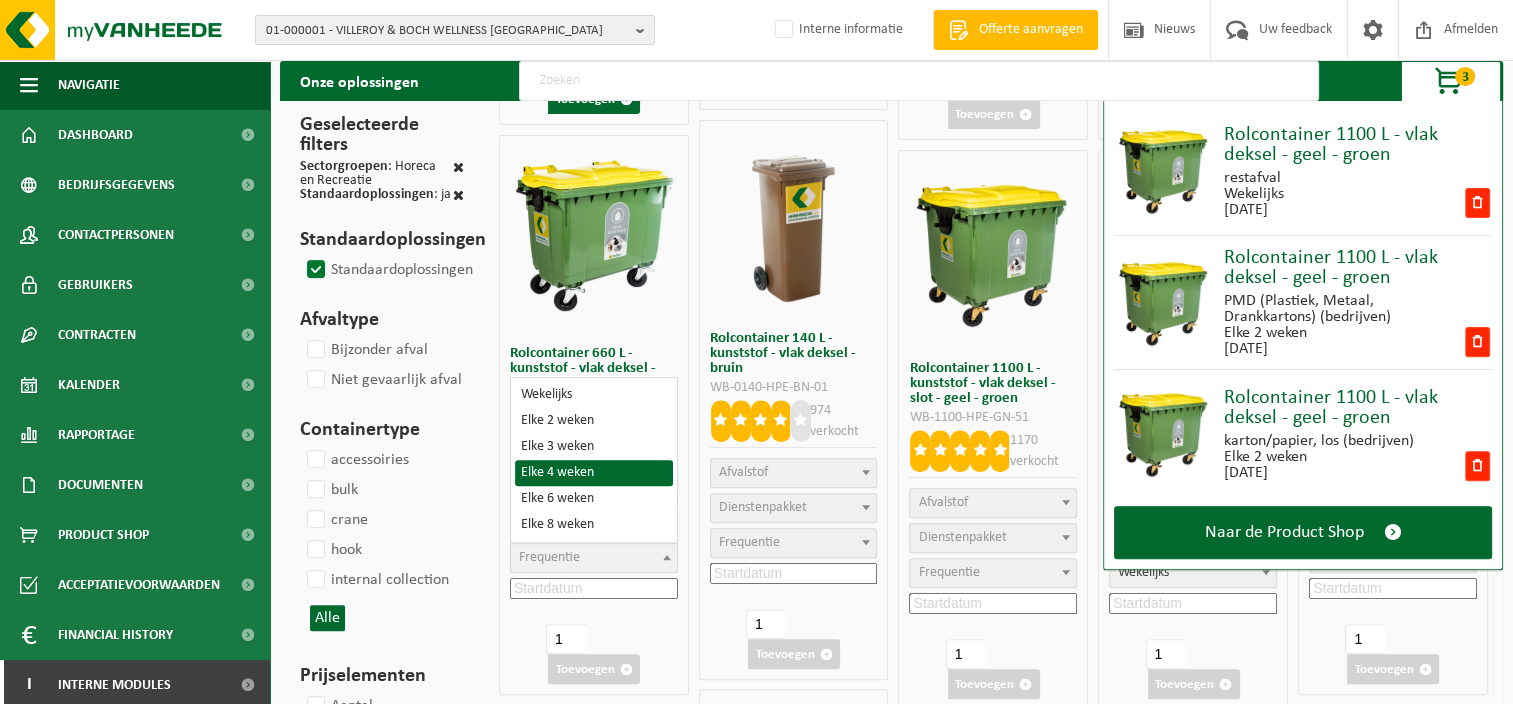 select on "15" 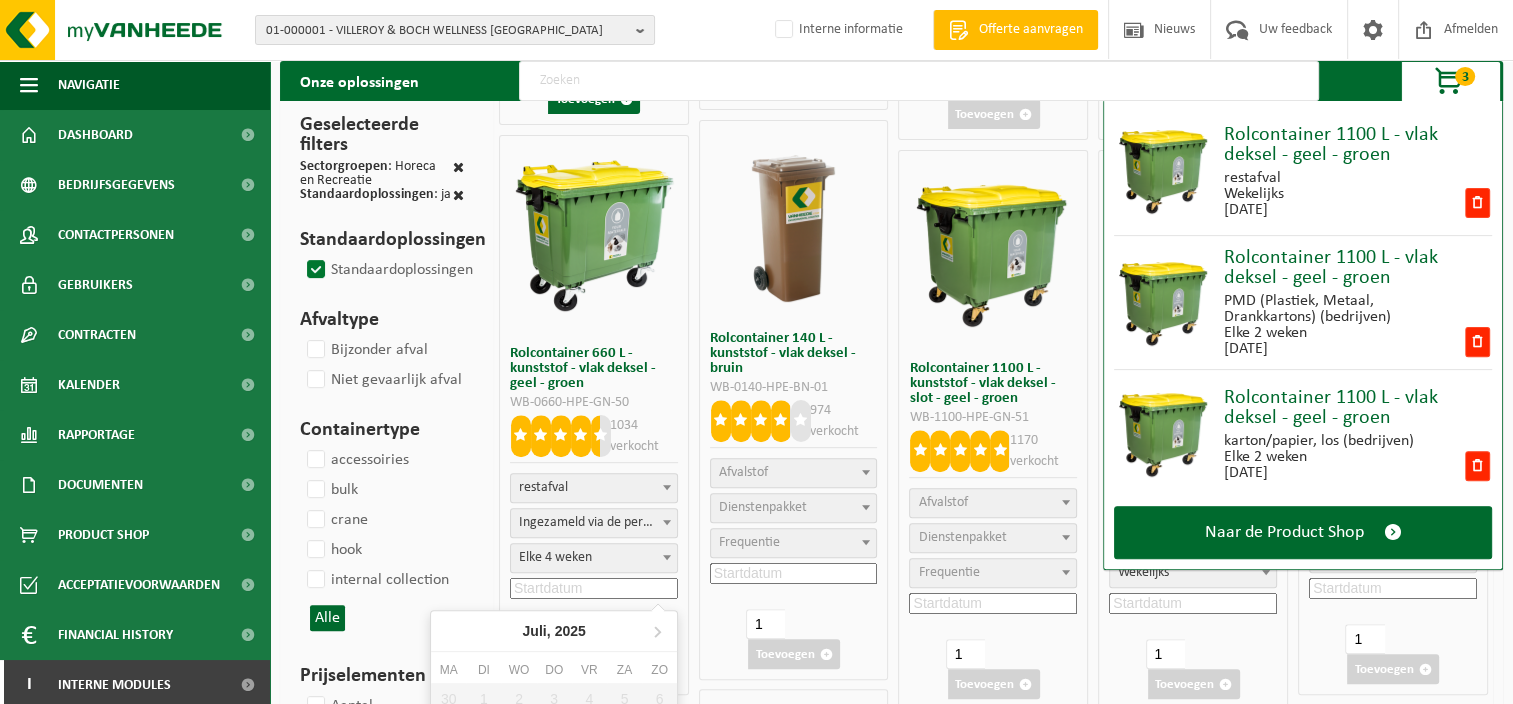 click at bounding box center [594, 588] 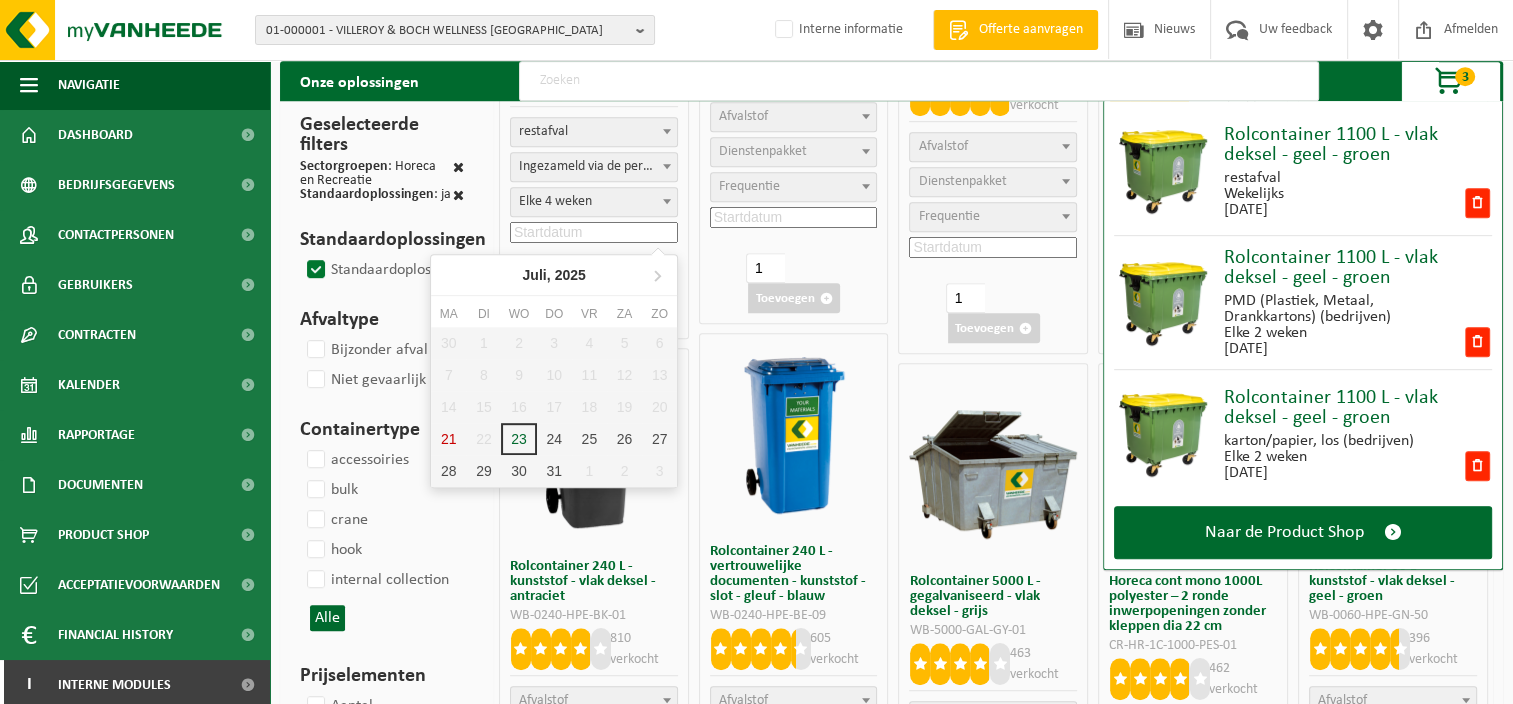 scroll, scrollTop: 1000, scrollLeft: 0, axis: vertical 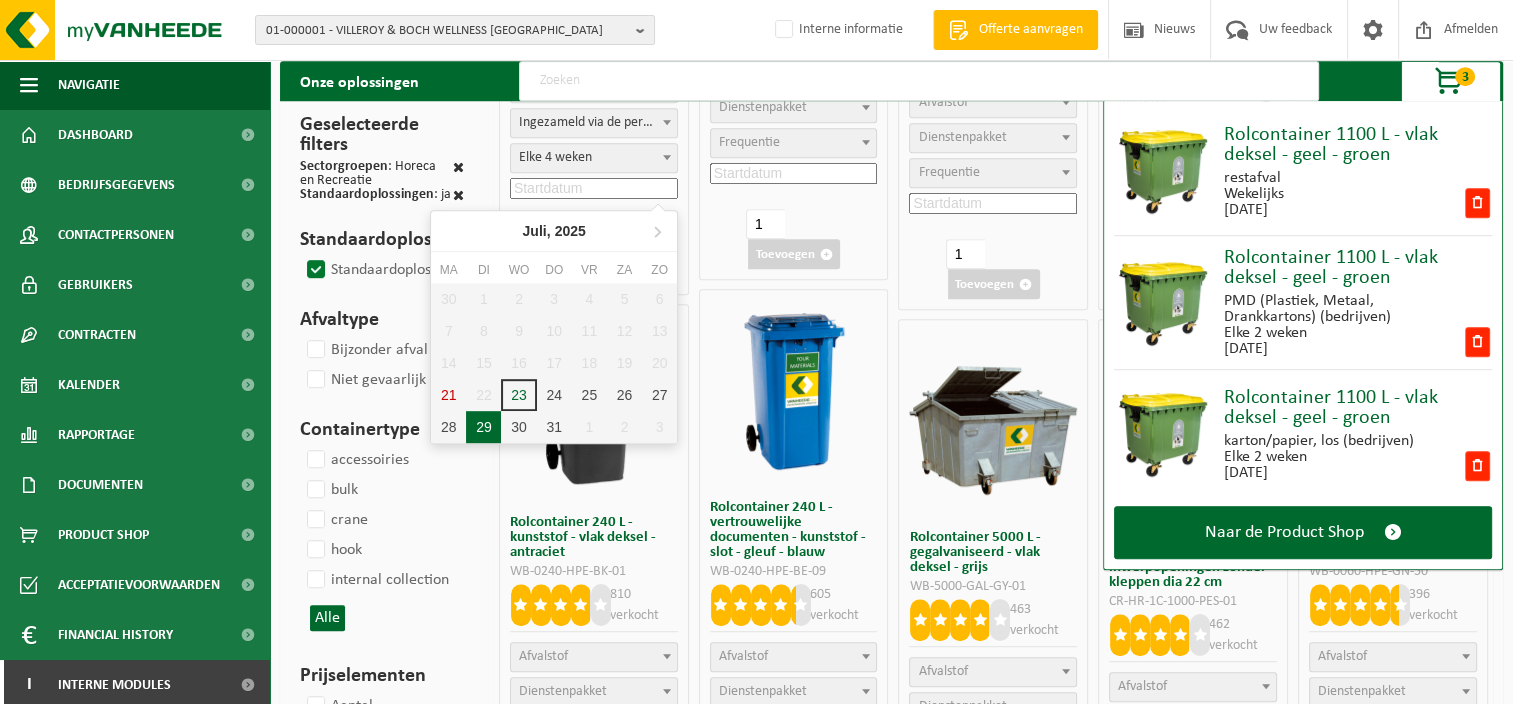 click on "29" at bounding box center (483, 427) 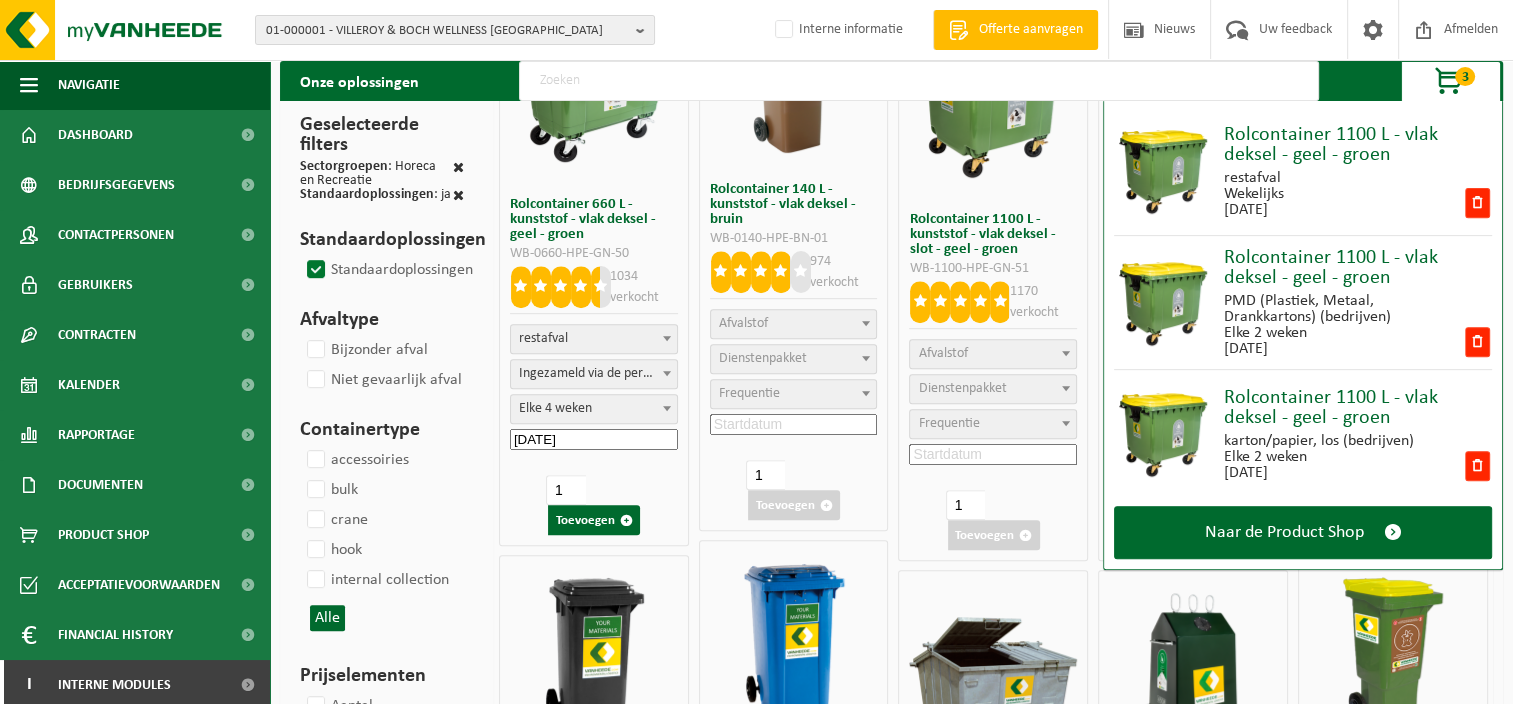 scroll, scrollTop: 700, scrollLeft: 0, axis: vertical 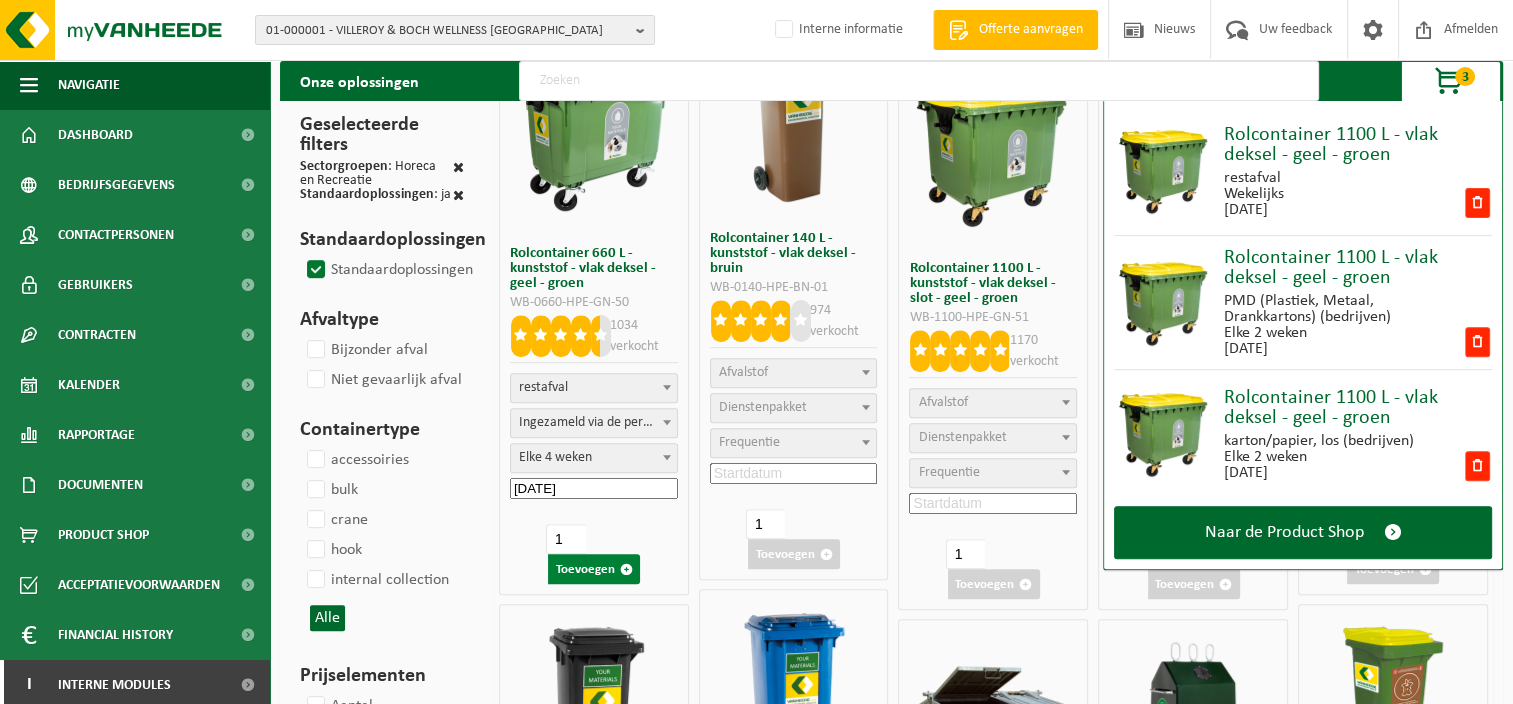 click on "Toevoegen" at bounding box center (594, 569) 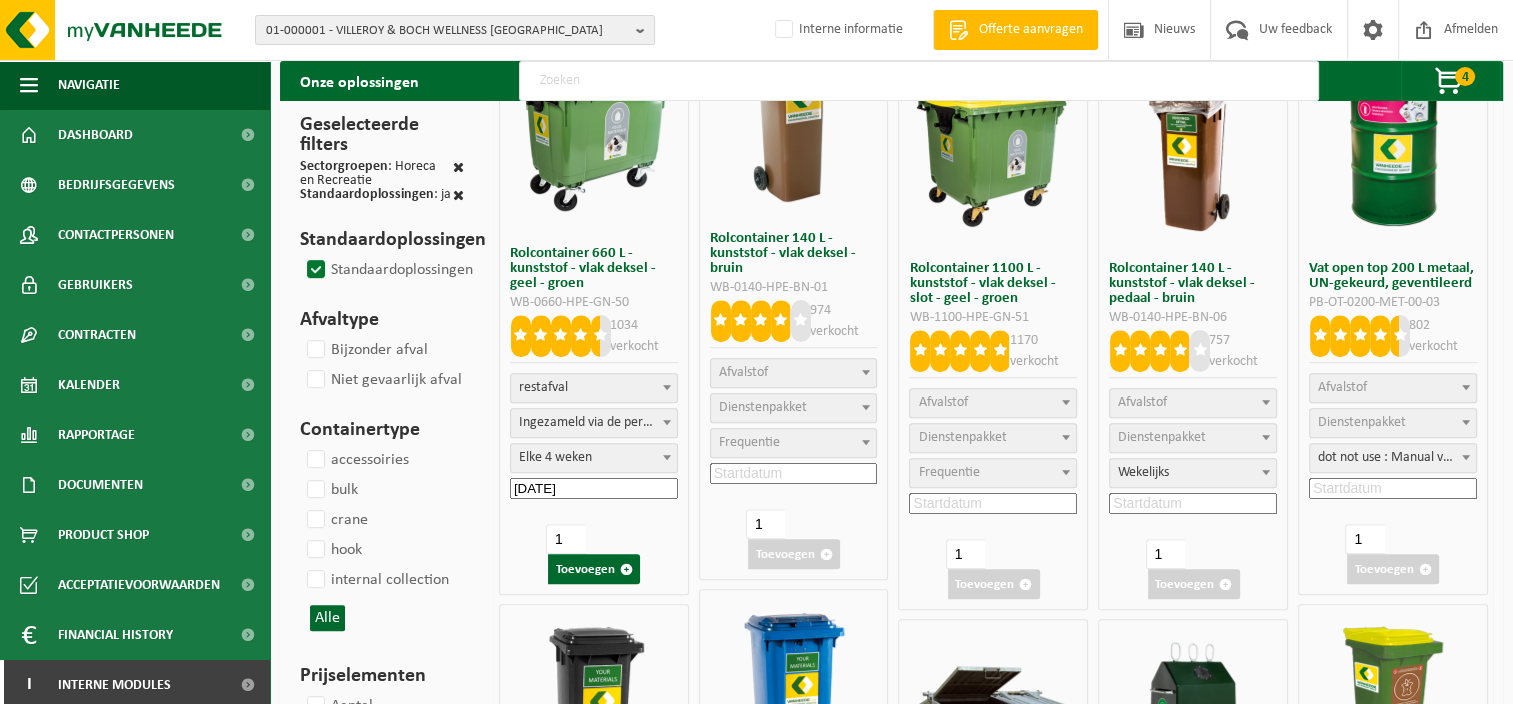 click on "Afvalstof" at bounding box center [1193, 403] 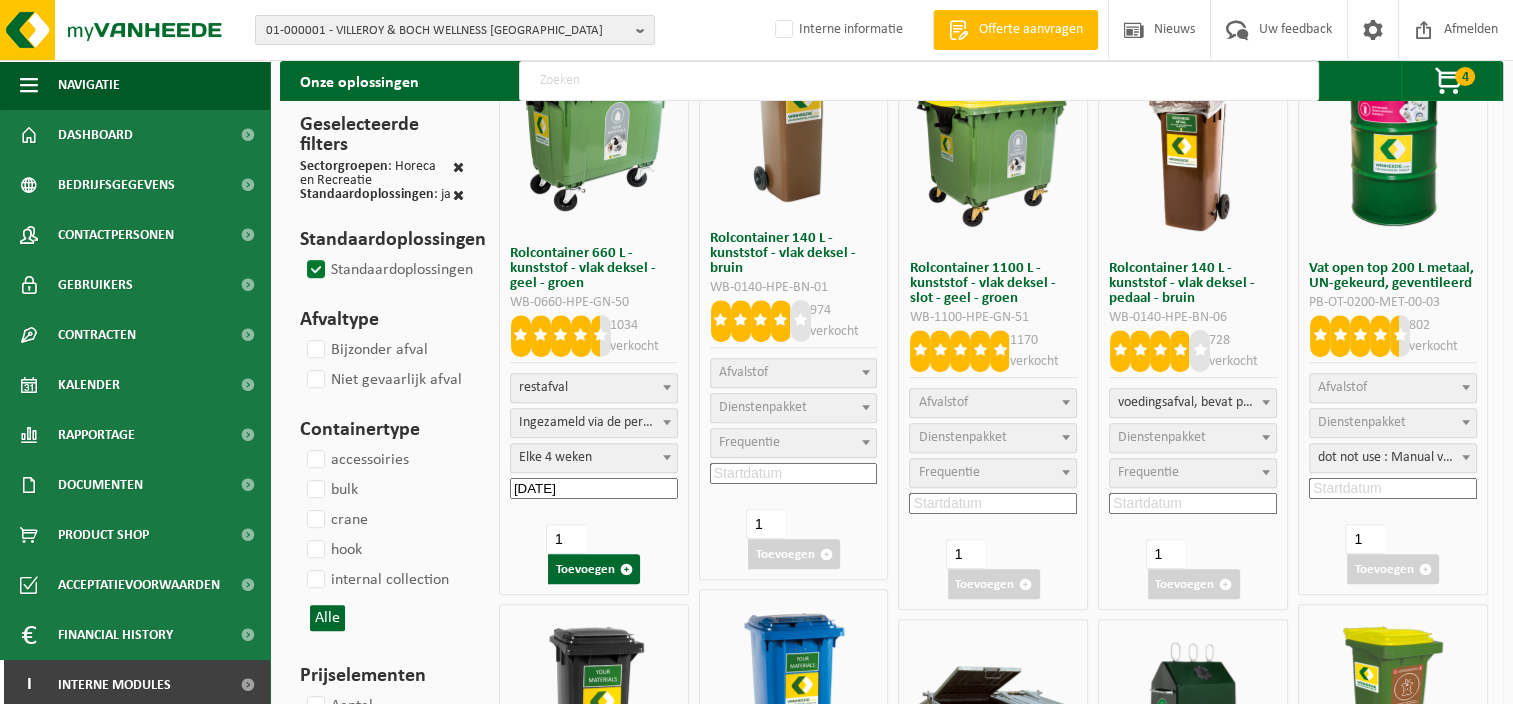 select on "24" 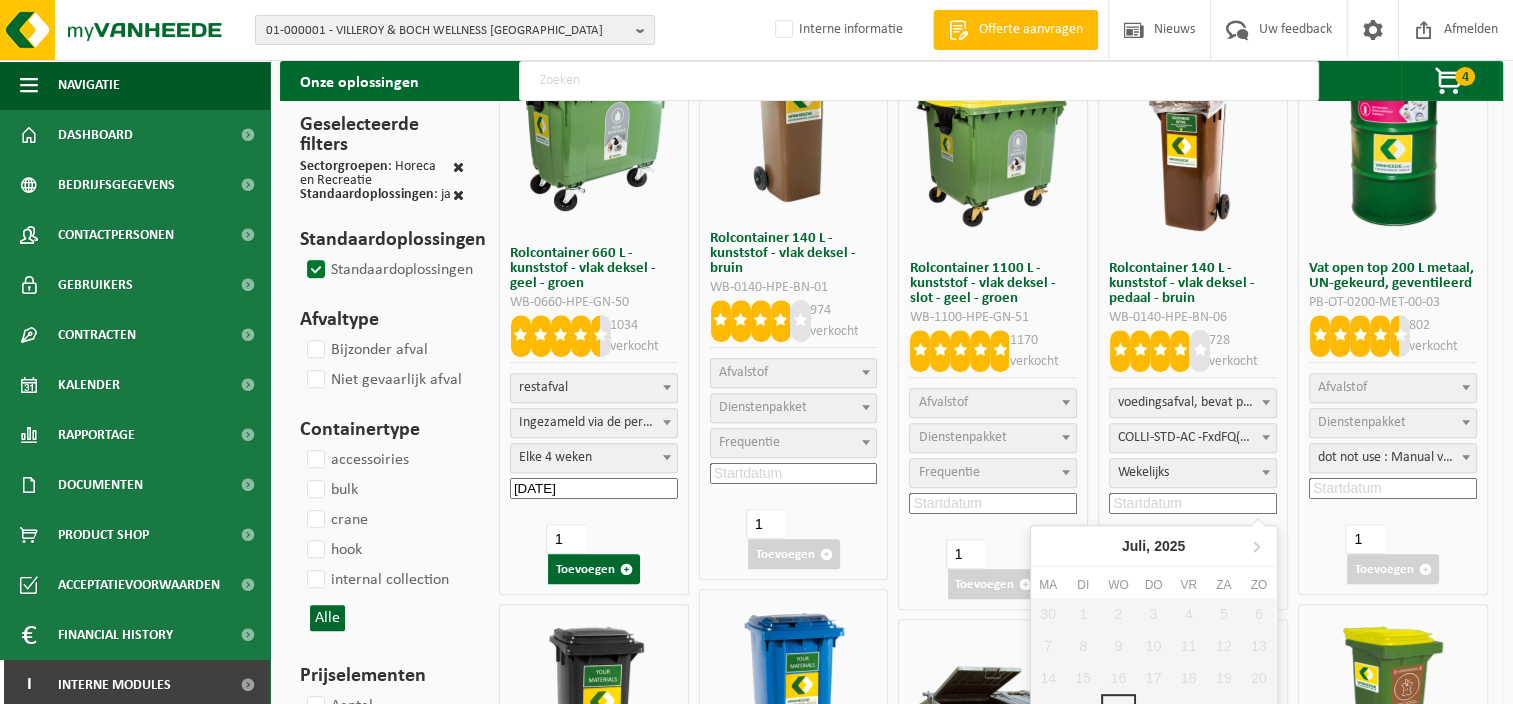 click at bounding box center [1193, 503] 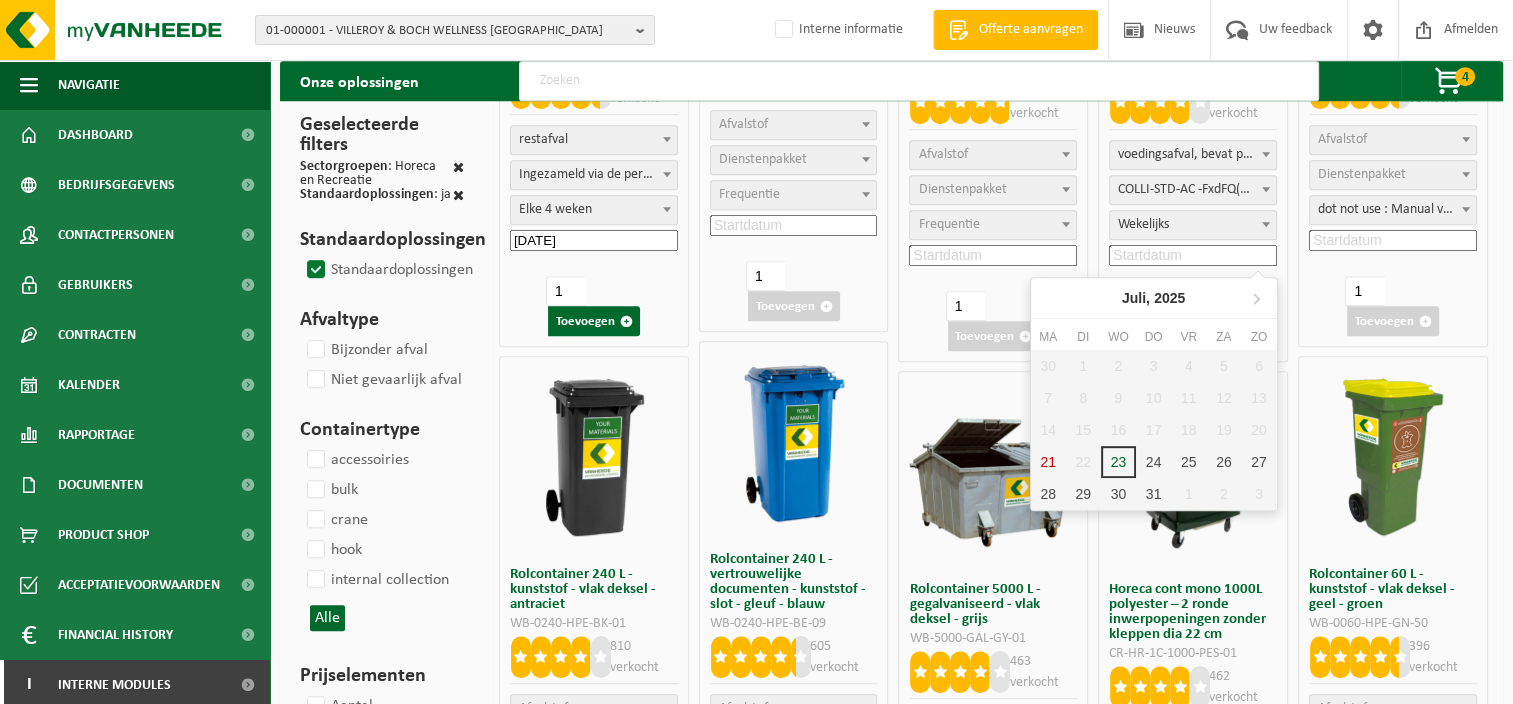 scroll, scrollTop: 1000, scrollLeft: 0, axis: vertical 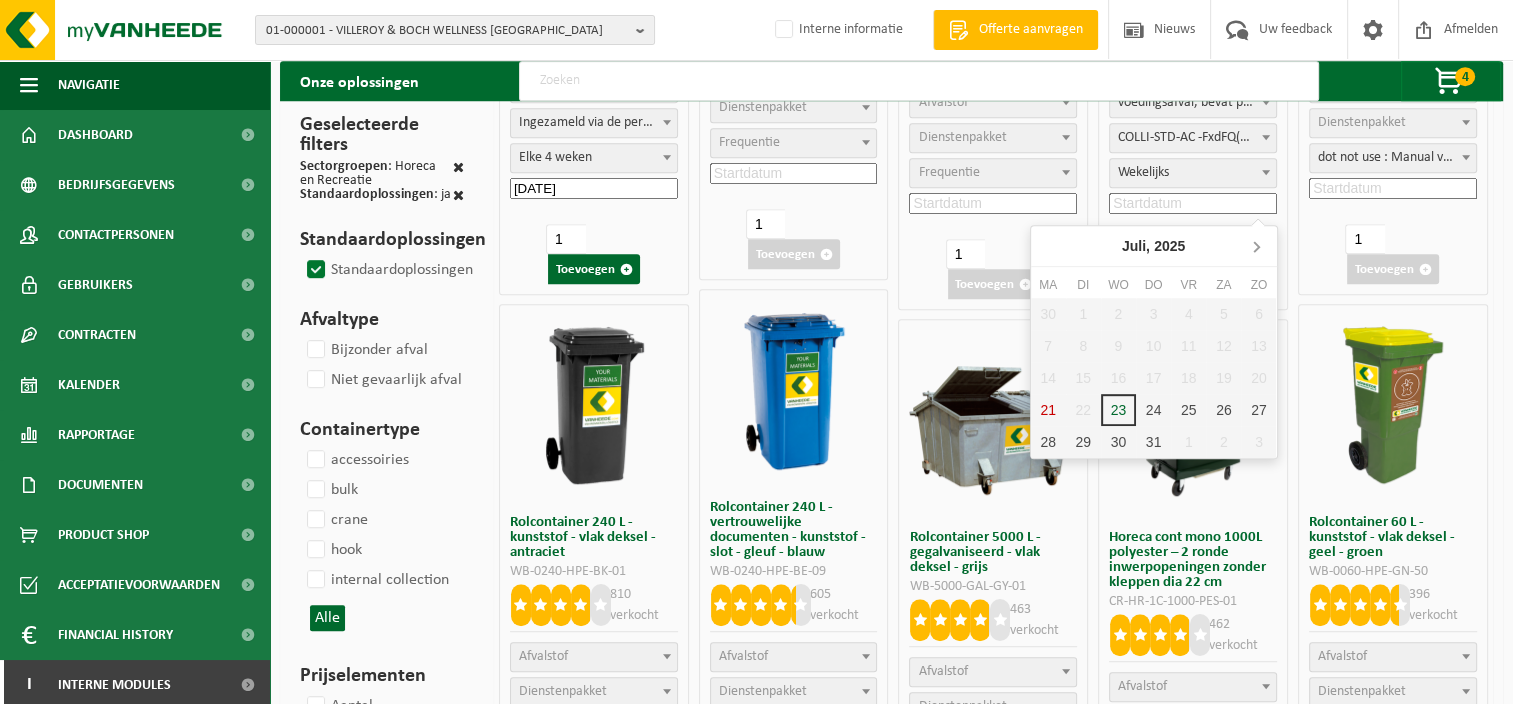 click 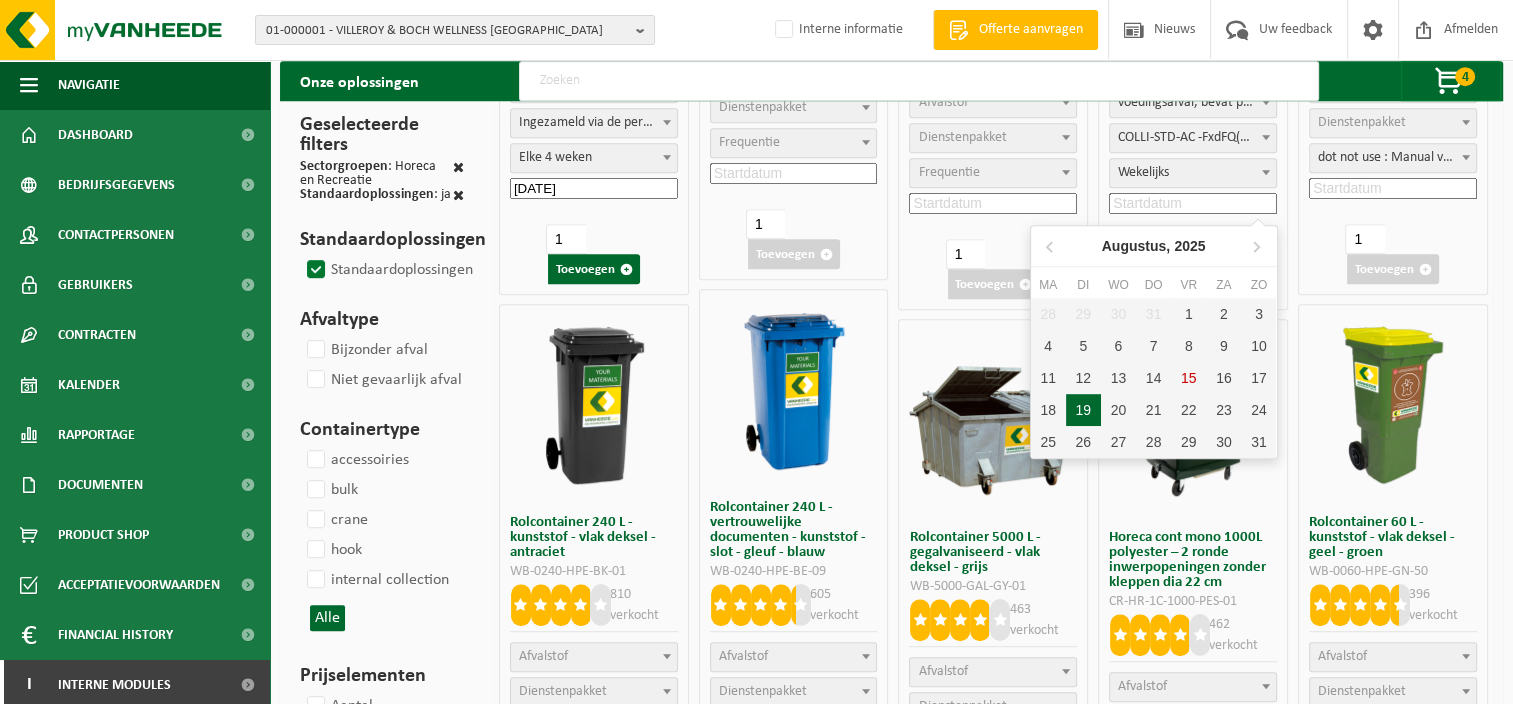 click on "19" at bounding box center (1083, 410) 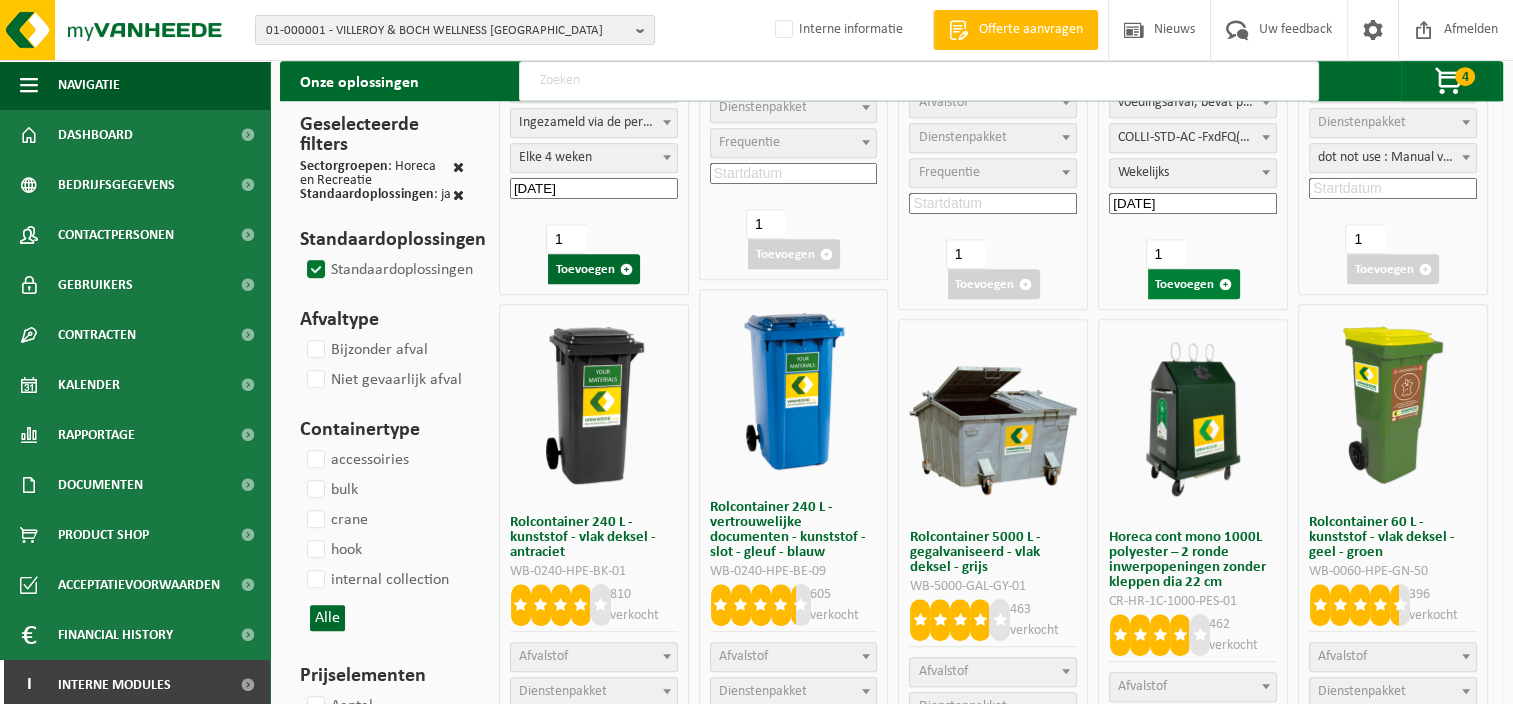 click on "Toevoegen" at bounding box center [1194, 284] 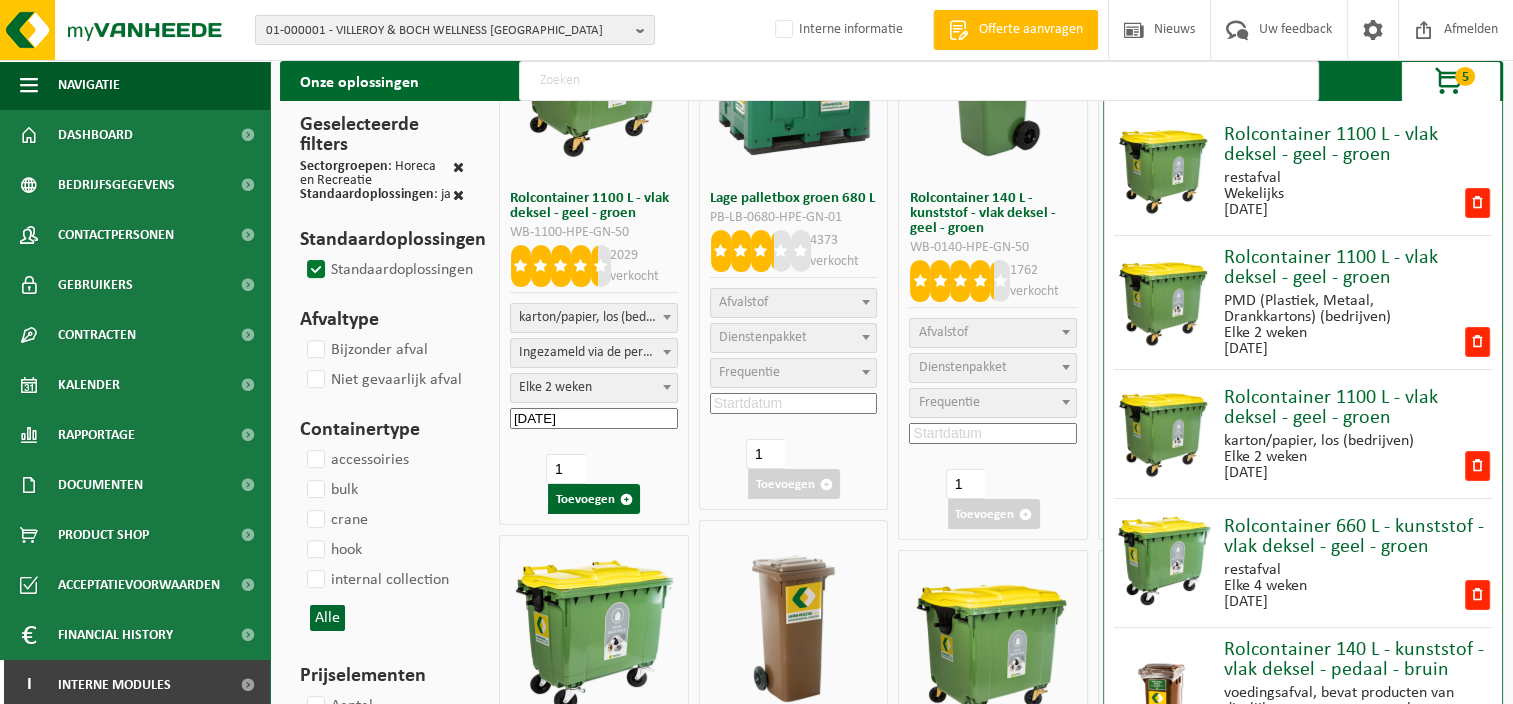 scroll, scrollTop: 0, scrollLeft: 0, axis: both 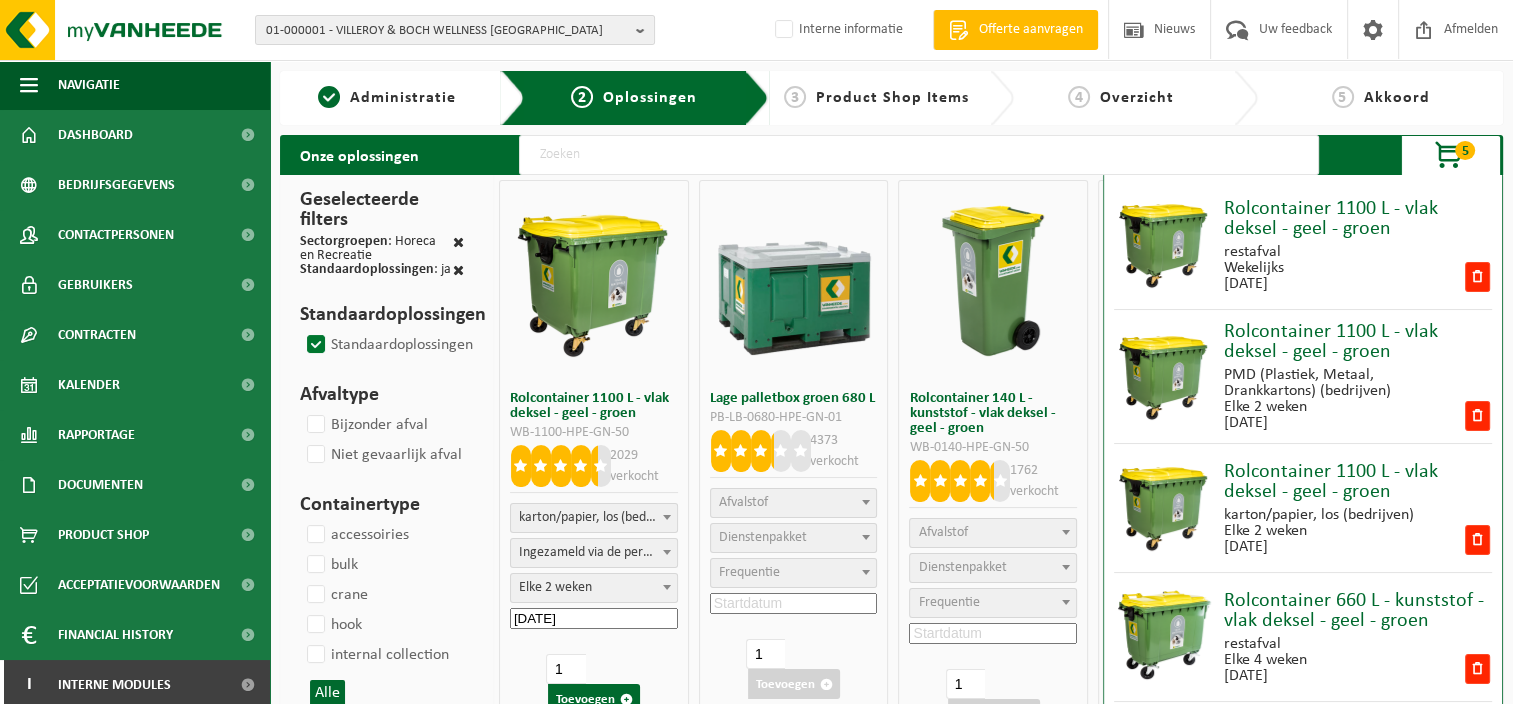 click on "5" at bounding box center (1465, 150) 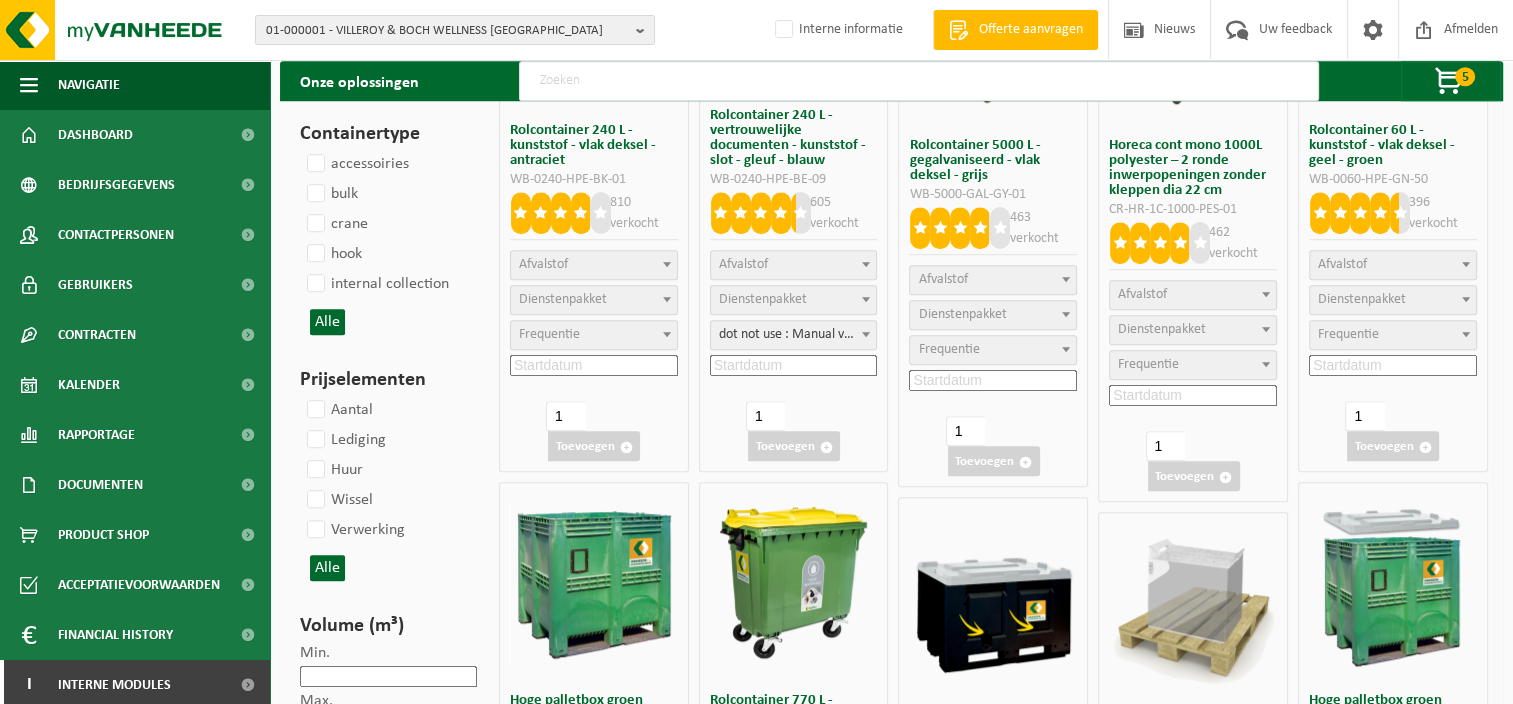 scroll, scrollTop: 1400, scrollLeft: 0, axis: vertical 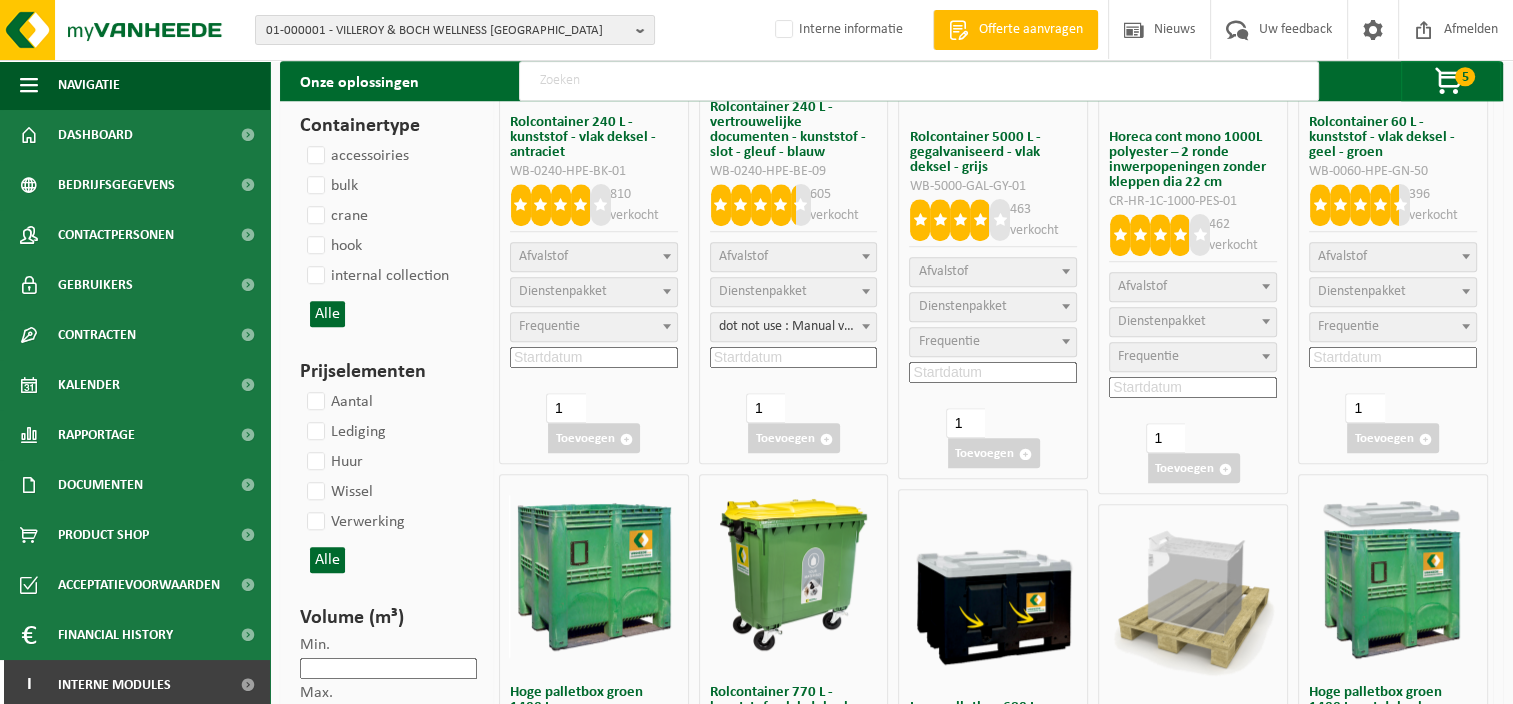 click on "Afvalstof" at bounding box center [1193, 287] 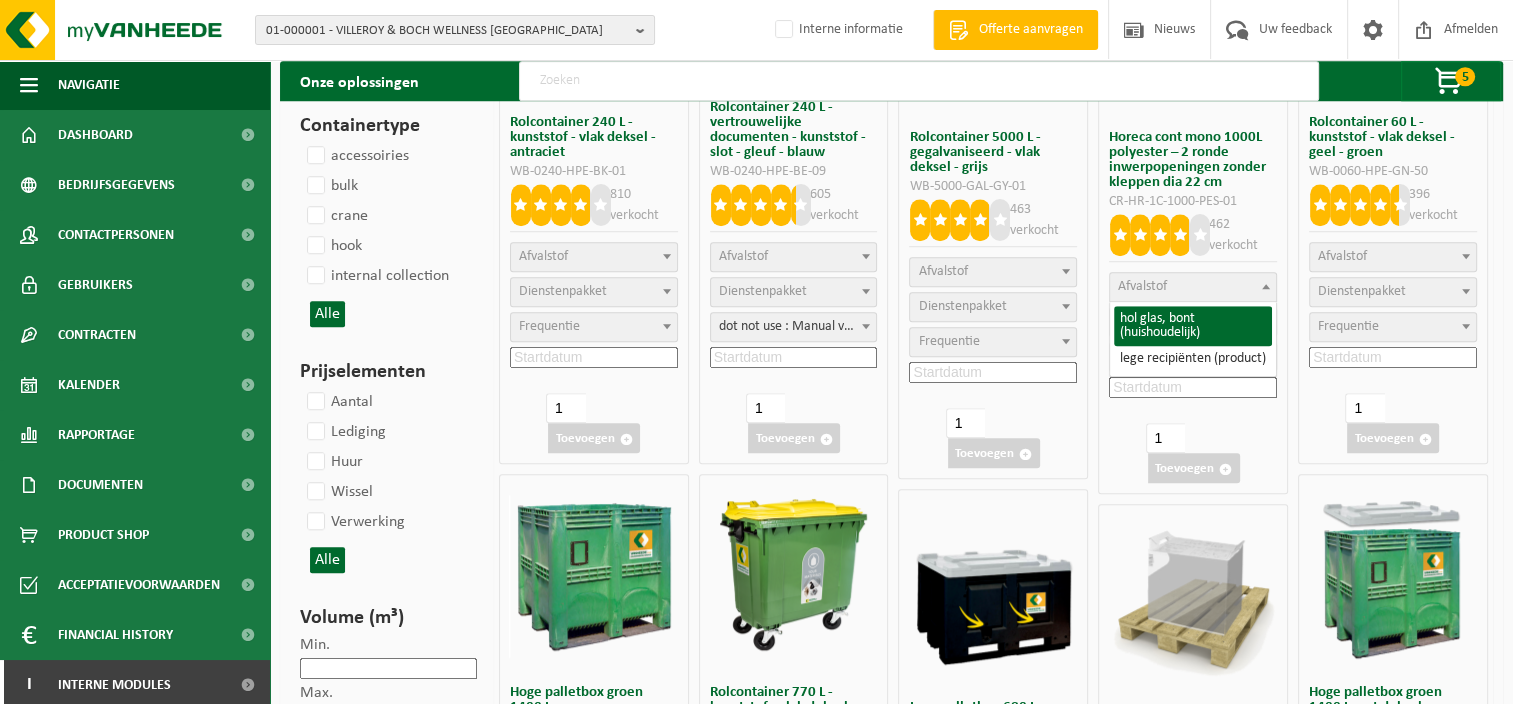 select on "209" 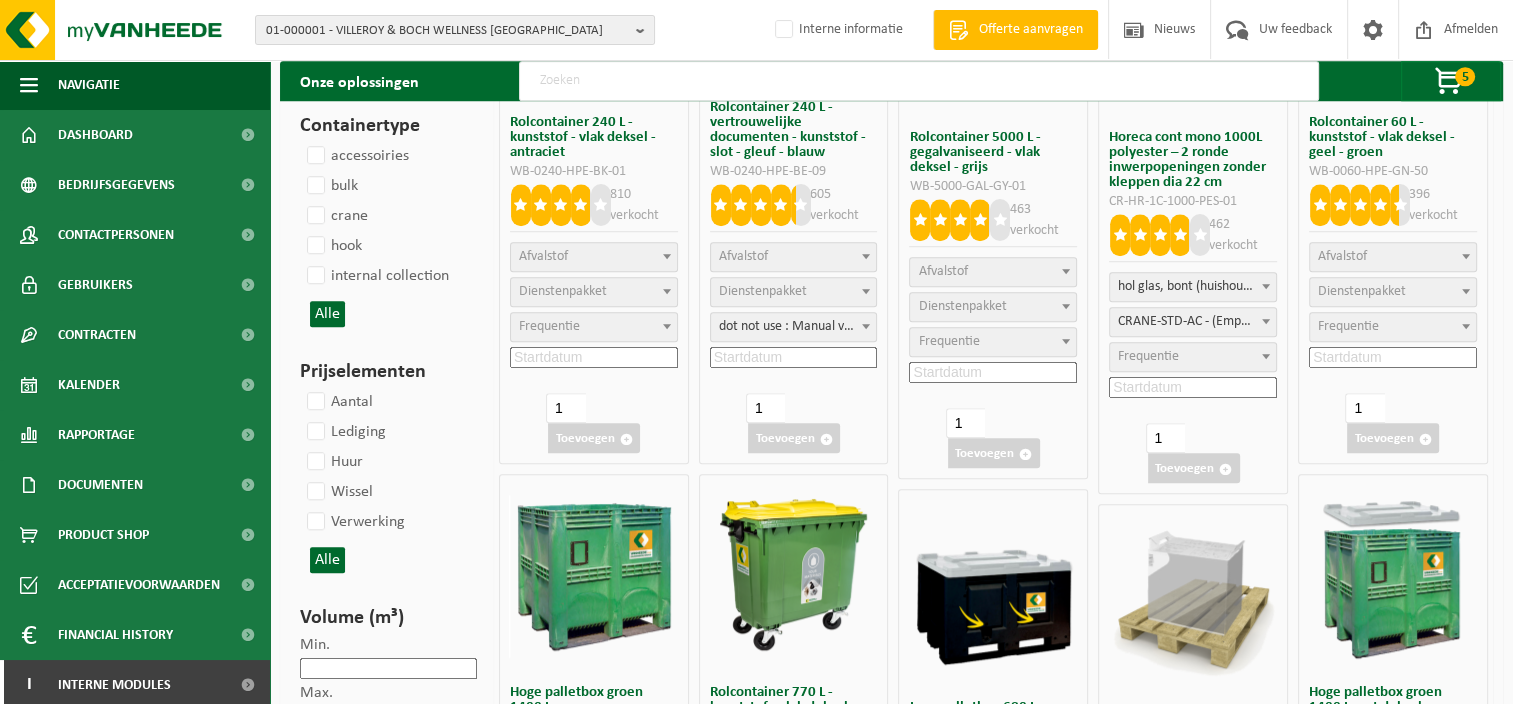 click on "Frequentie" at bounding box center [1193, 357] 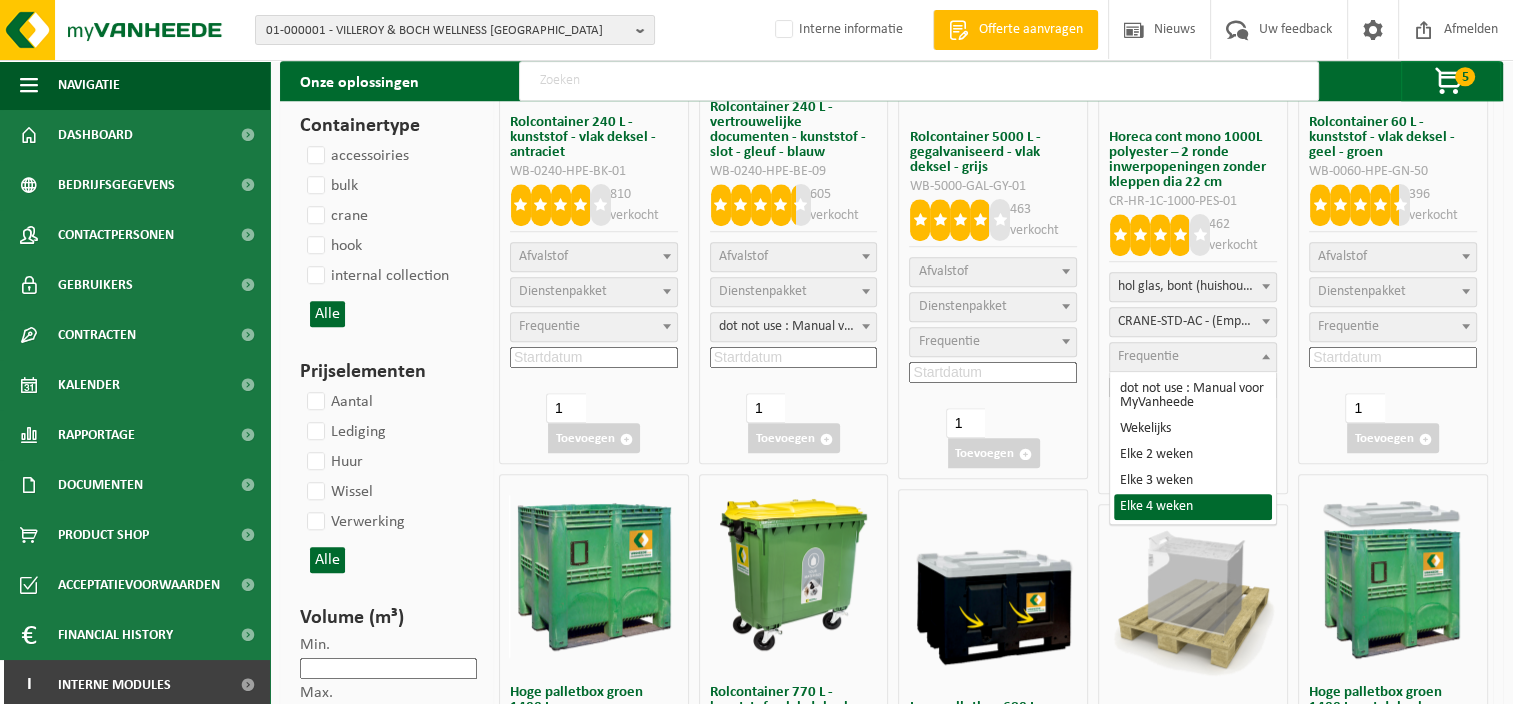 select on "15" 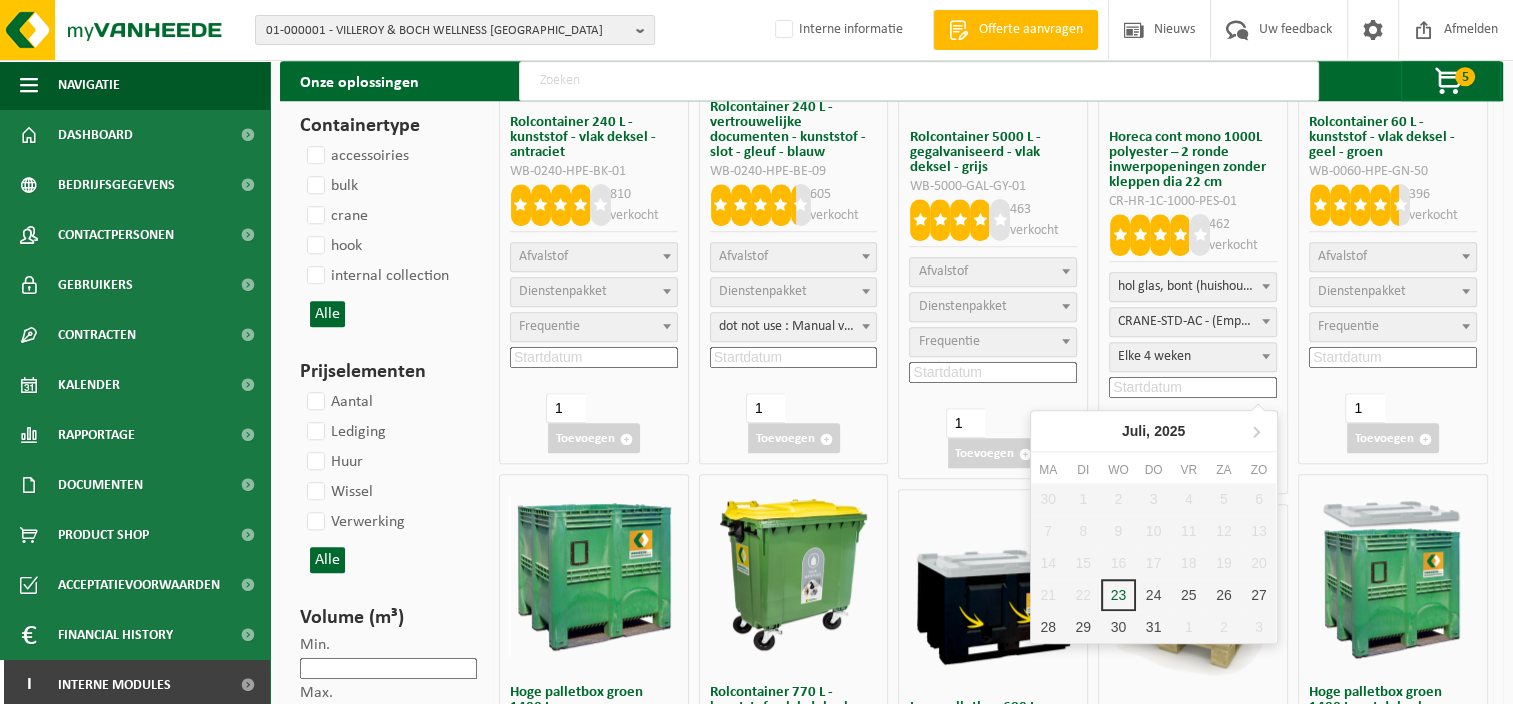 click at bounding box center (1193, 387) 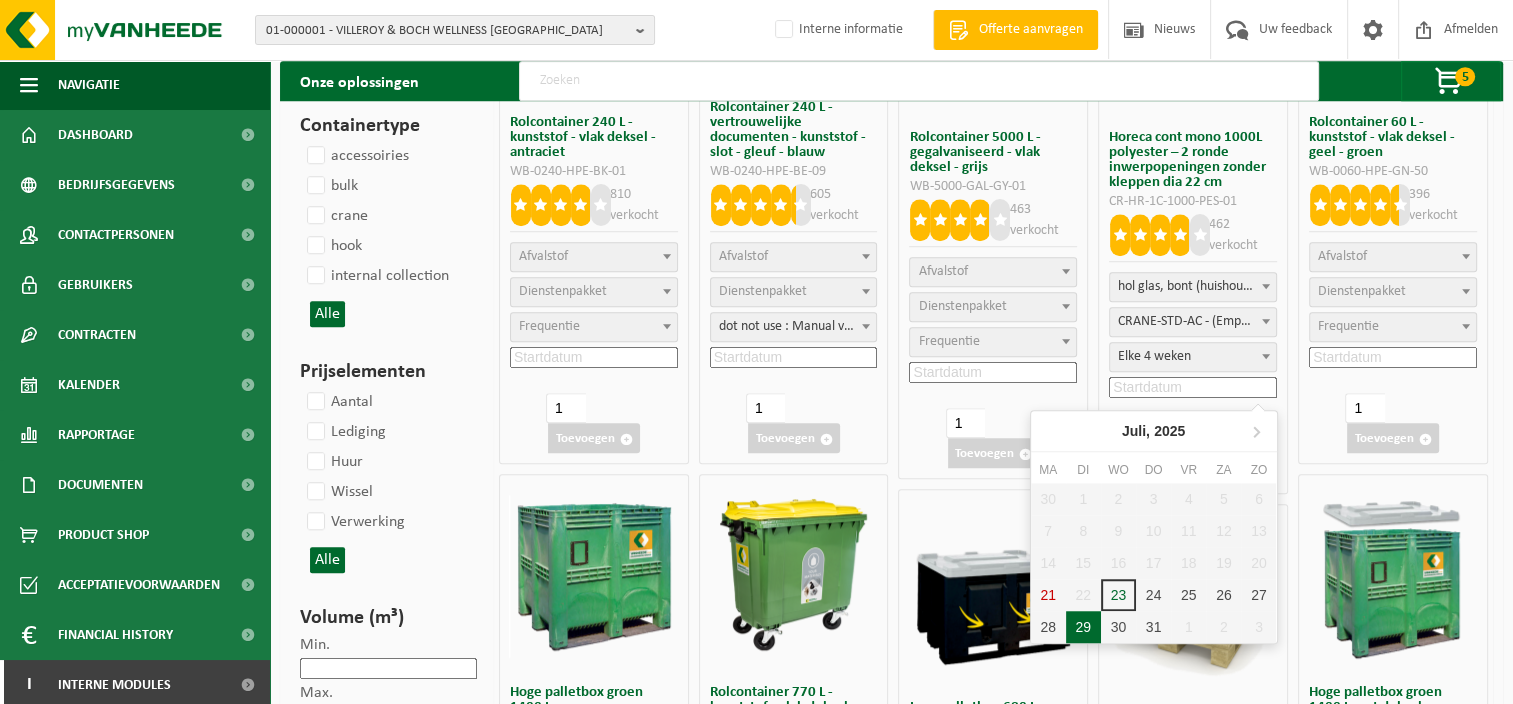 click on "29" at bounding box center (1083, 627) 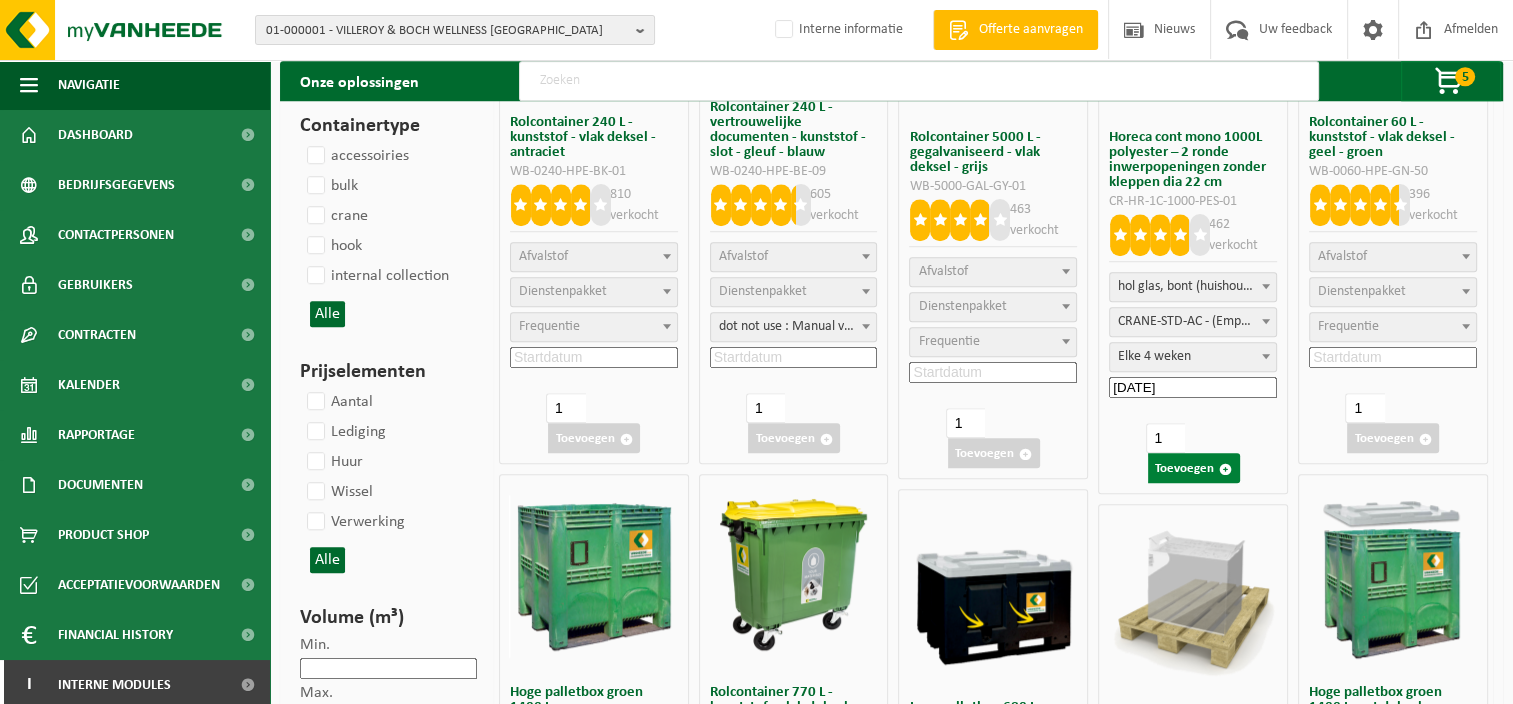 click on "Toevoegen" at bounding box center (1194, 468) 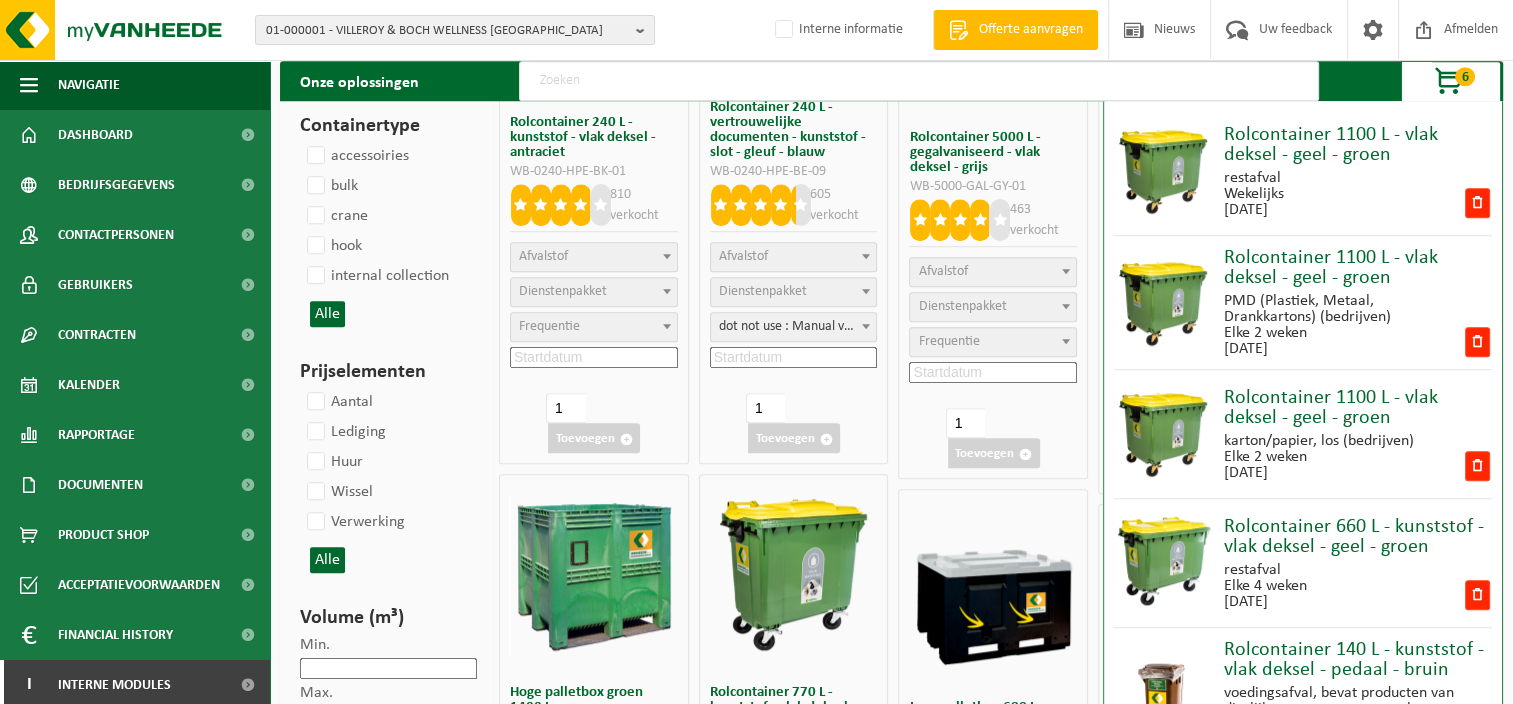 click on "Onze oplossingen                     6                 Rolcontainer 1100 L - vlak deksel - geel - groen       restafval   Wekelijks   2025-08-19                           Rolcontainer 1100 L - vlak deksel - geel - groen       PMD (Plastiek, Metaal, Drankkartons) (bedrijven)   Elke 2 weken   2025-08-19                           Rolcontainer 1100 L - vlak deksel - geel - groen       karton/papier, los (bedrijven)   Elke 2 weken   2025-08-19                           Rolcontainer 660 L - kunststof - vlak deksel - geel - groen       restafval   Elke 4 weken   2025-07-29                           Rolcontainer 140 L - kunststof - vlak deksel - pedaal - bruin       voedingsafval, bevat producten van dierlijke oorsprong, onverpakt, categorie 3   Wekelijks   2025-08-19                           Horeca cont mono 1000L polyester – 2 ronde inwerpopeningen zonder kleppen dia 22 cm       hol glas, bont (huishoudelijk)   Elke 4 weken   2025-07-29                     Naar de Product Shop" at bounding box center (891, 81) 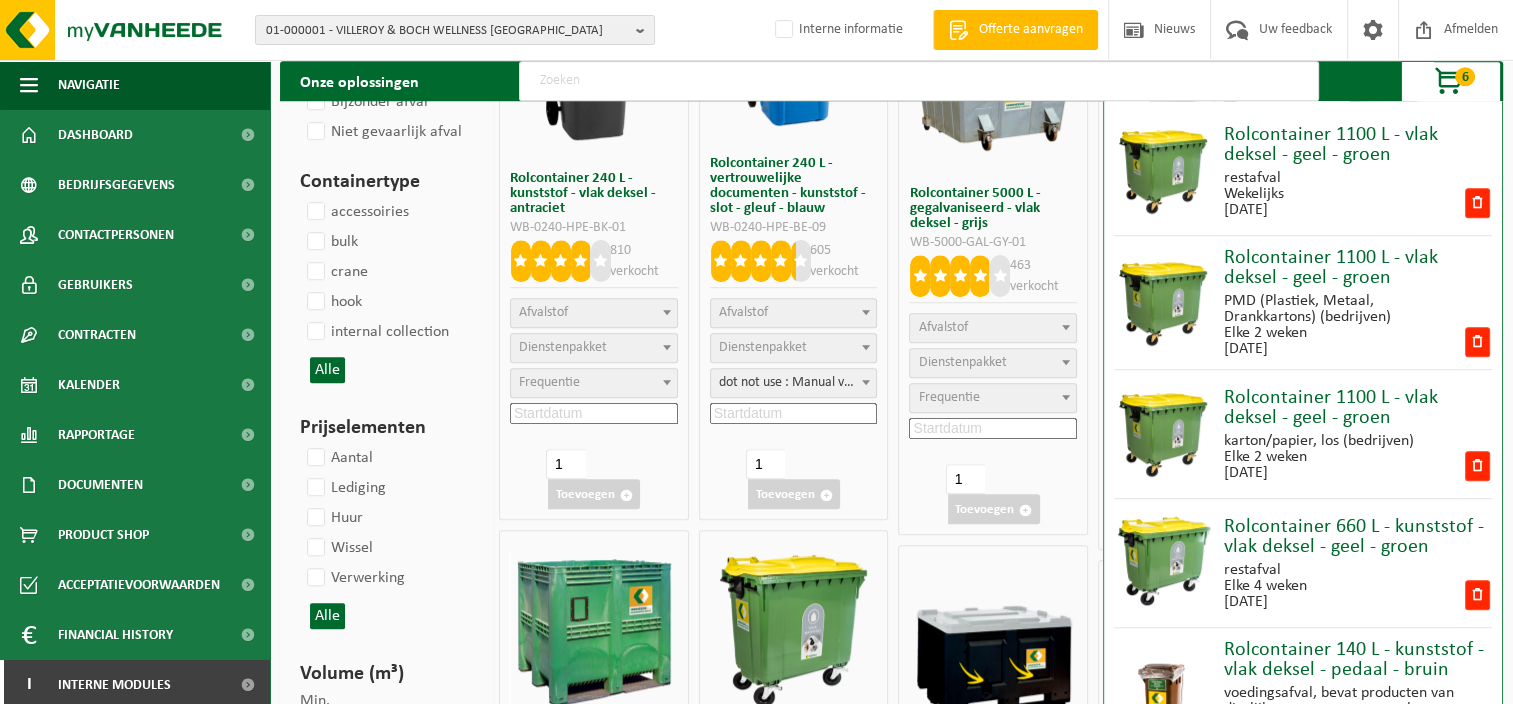 scroll, scrollTop: 1300, scrollLeft: 0, axis: vertical 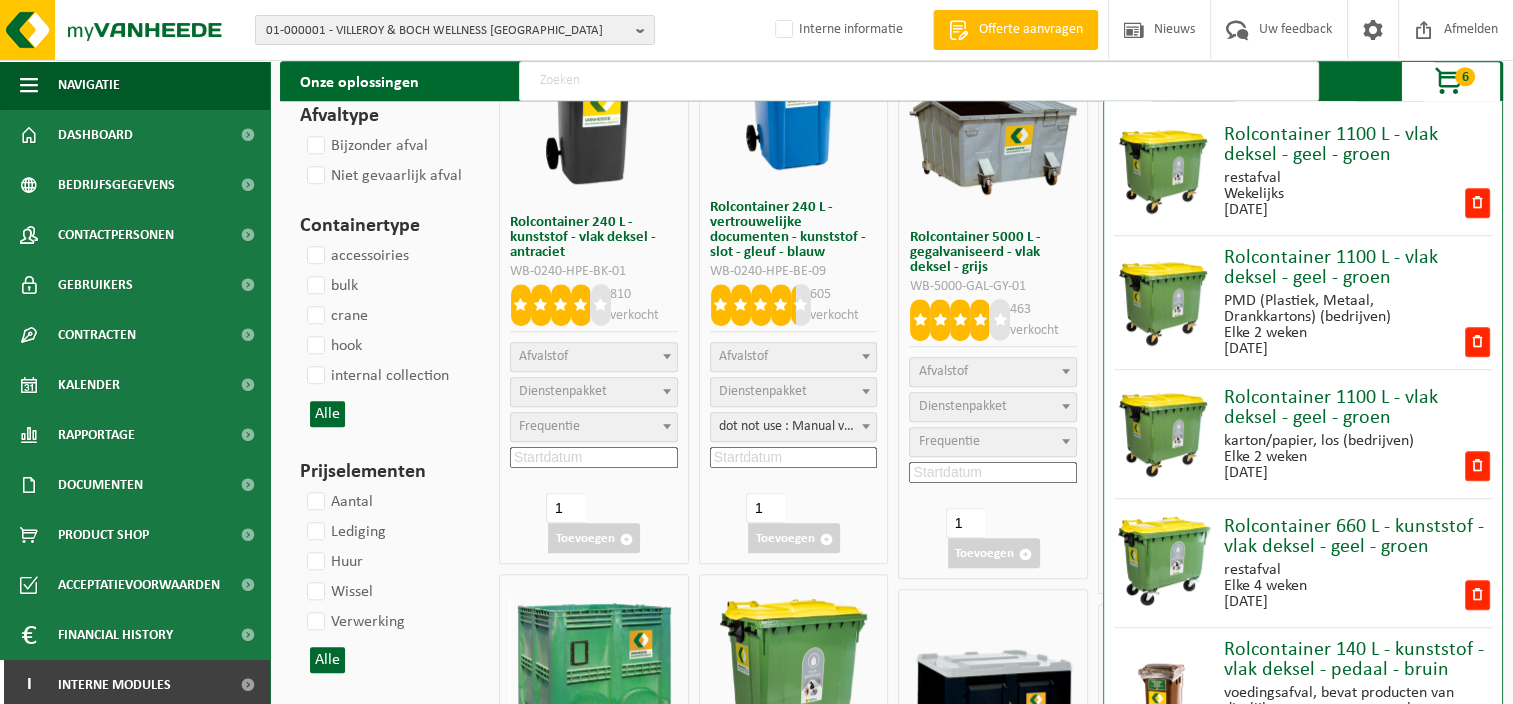 click on "6" at bounding box center (1465, 76) 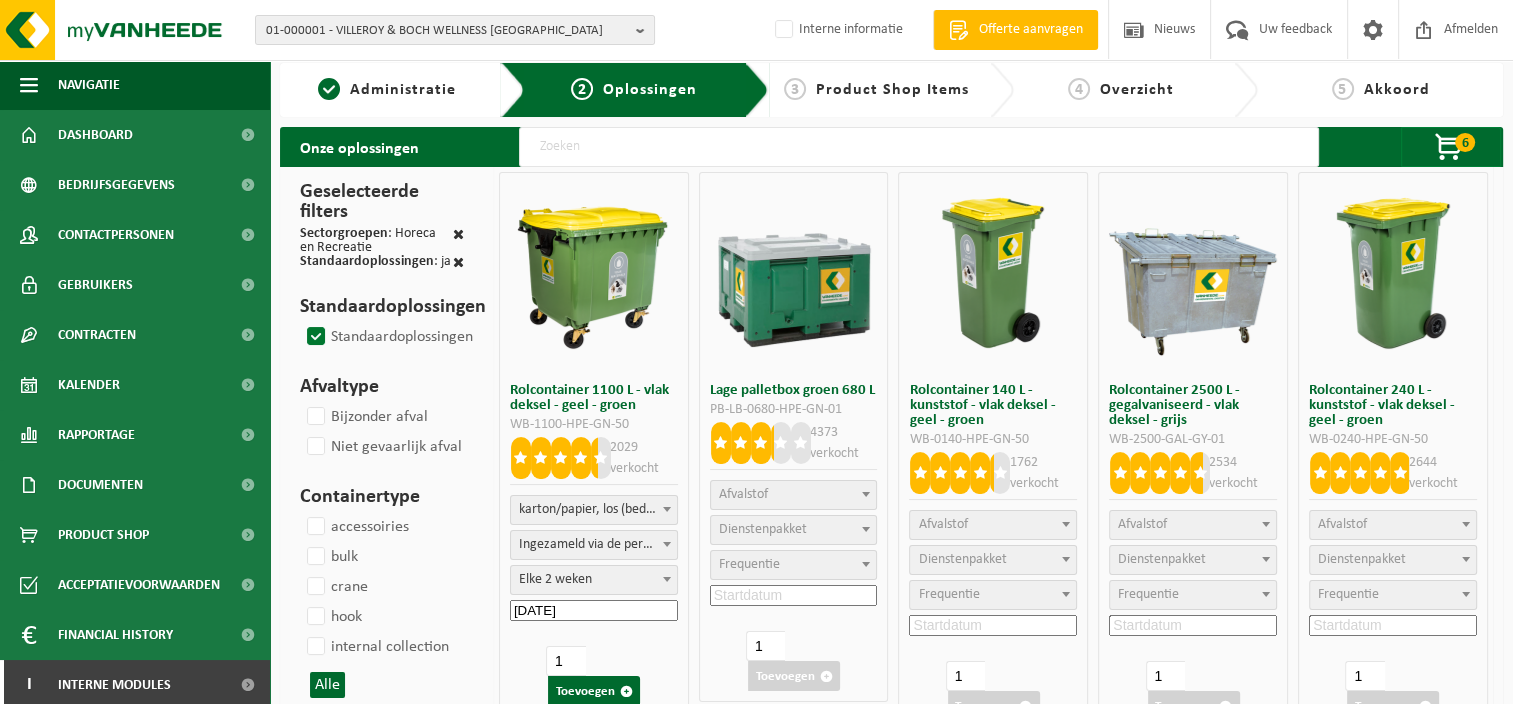 scroll, scrollTop: 0, scrollLeft: 0, axis: both 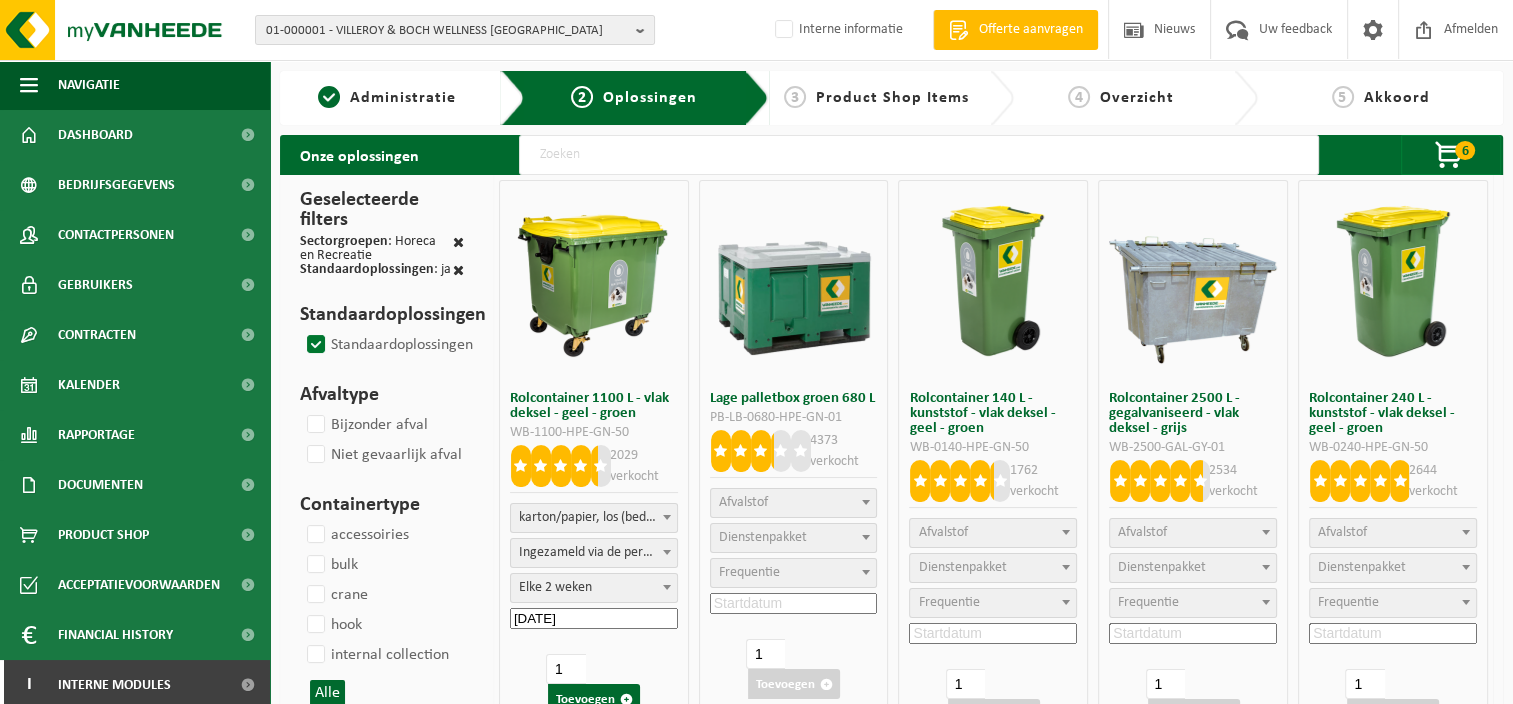 click on "Afvalstof" at bounding box center [794, 503] 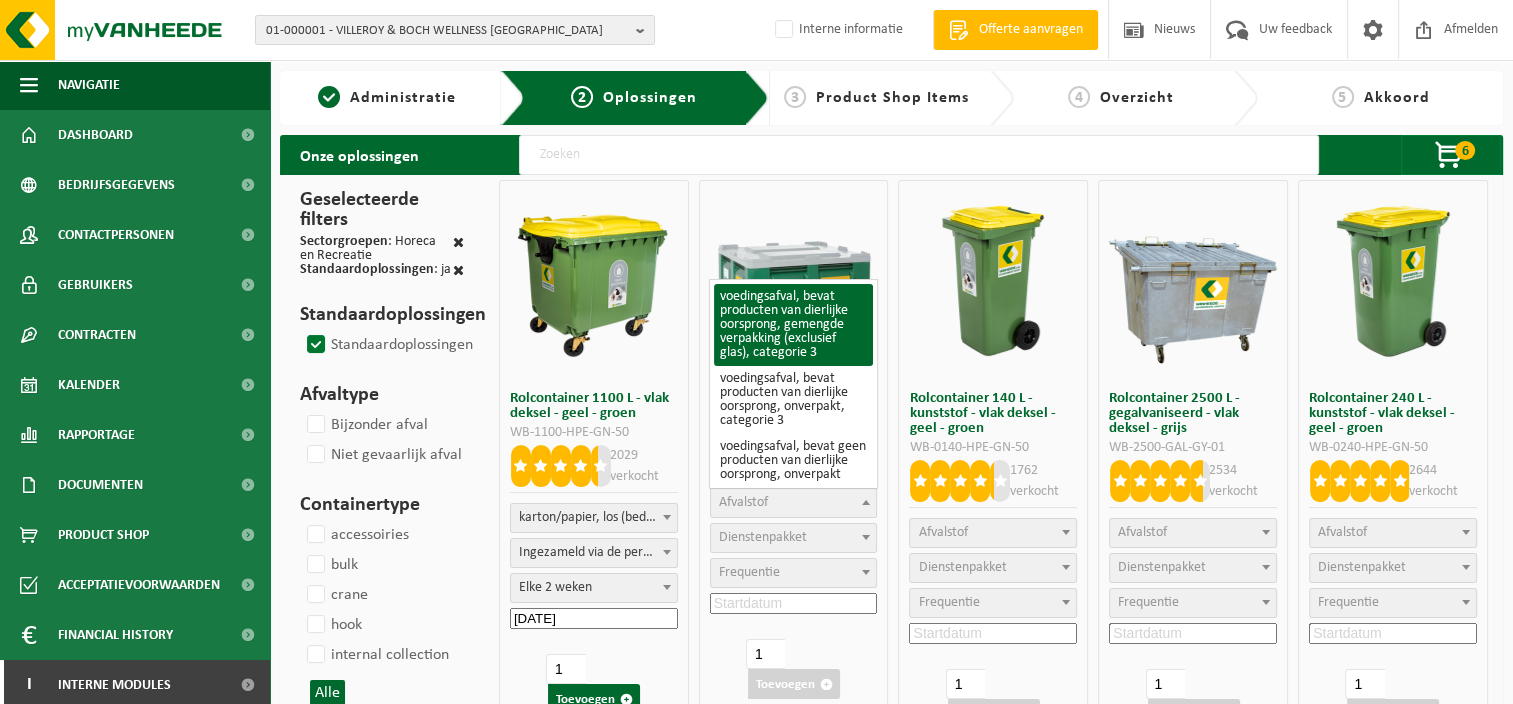 select on "25" 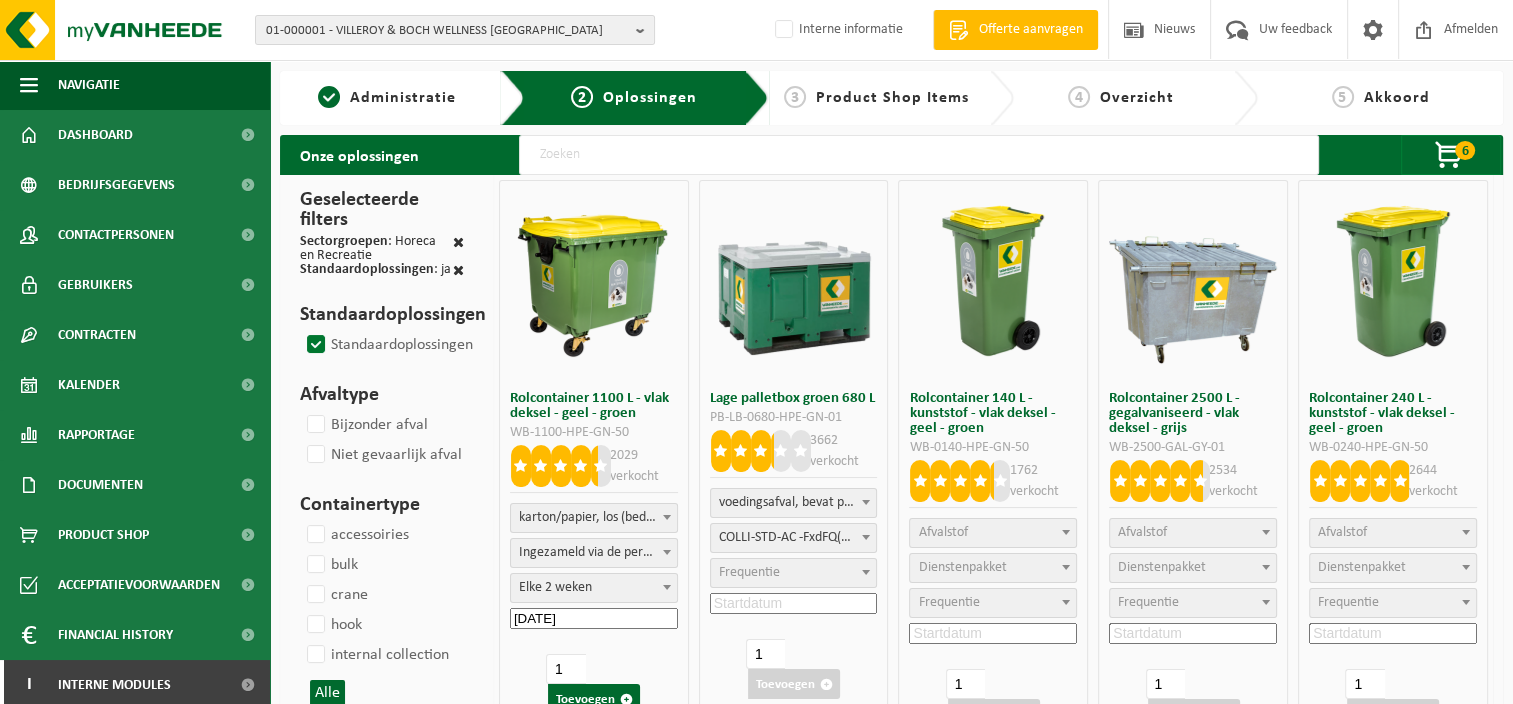 select on "8" 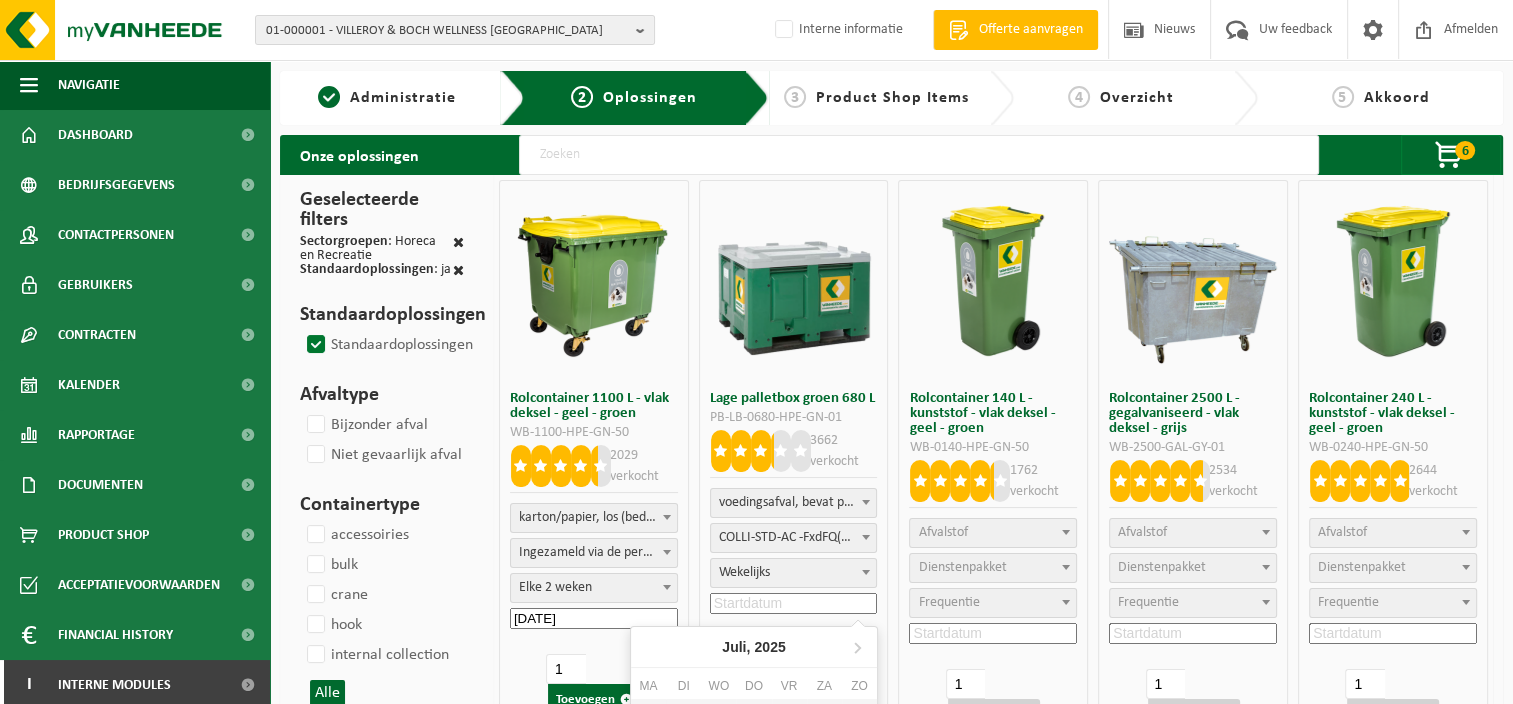 click at bounding box center (794, 603) 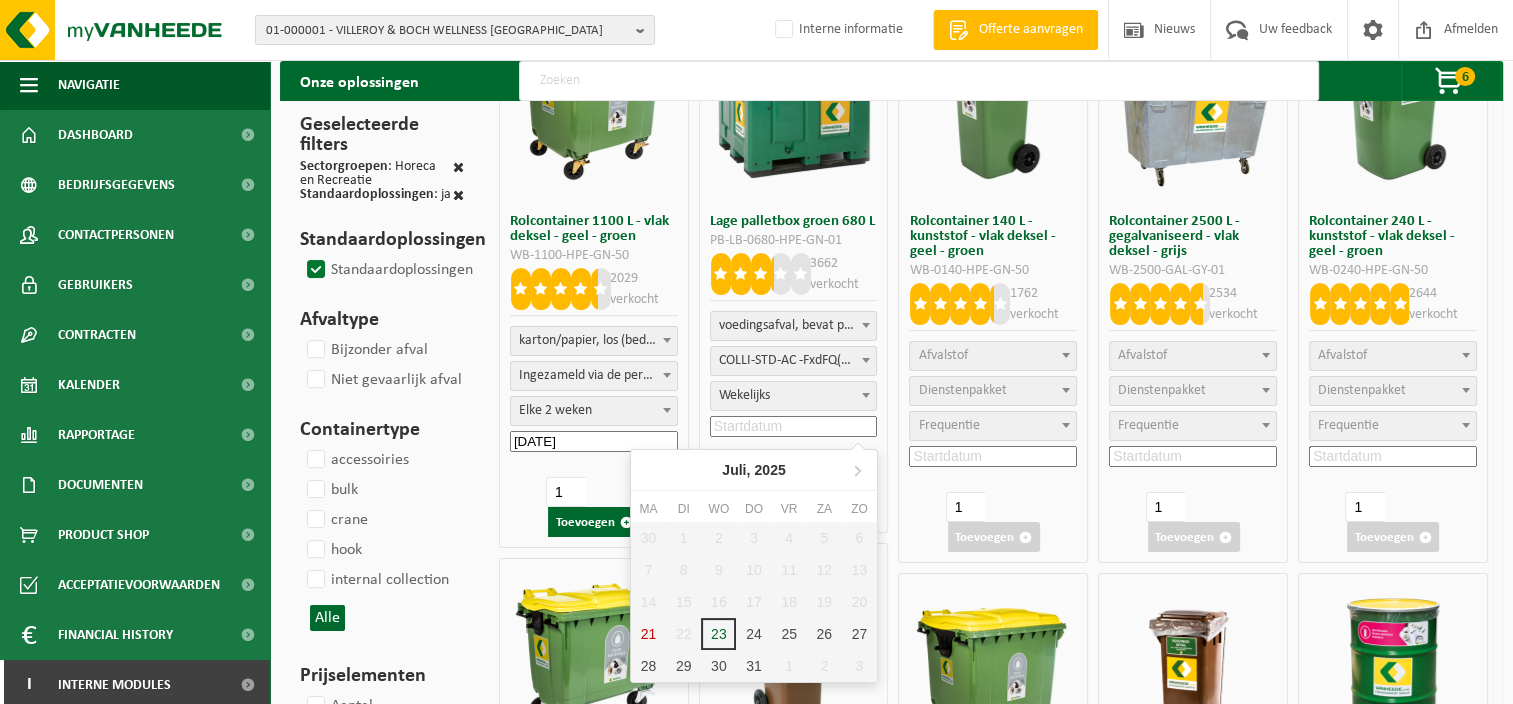 scroll, scrollTop: 300, scrollLeft: 0, axis: vertical 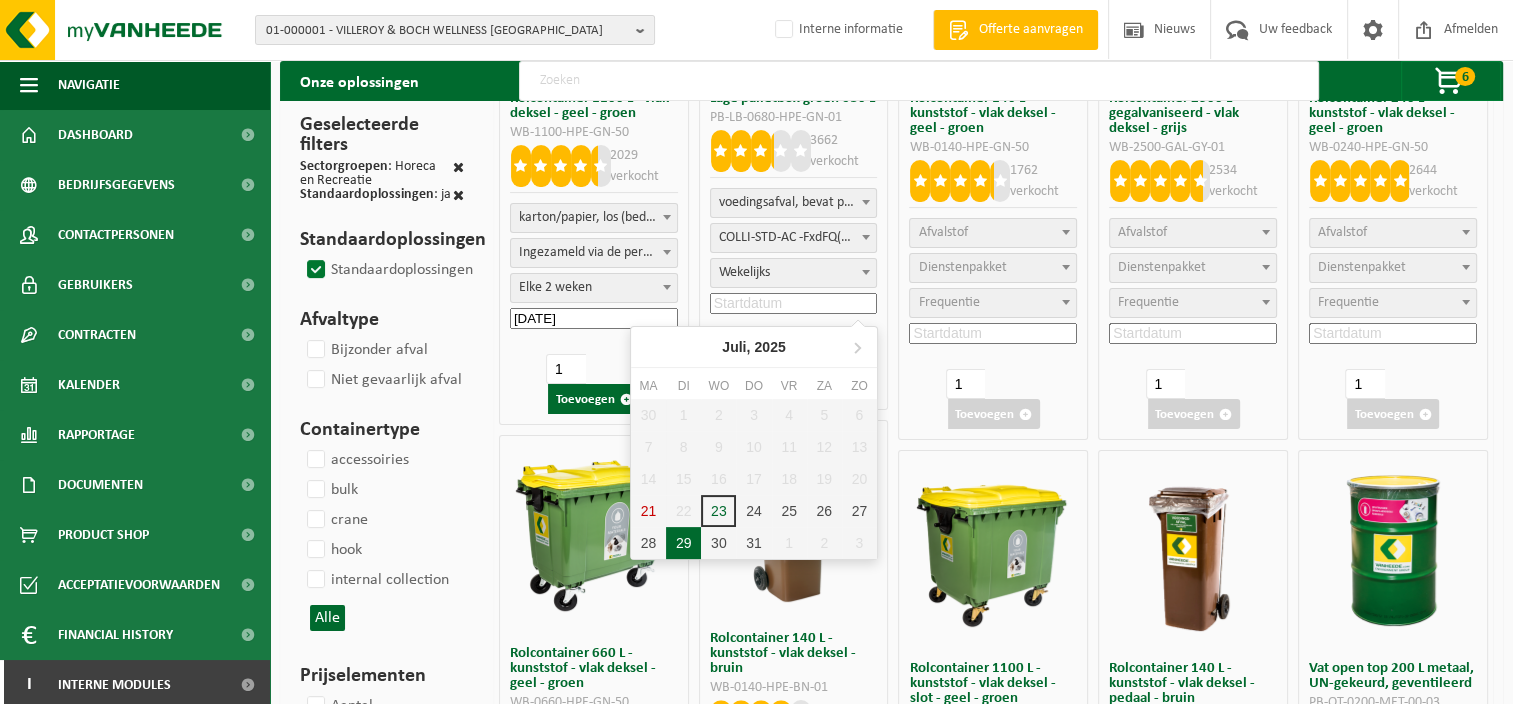 click on "29" at bounding box center [683, 543] 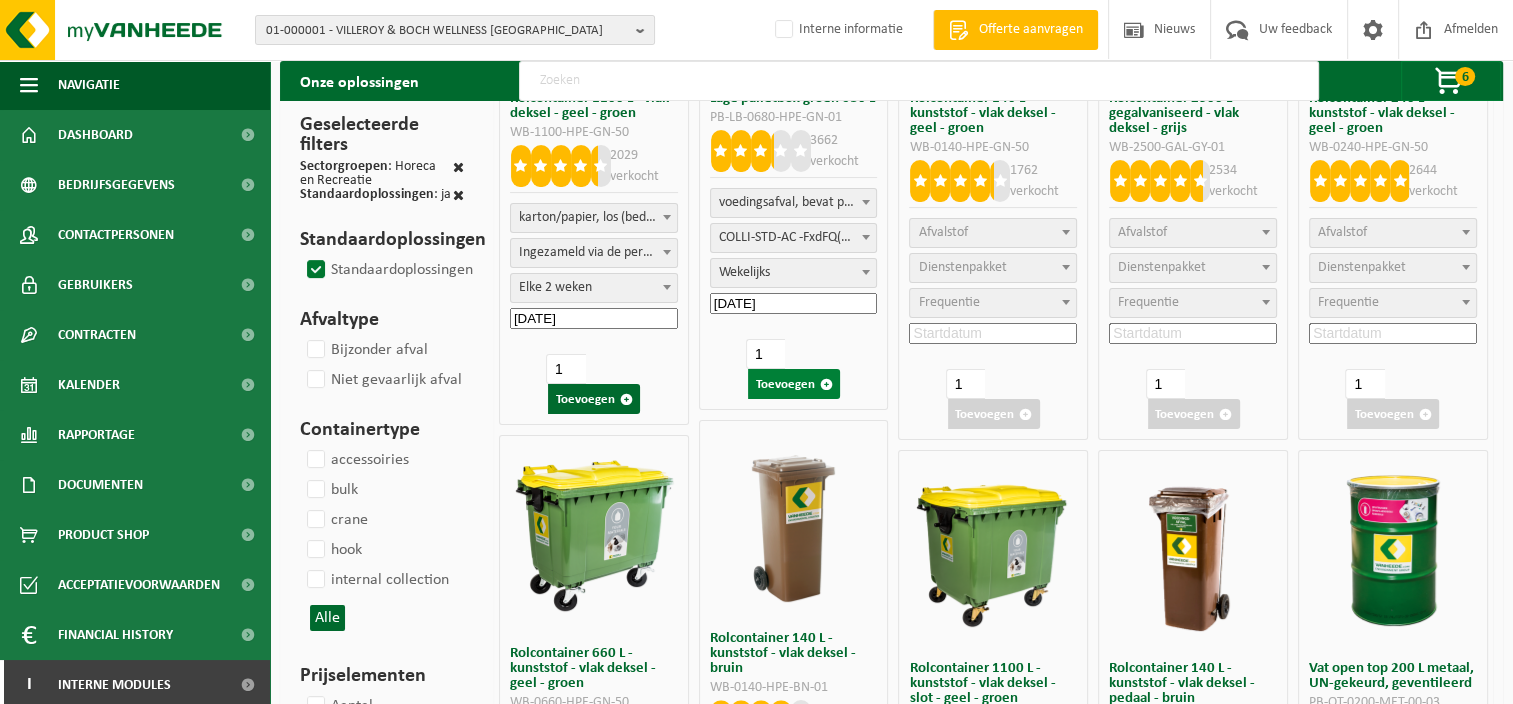 click on "Toevoegen" at bounding box center (794, 384) 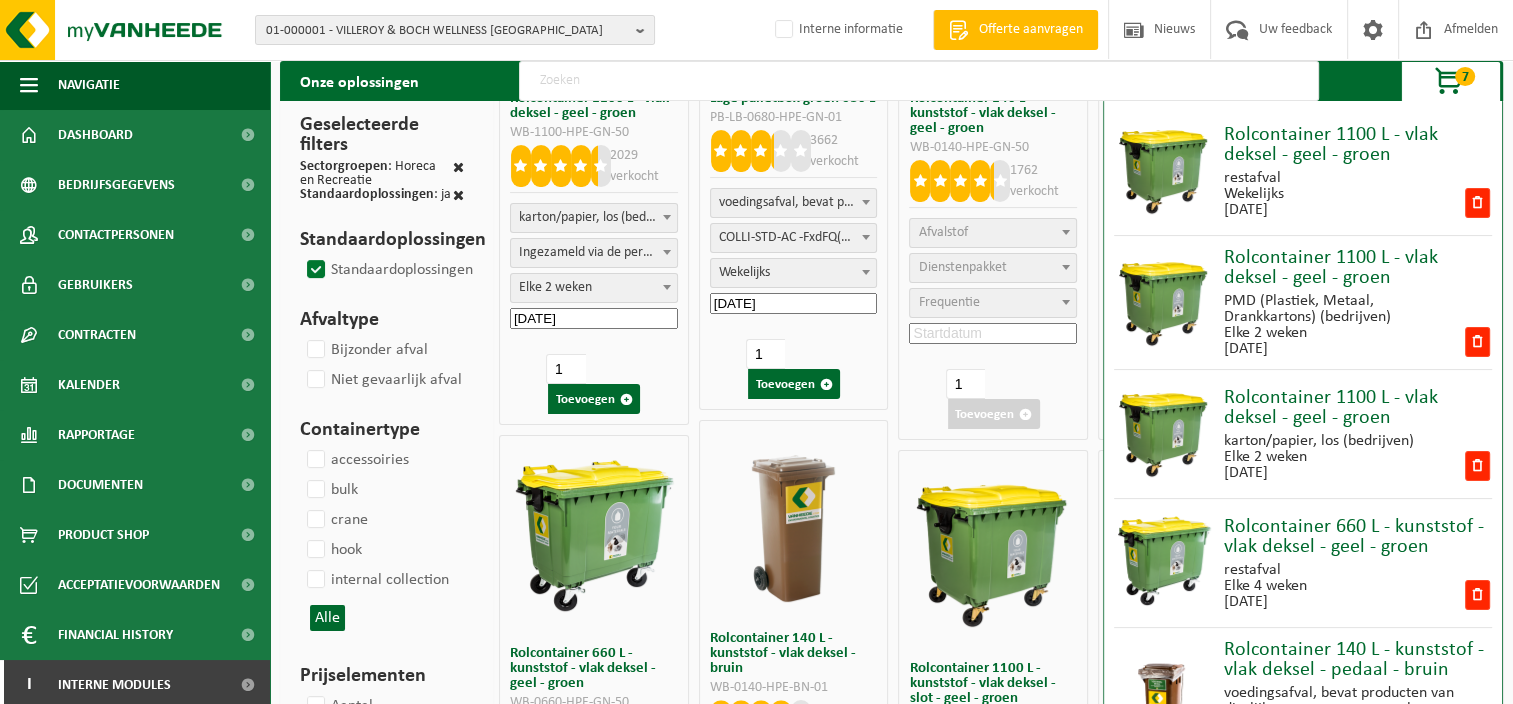 click at bounding box center (1450, 82) 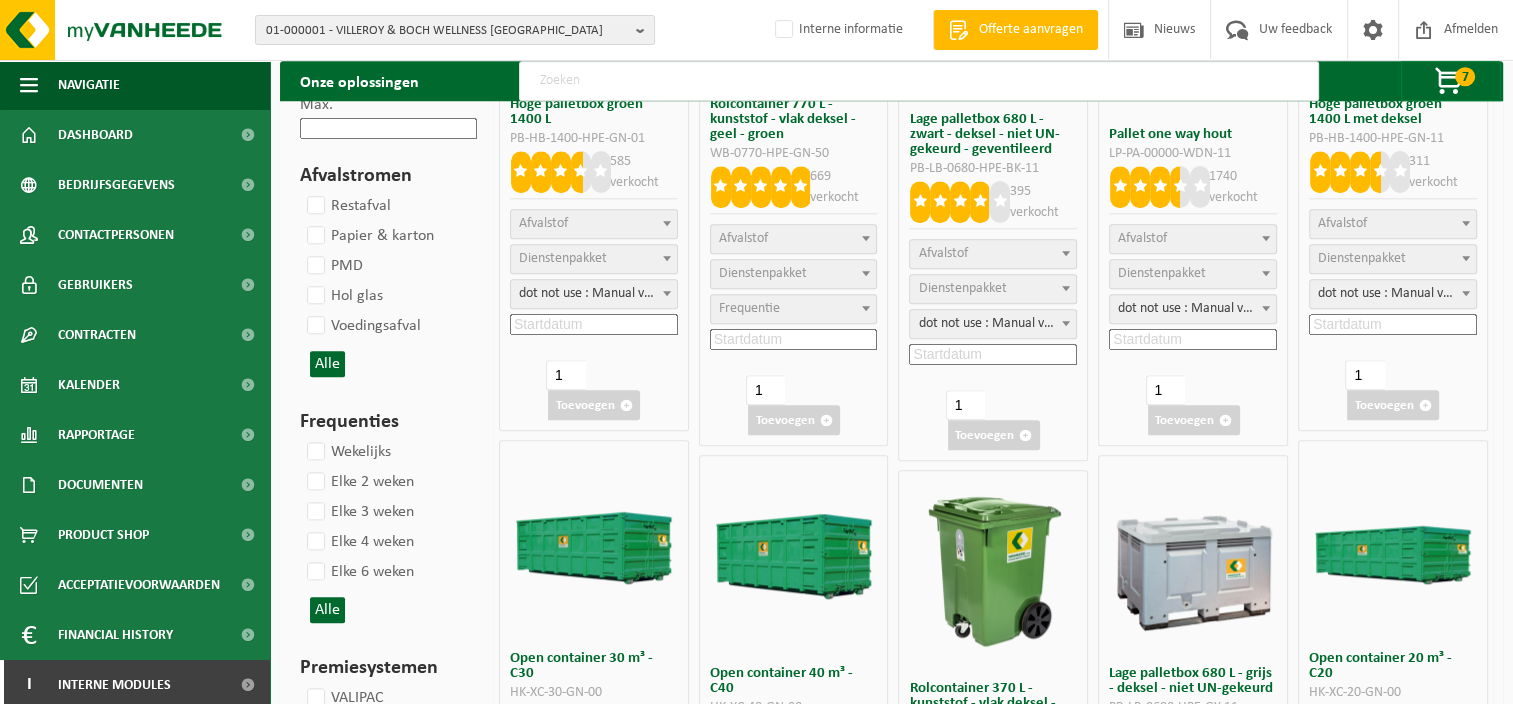 scroll, scrollTop: 1983, scrollLeft: 0, axis: vertical 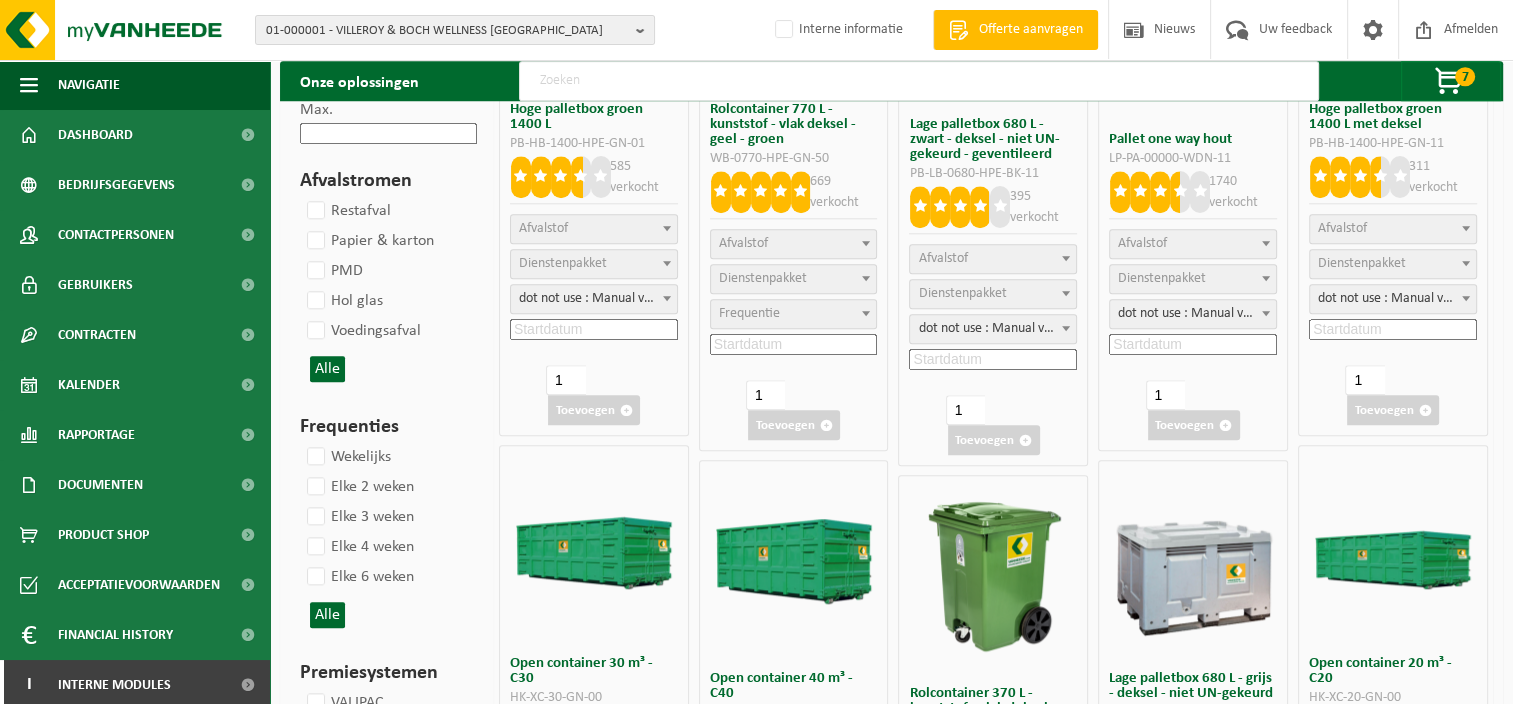 click on "Alle" at bounding box center (327, 369) 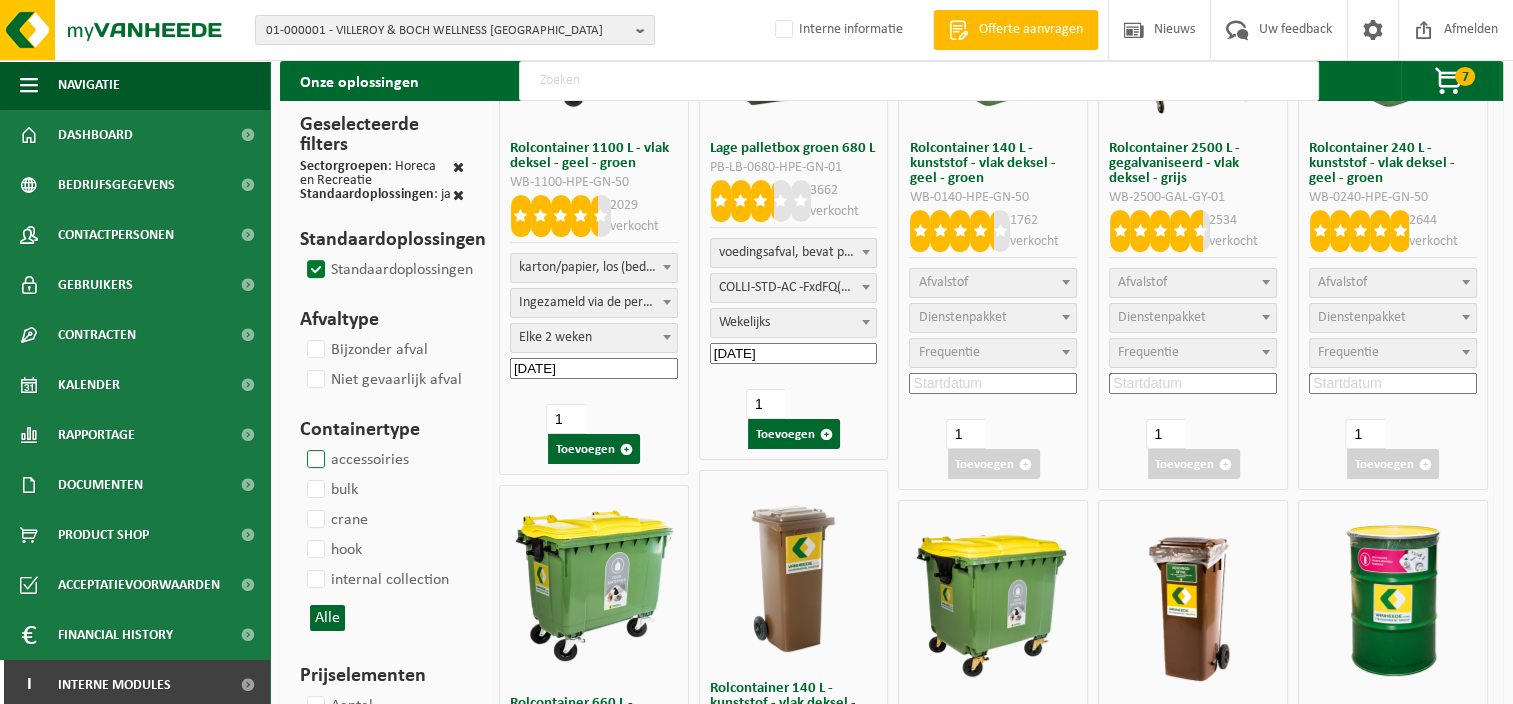 scroll, scrollTop: 383, scrollLeft: 0, axis: vertical 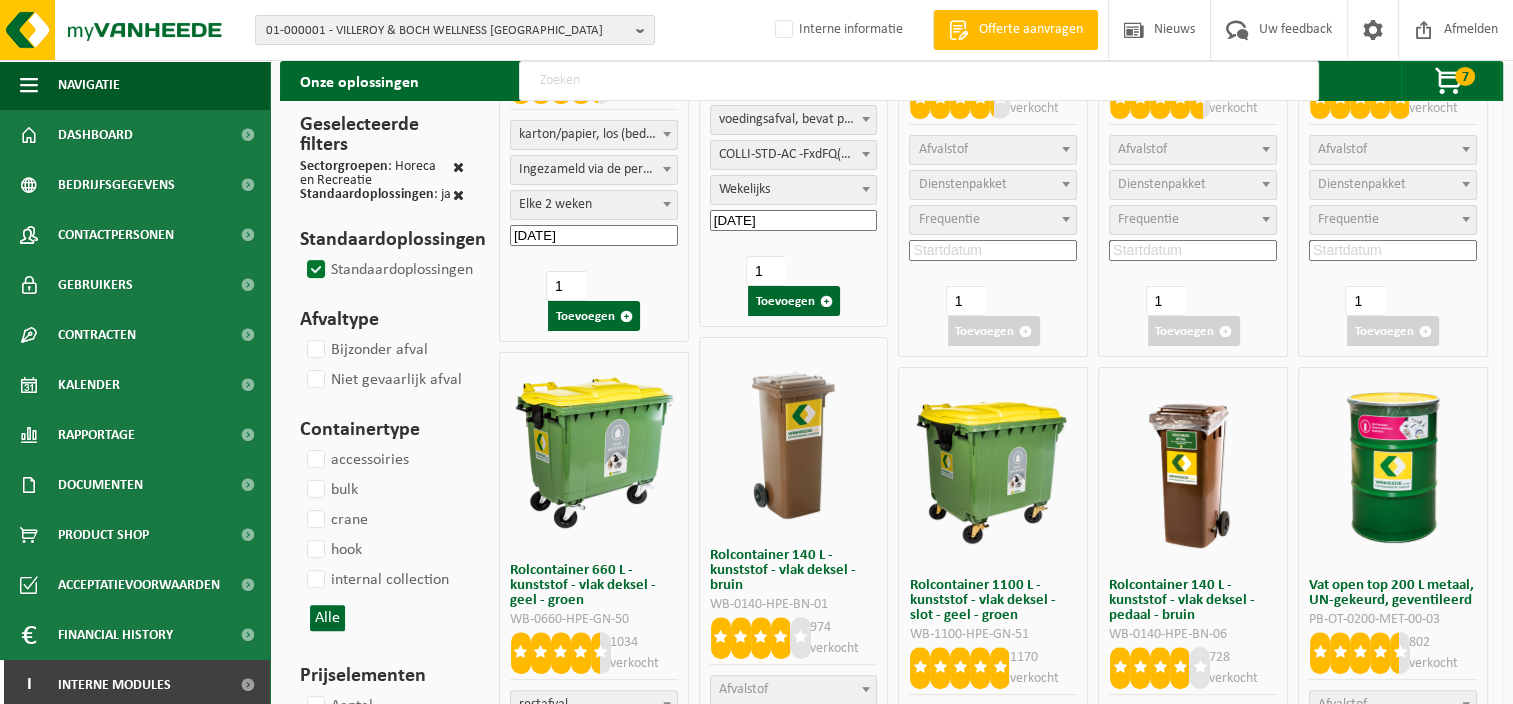 click at bounding box center [1393, 468] 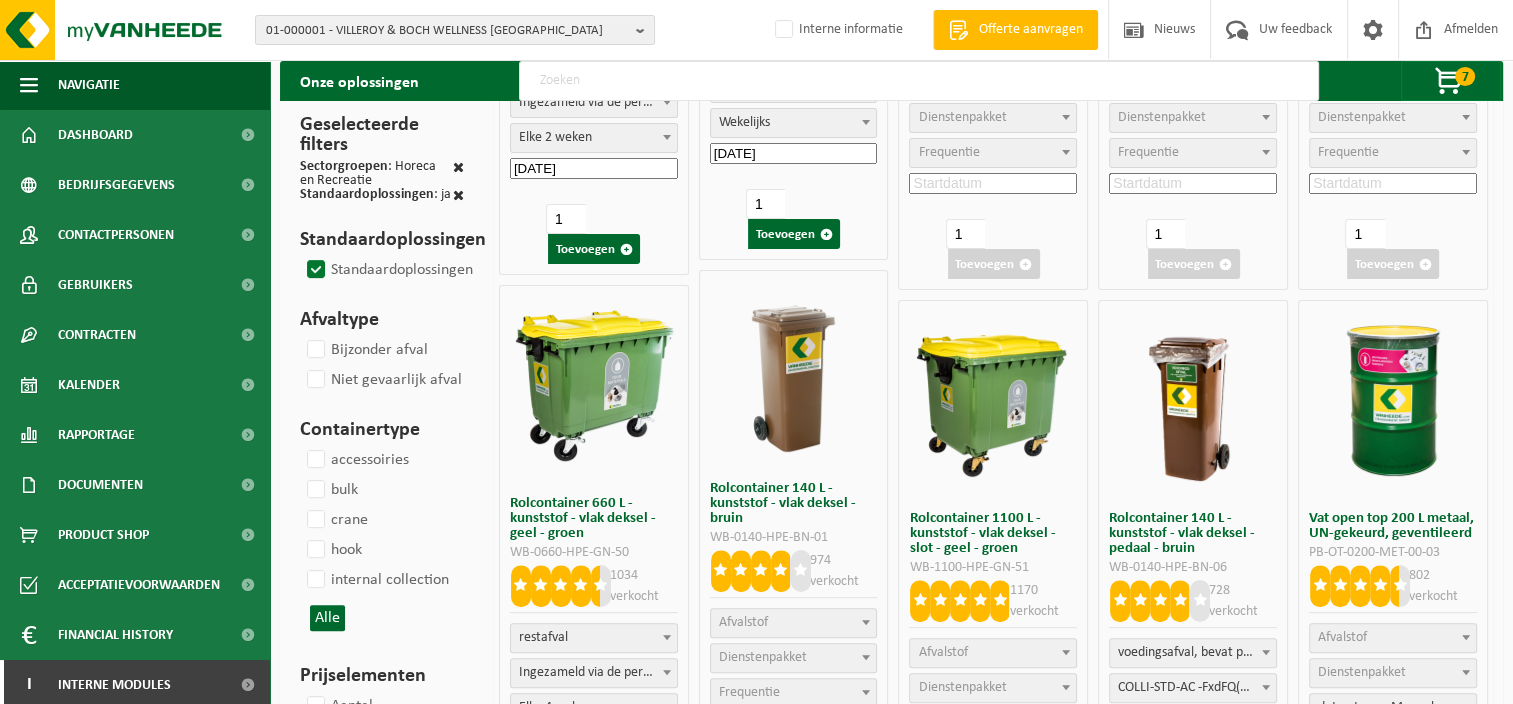 scroll, scrollTop: 183, scrollLeft: 0, axis: vertical 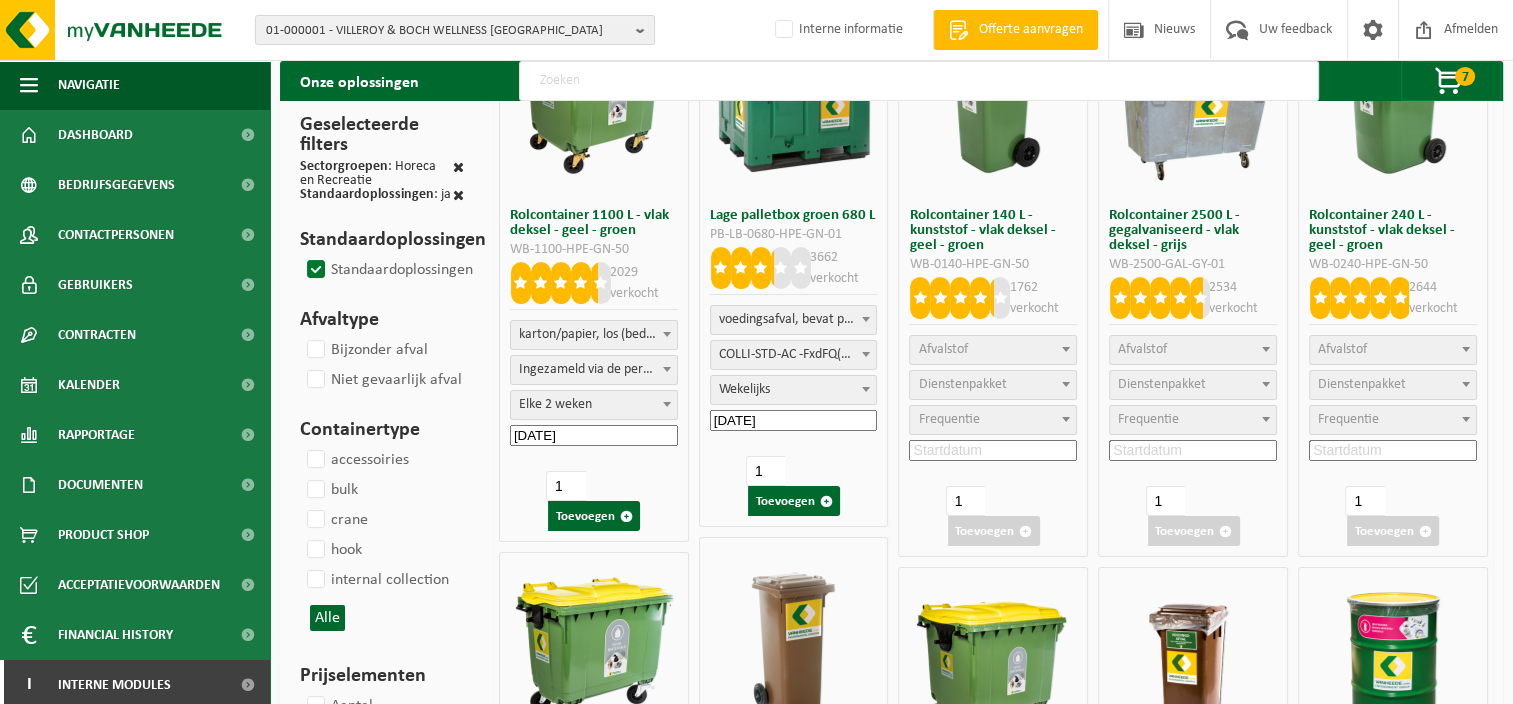 click on "Alle" at bounding box center (327, 618) 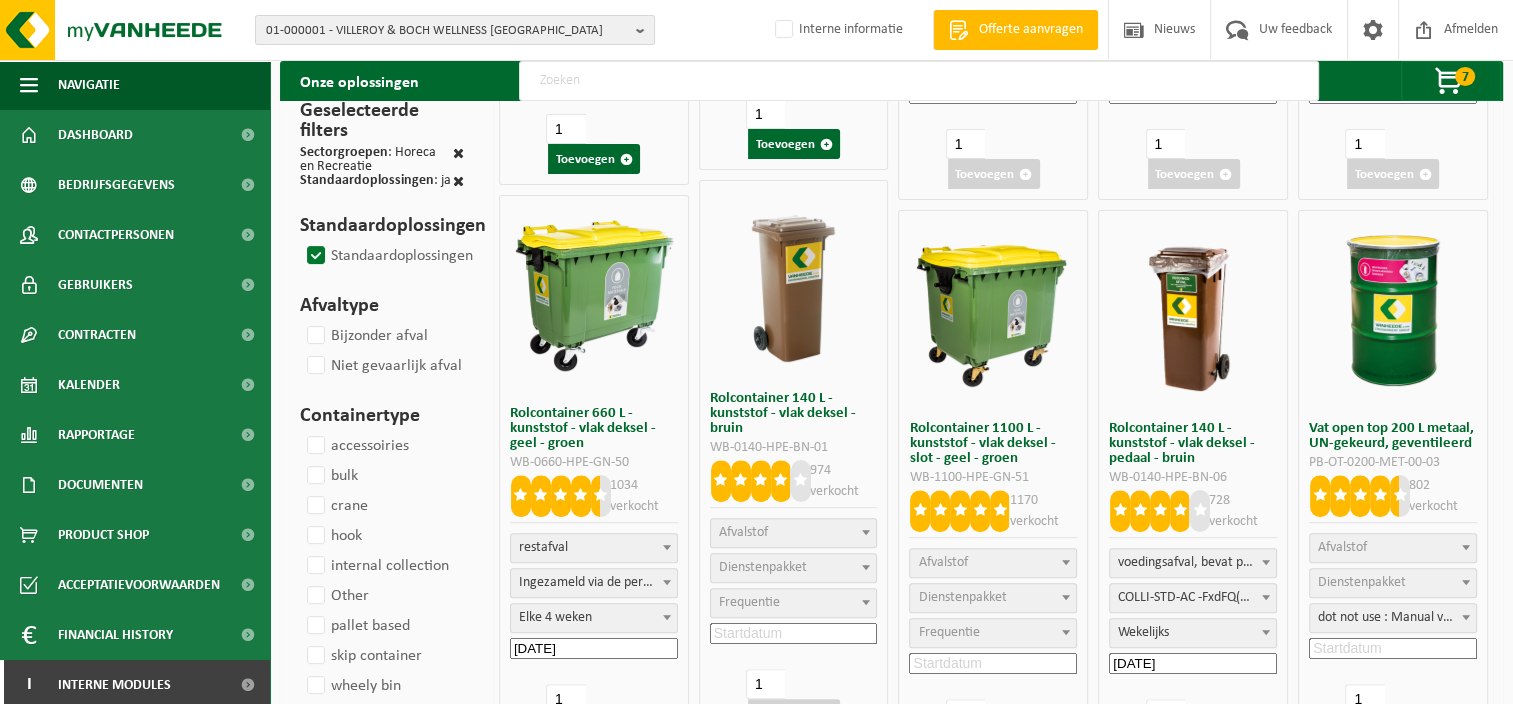 scroll, scrollTop: 683, scrollLeft: 0, axis: vertical 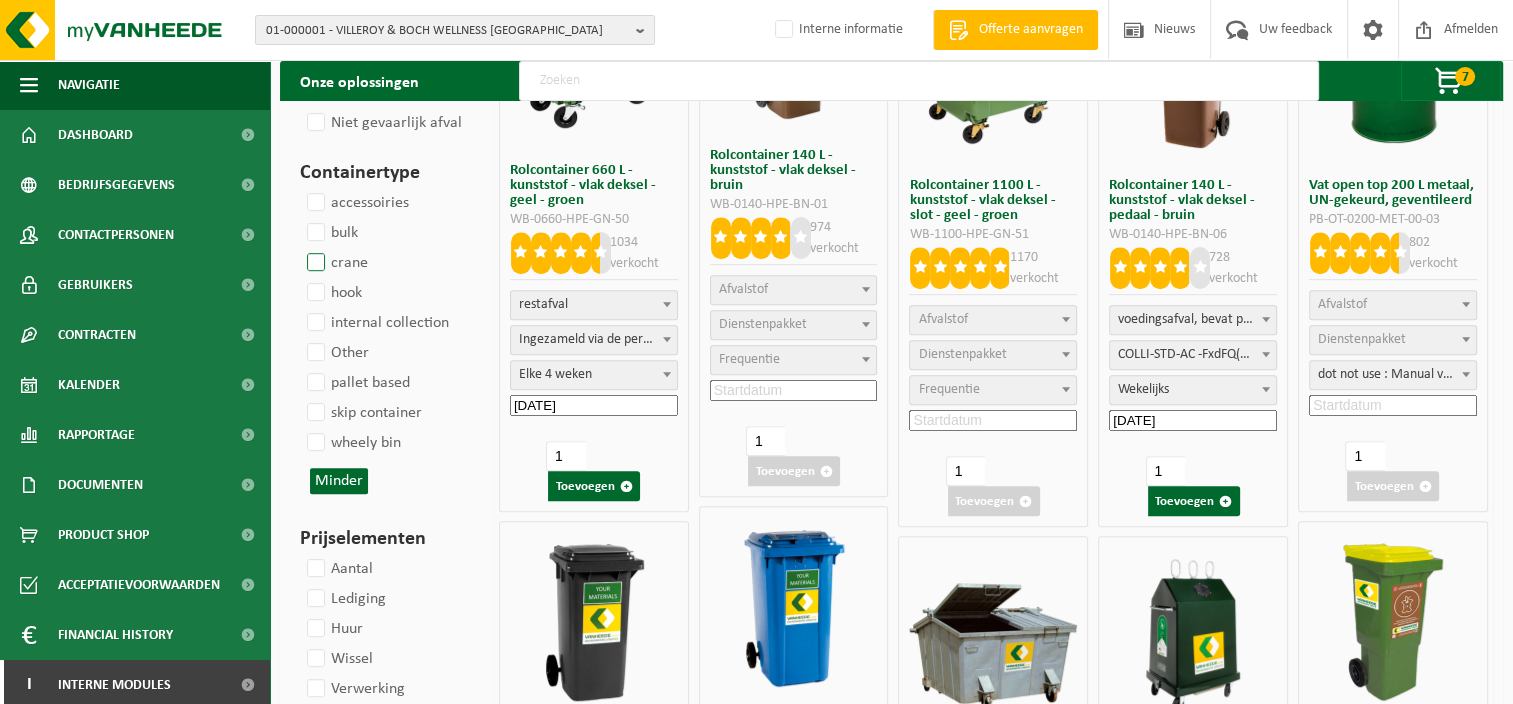 click on "crane" at bounding box center [335, 263] 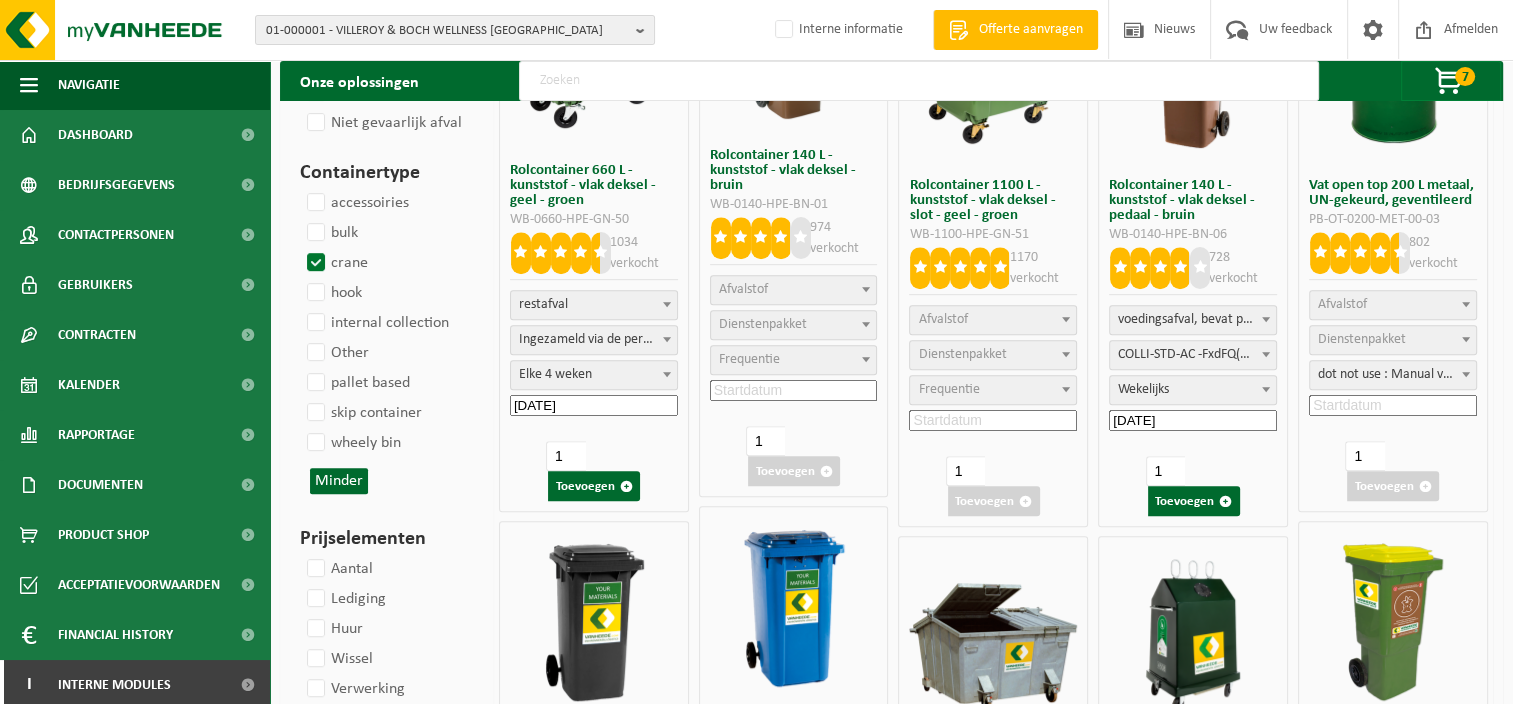 select 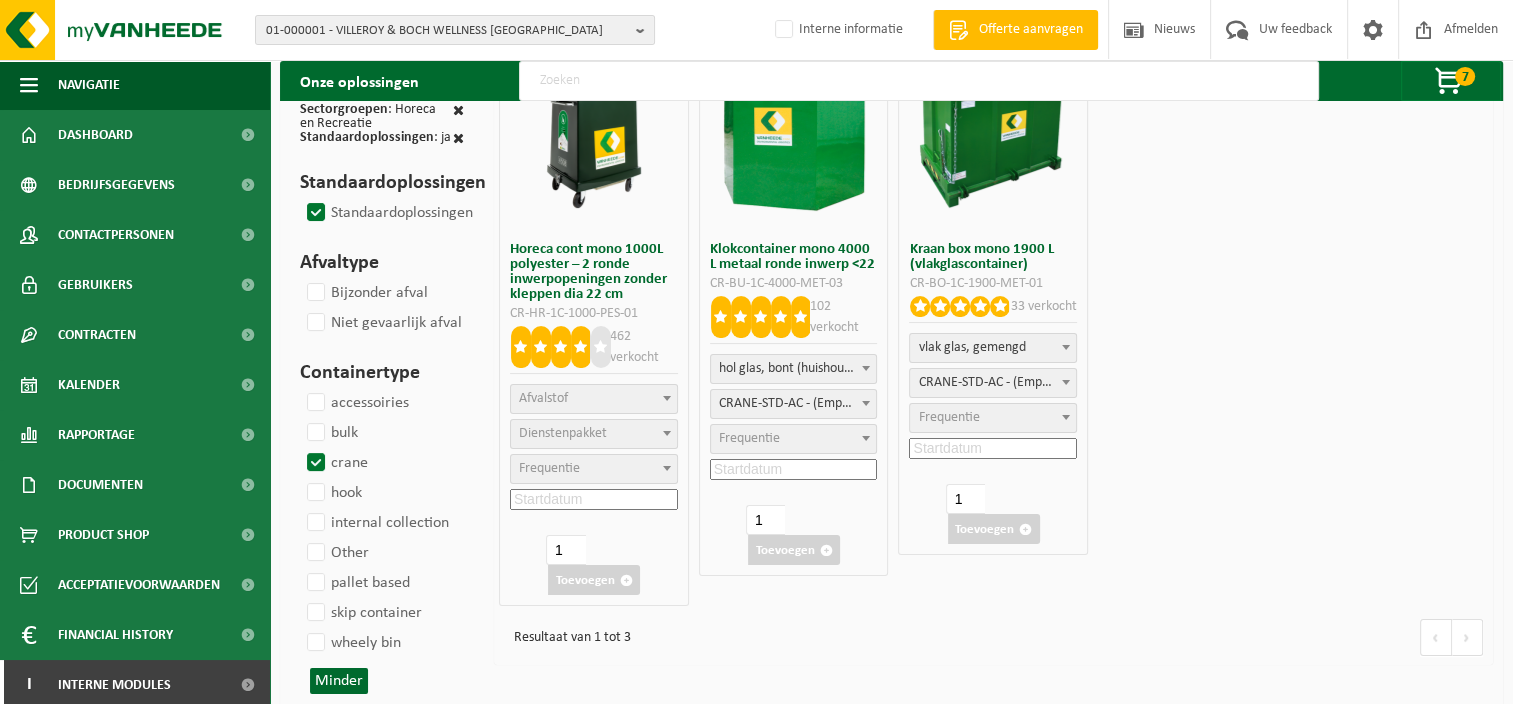 scroll, scrollTop: 183, scrollLeft: 0, axis: vertical 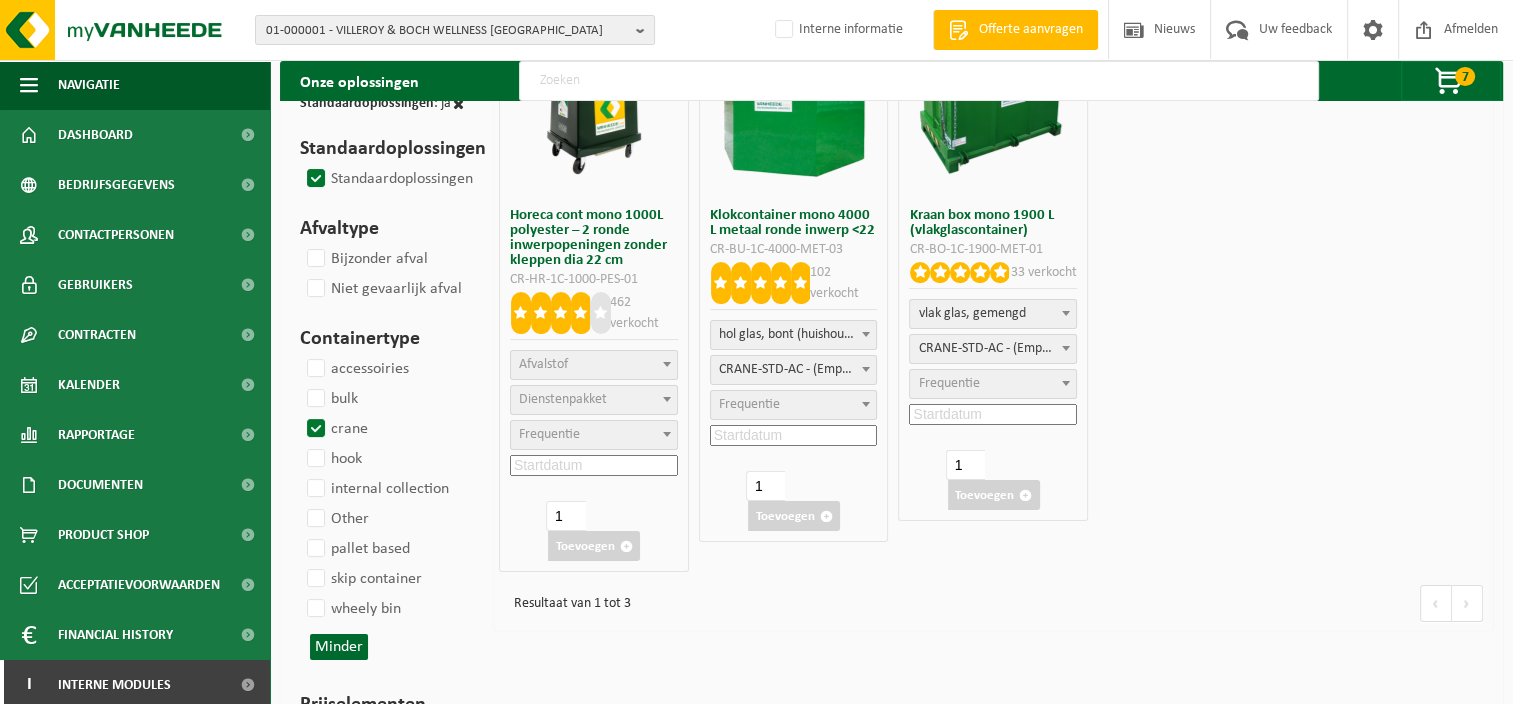 click on "crane" at bounding box center (335, 429) 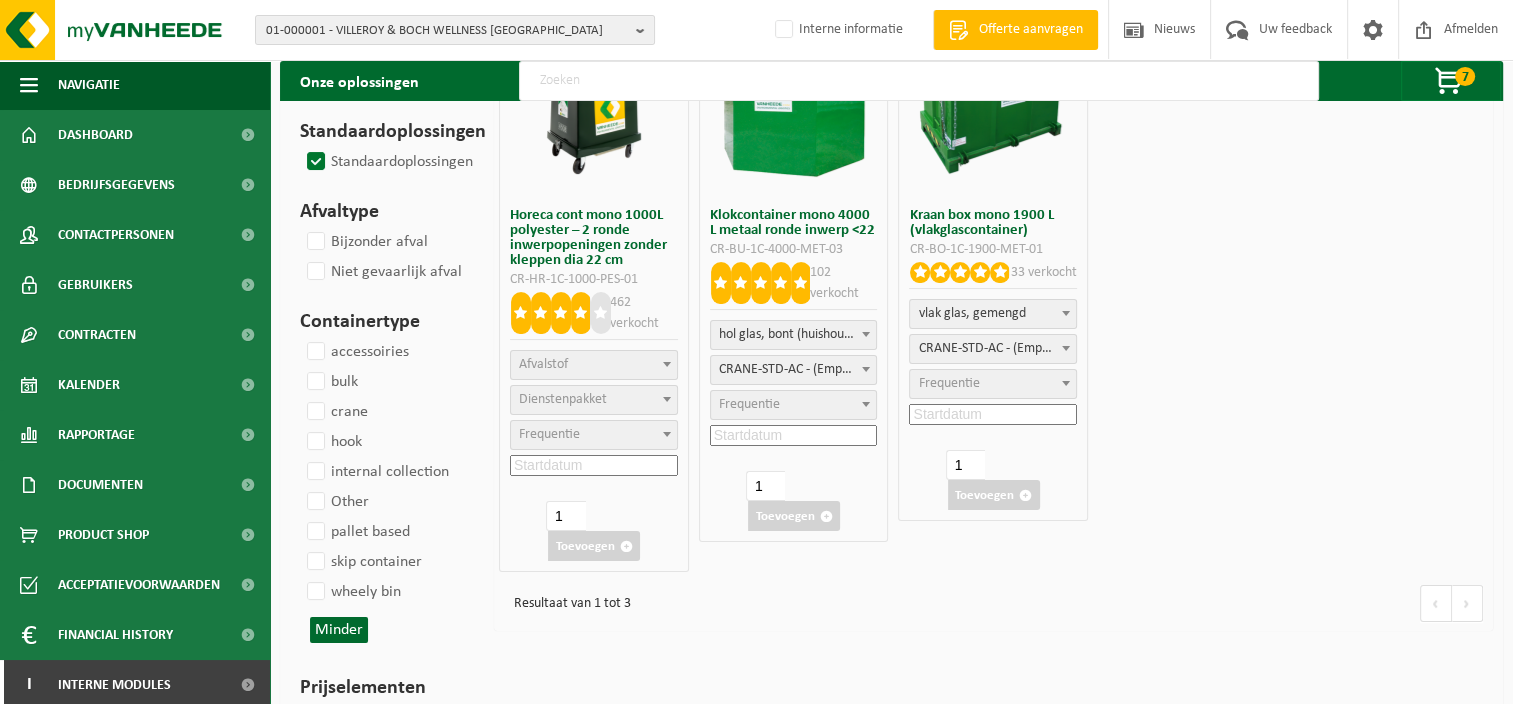 select 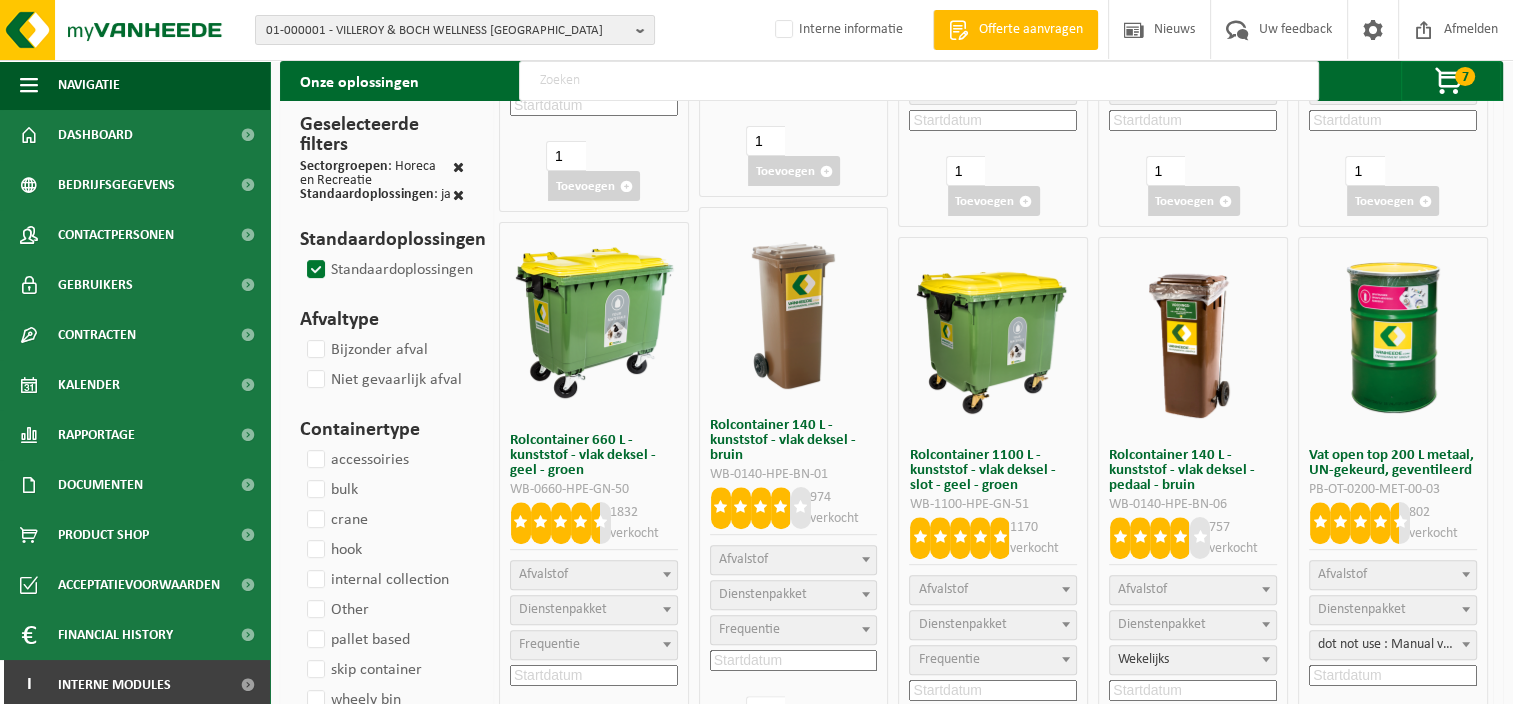 scroll, scrollTop: 700, scrollLeft: 0, axis: vertical 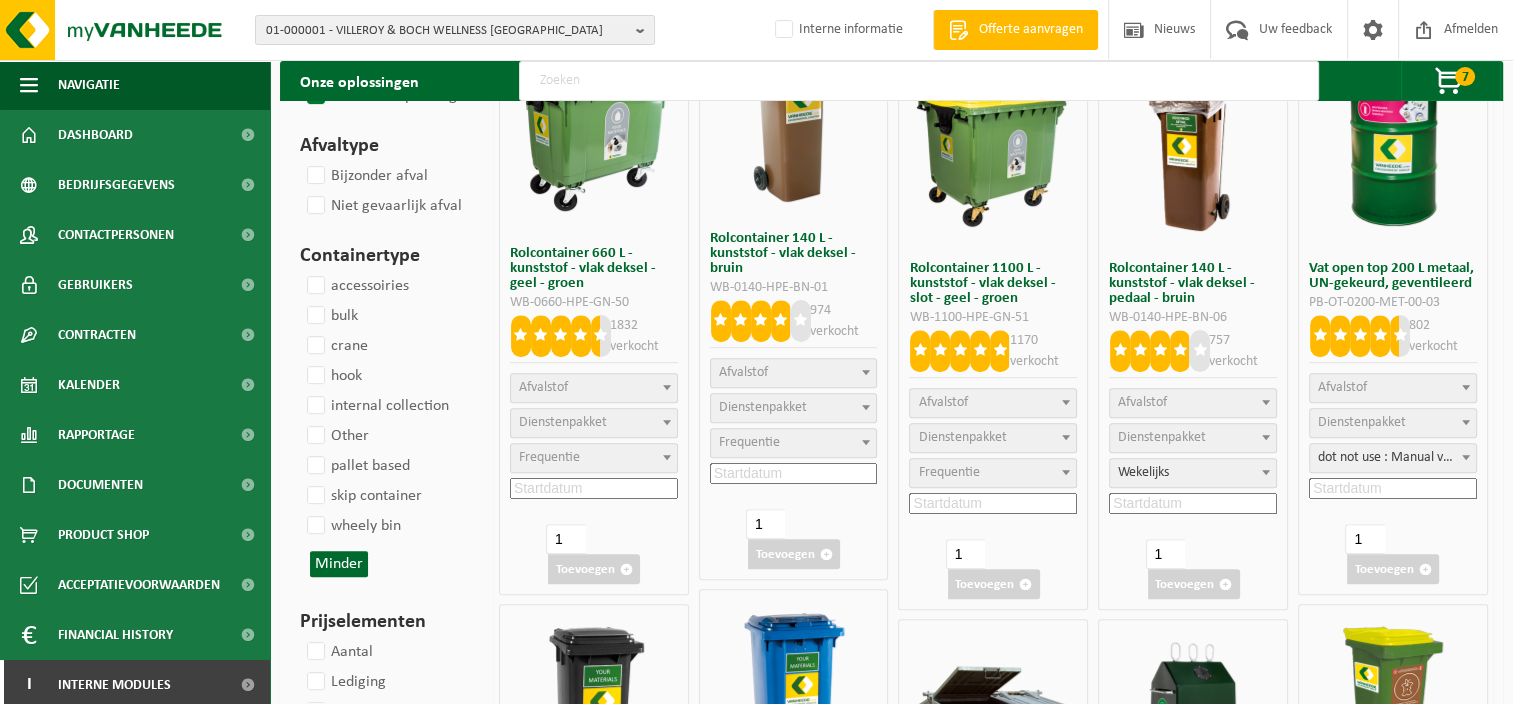 click on "Minder" at bounding box center [339, 564] 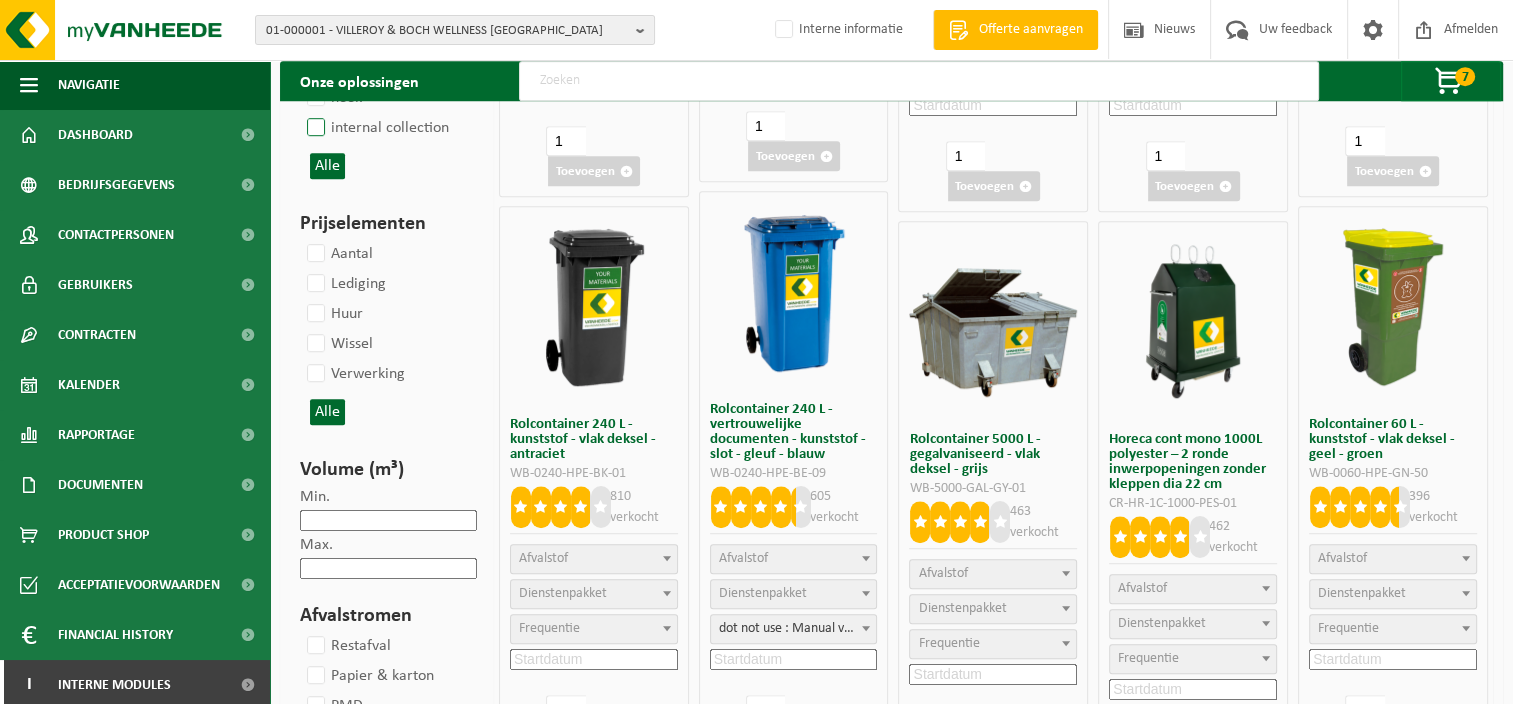 scroll, scrollTop: 1100, scrollLeft: 0, axis: vertical 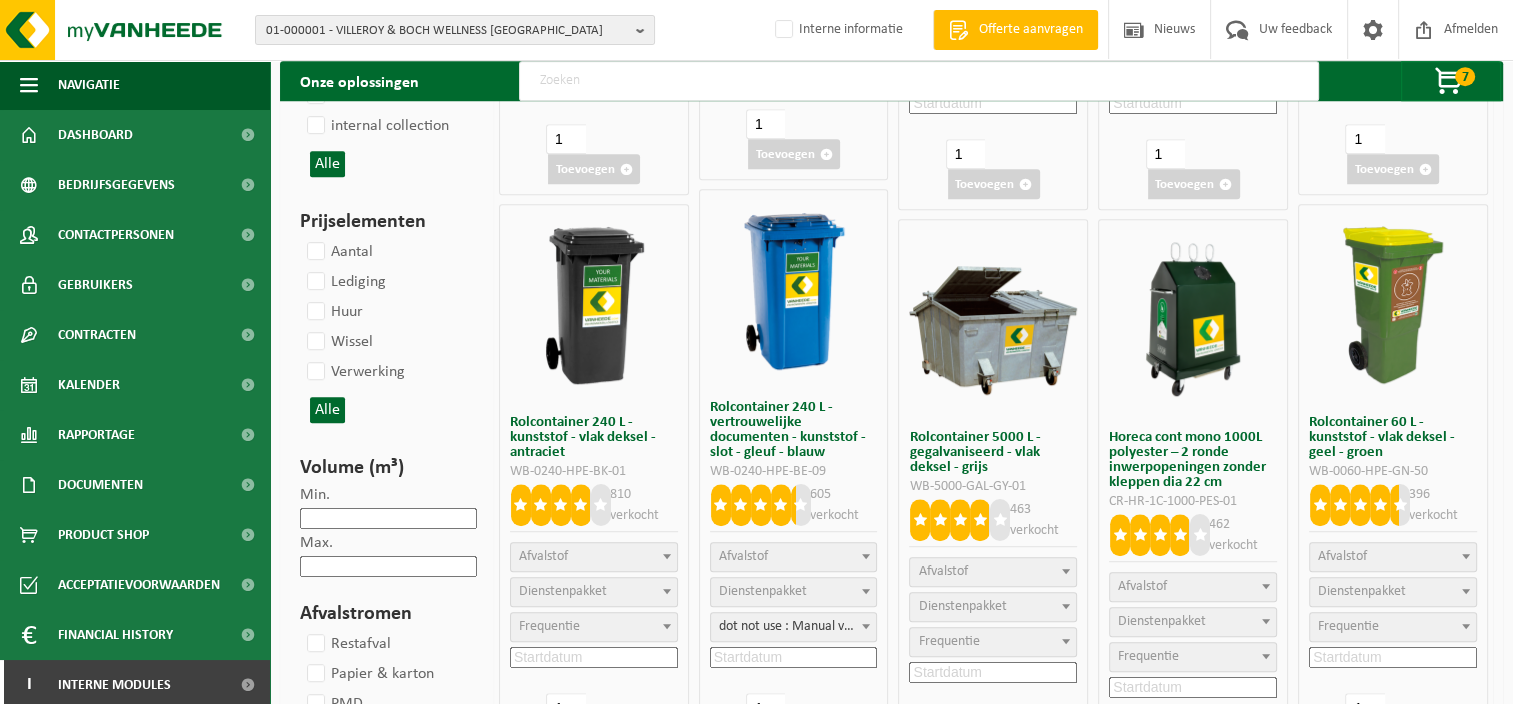 click on "Alle" at bounding box center (327, 410) 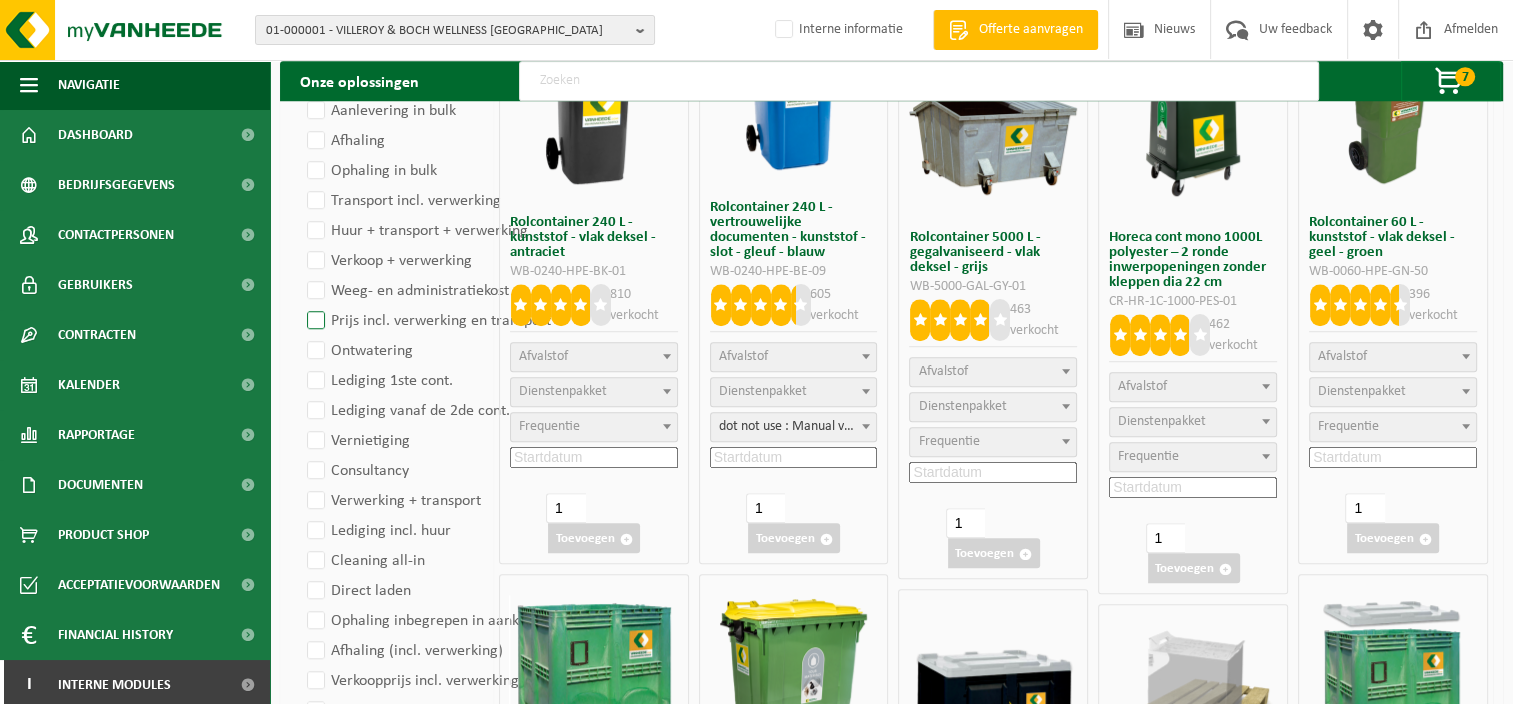 scroll, scrollTop: 1700, scrollLeft: 0, axis: vertical 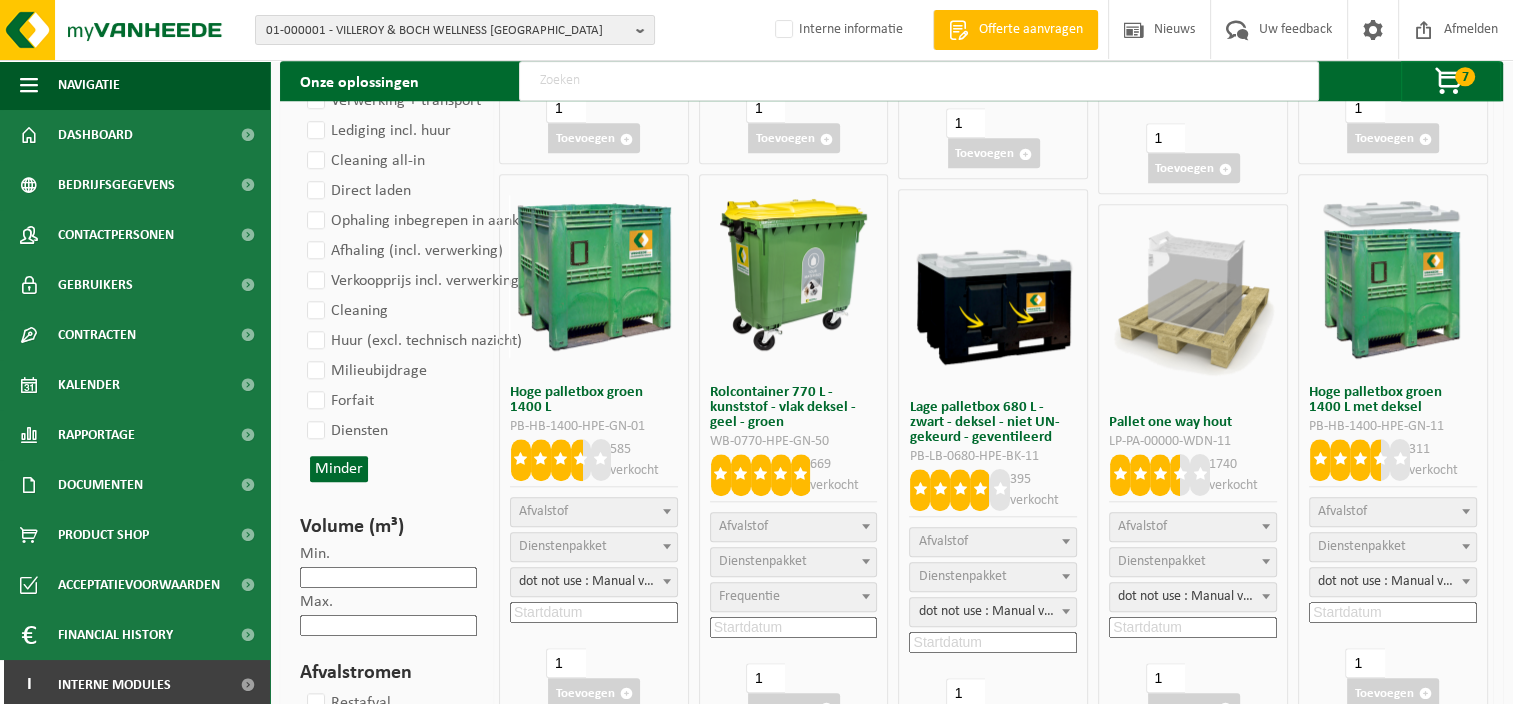 click on "Minder" at bounding box center (339, 469) 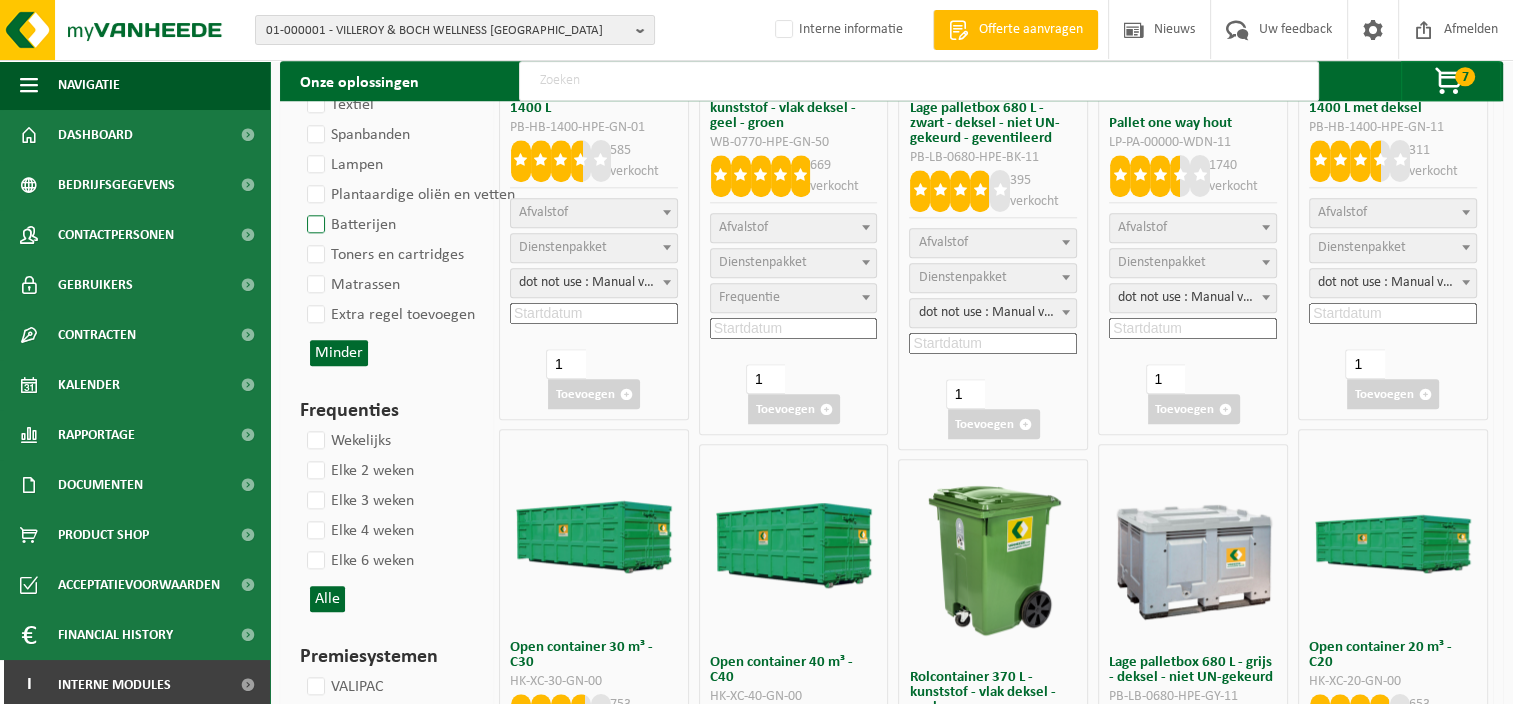 scroll, scrollTop: 2000, scrollLeft: 0, axis: vertical 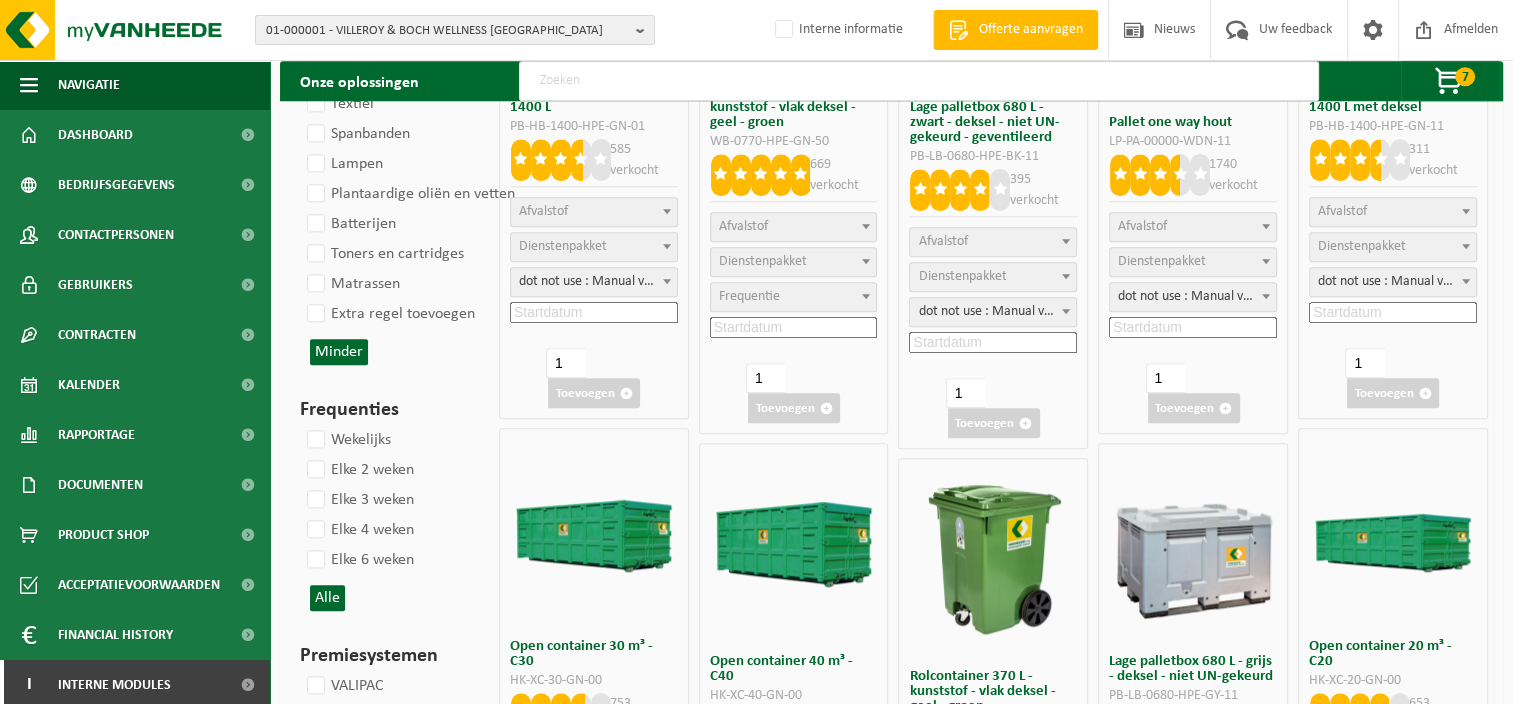 click on "Minder" at bounding box center [339, 352] 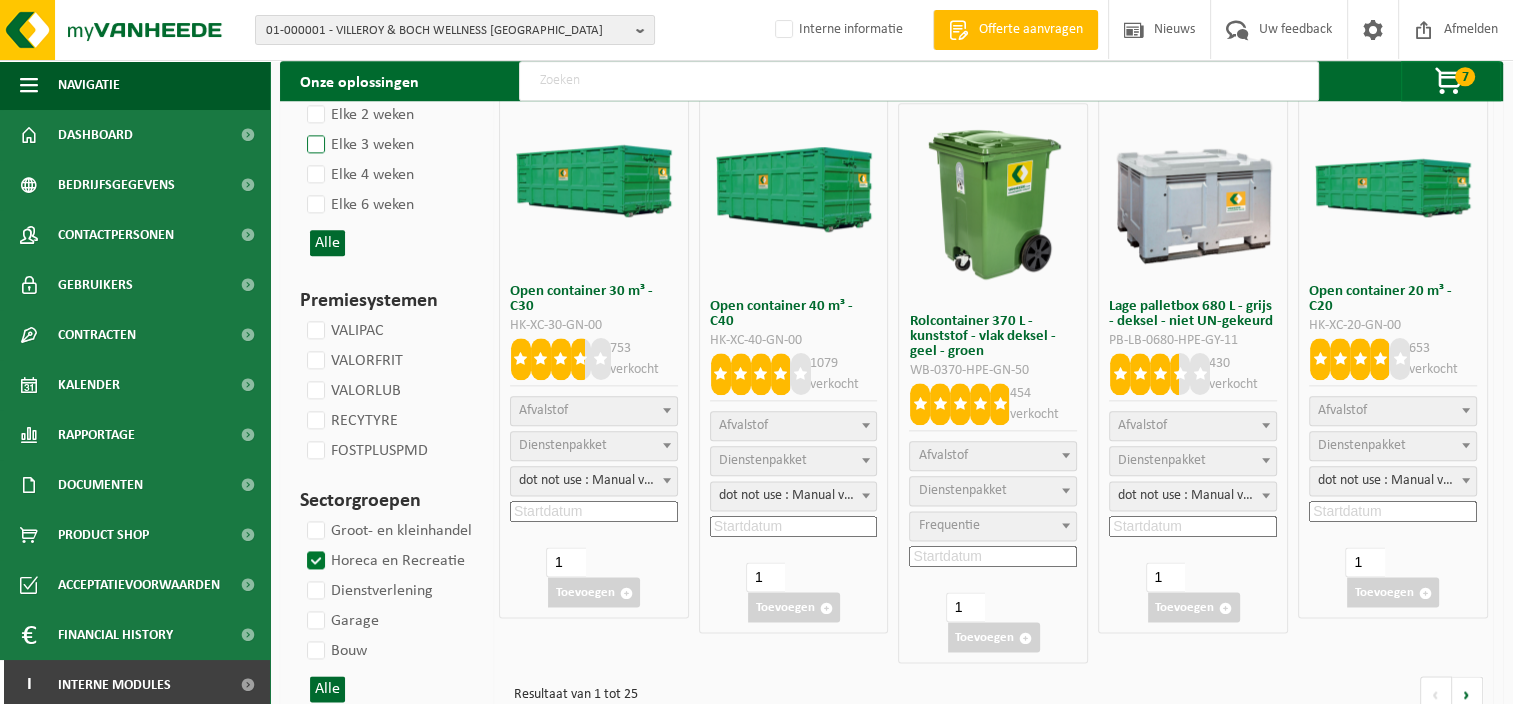 scroll, scrollTop: 2383, scrollLeft: 0, axis: vertical 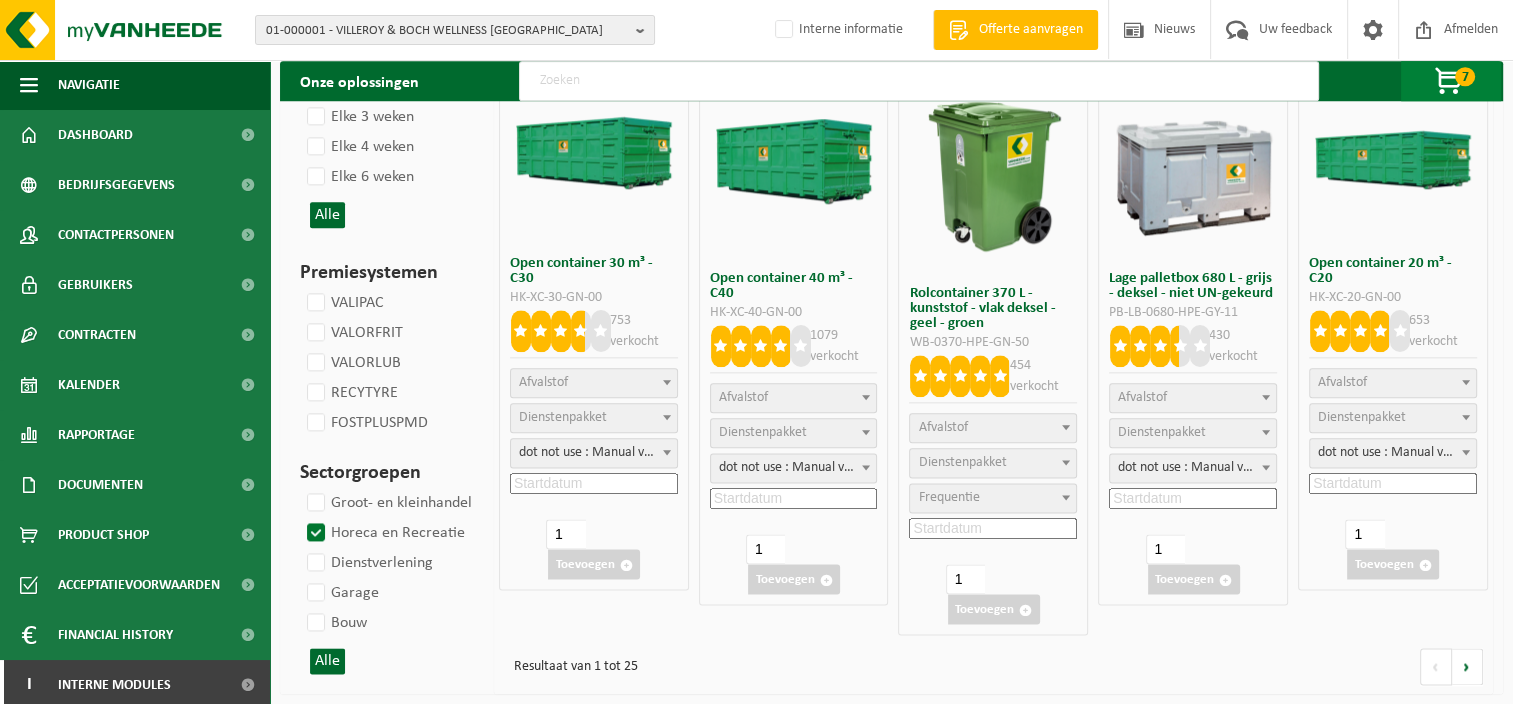 click at bounding box center (1450, 82) 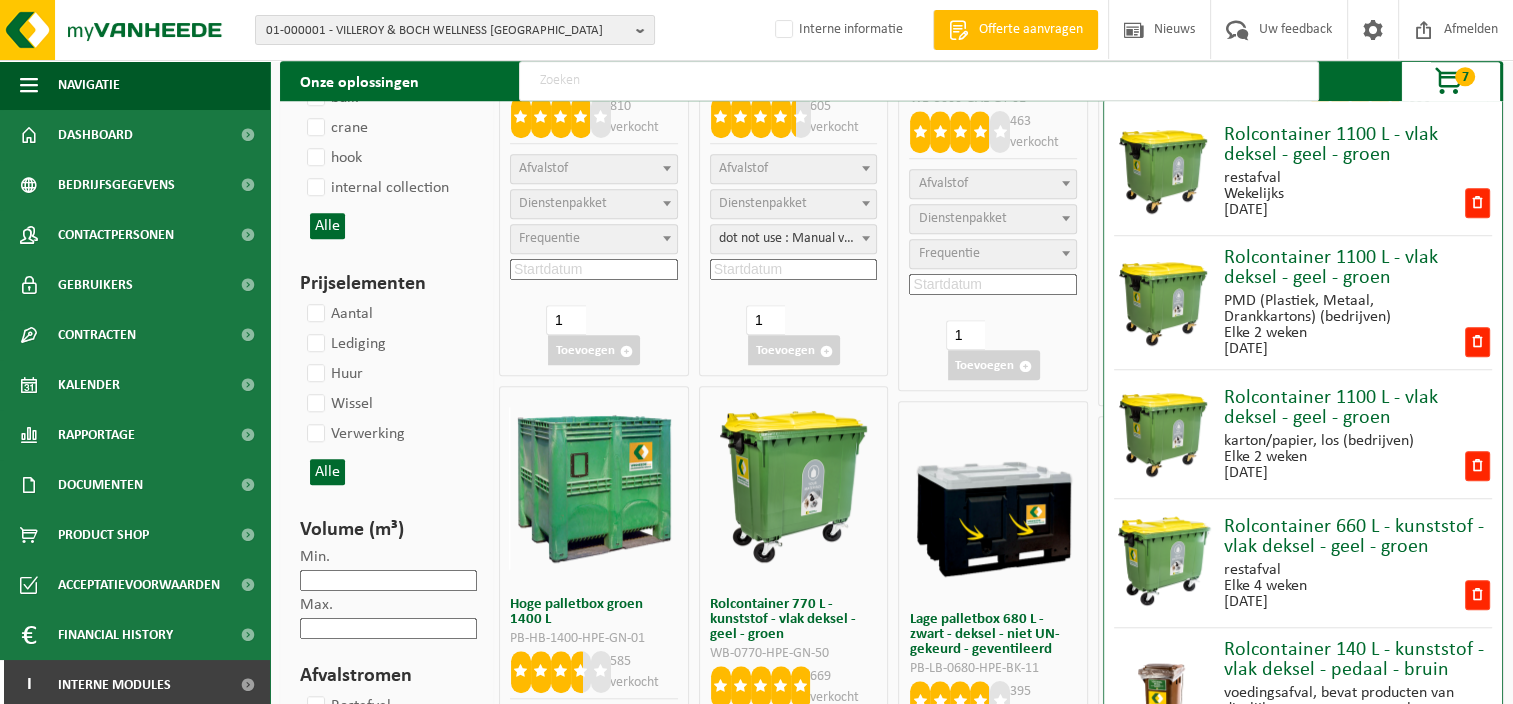 scroll, scrollTop: 1483, scrollLeft: 0, axis: vertical 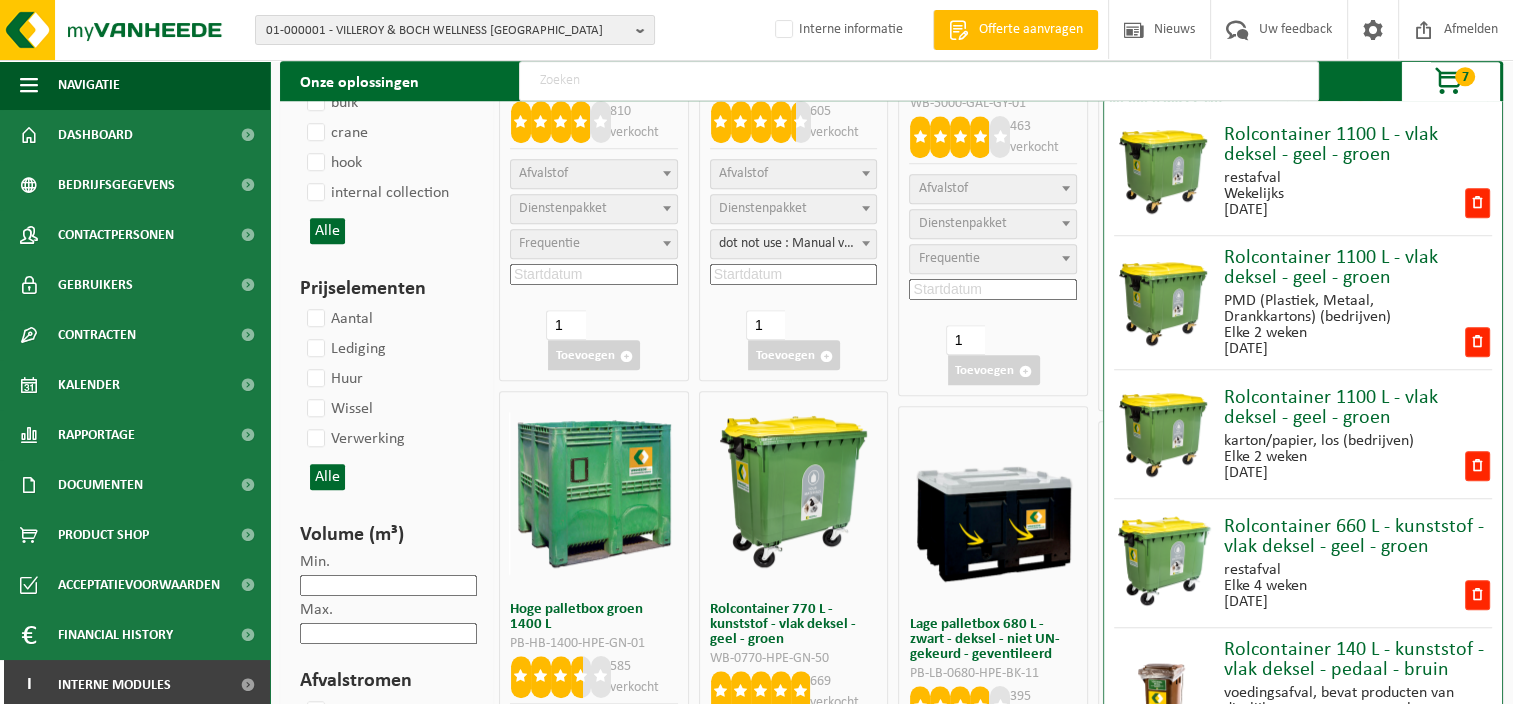 click at bounding box center [1450, 82] 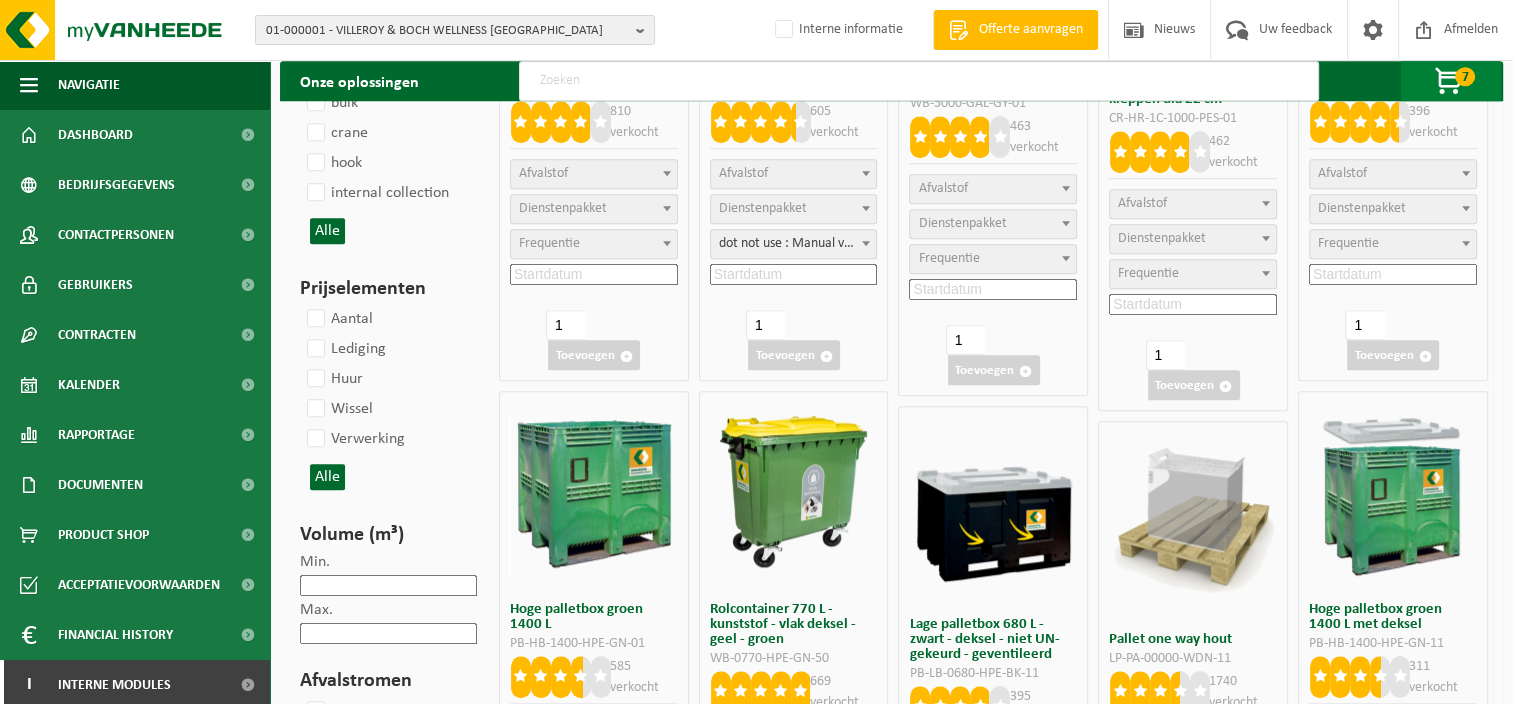 click at bounding box center (1450, 82) 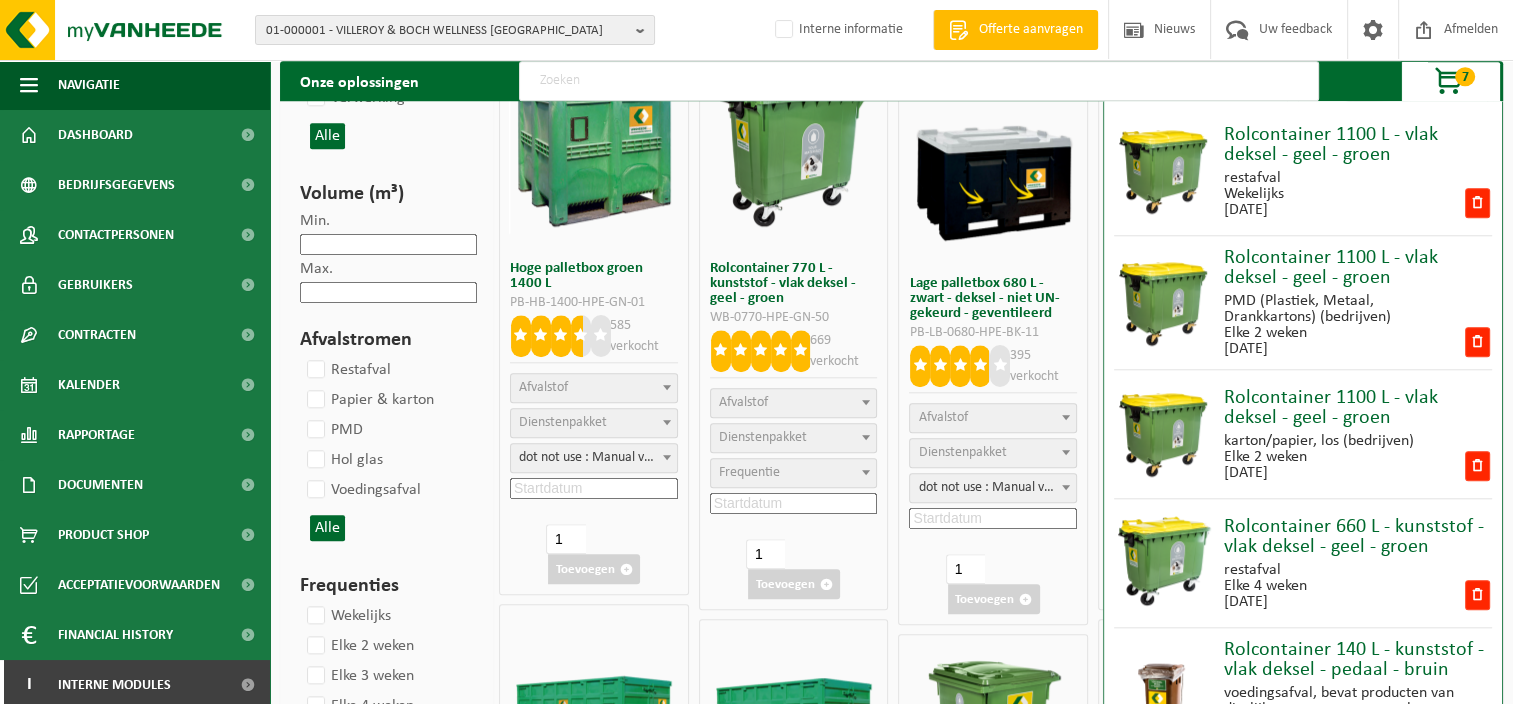 scroll, scrollTop: 1883, scrollLeft: 0, axis: vertical 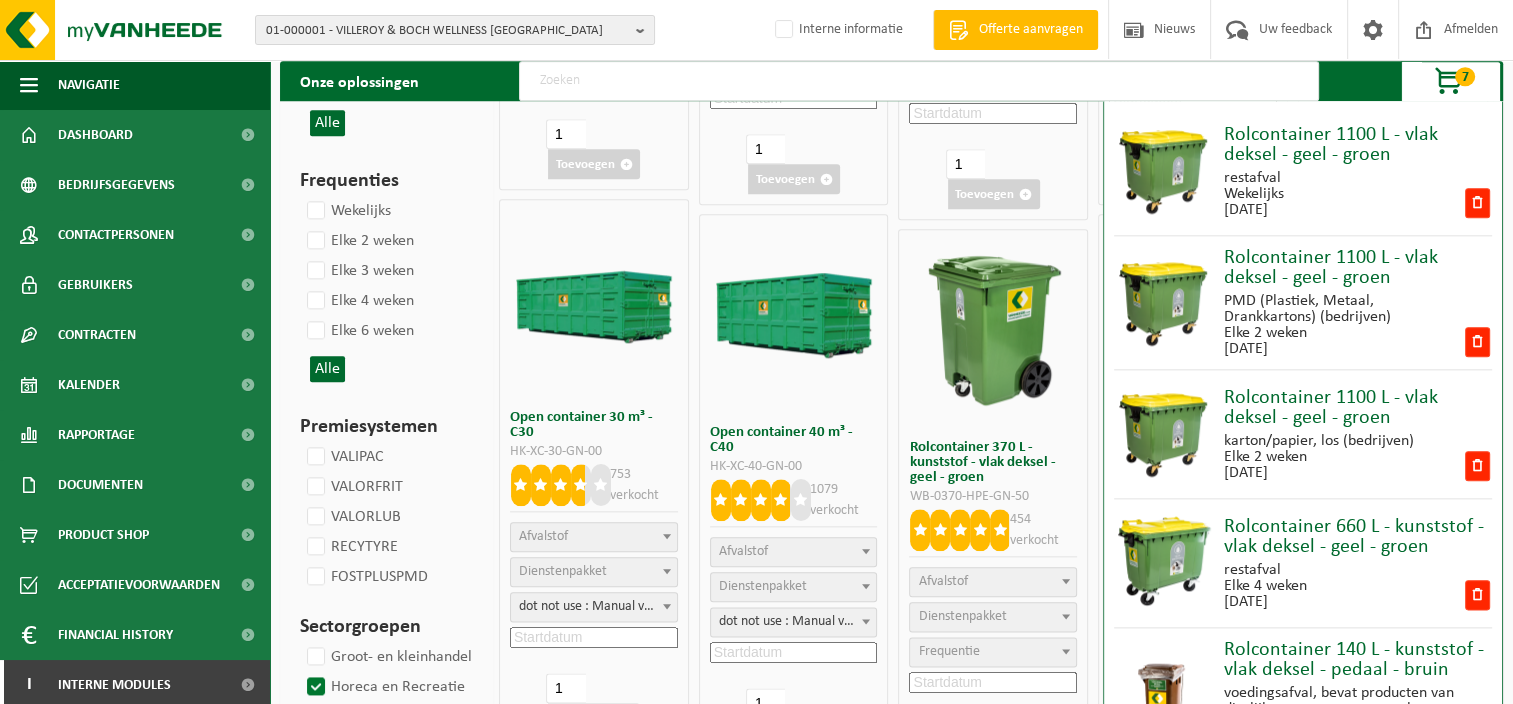 click on "Rolcontainer 1100 L - vlak deksel - geel - groen       restafval   Wekelijks   2025-08-19                           Rolcontainer 1100 L - vlak deksel - geel - groen       PMD (Plastiek, Metaal, Drankkartons) (bedrijven)   Elke 2 weken   2025-08-19                           Rolcontainer 1100 L - vlak deksel - geel - groen       karton/papier, los (bedrijven)   Elke 2 weken   2025-08-19                           Rolcontainer 660 L - kunststof - vlak deksel - geel - groen       restafval   Elke 4 weken   2025-07-29                           Rolcontainer 140 L - kunststof - vlak deksel - pedaal - bruin       voedingsafval, bevat producten van dierlijke oorsprong, onverpakt, categorie 3   Wekelijks   2025-08-19                           Lage palletbox groen 680 L       voedingsafval, bevat producten van dierlijke oorsprong, gemengde verpakking (exclusief glas), categorie 3   Wekelijks   2025-07-29                                 hol glas, bont (huishoudelijk)   Elke 4 weken   2025-07-29" at bounding box center (1303, 627) 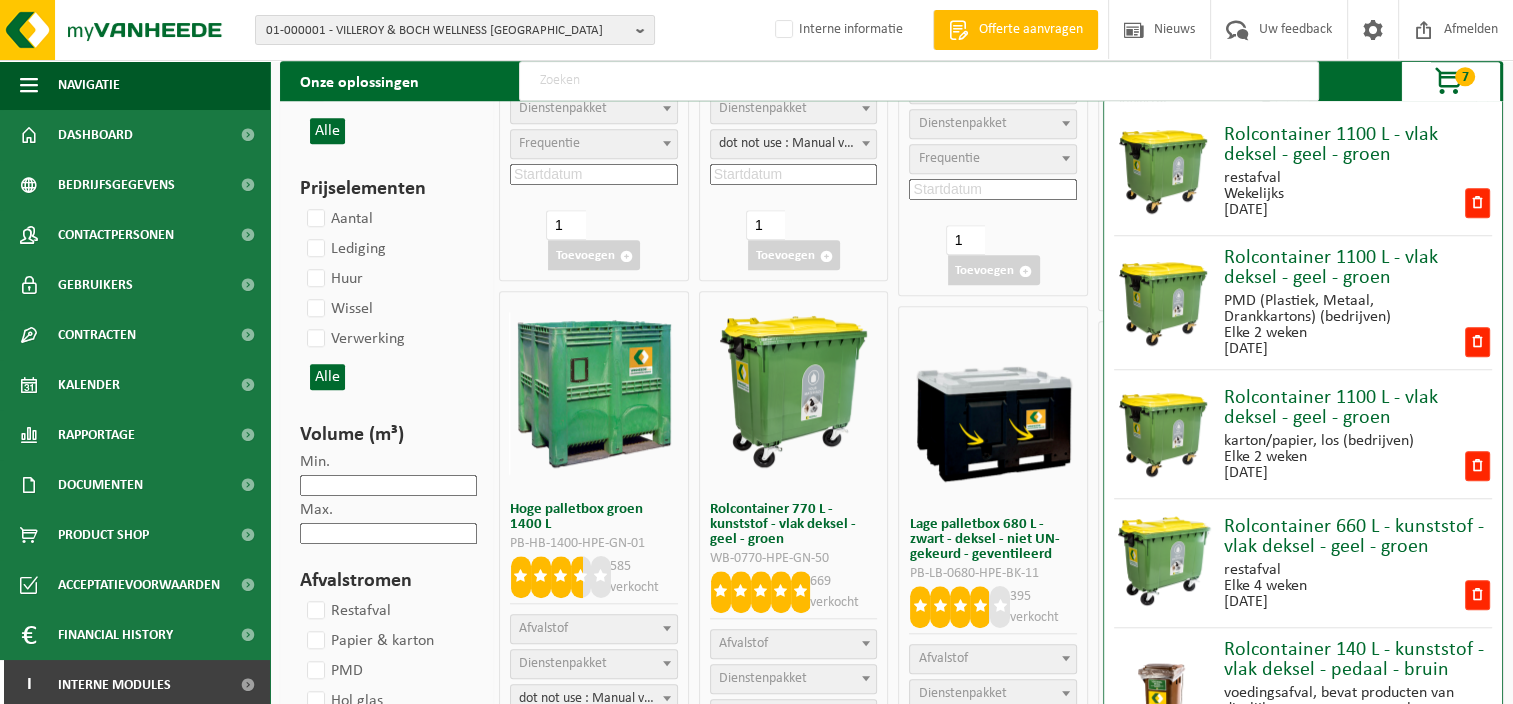 scroll, scrollTop: 2183, scrollLeft: 0, axis: vertical 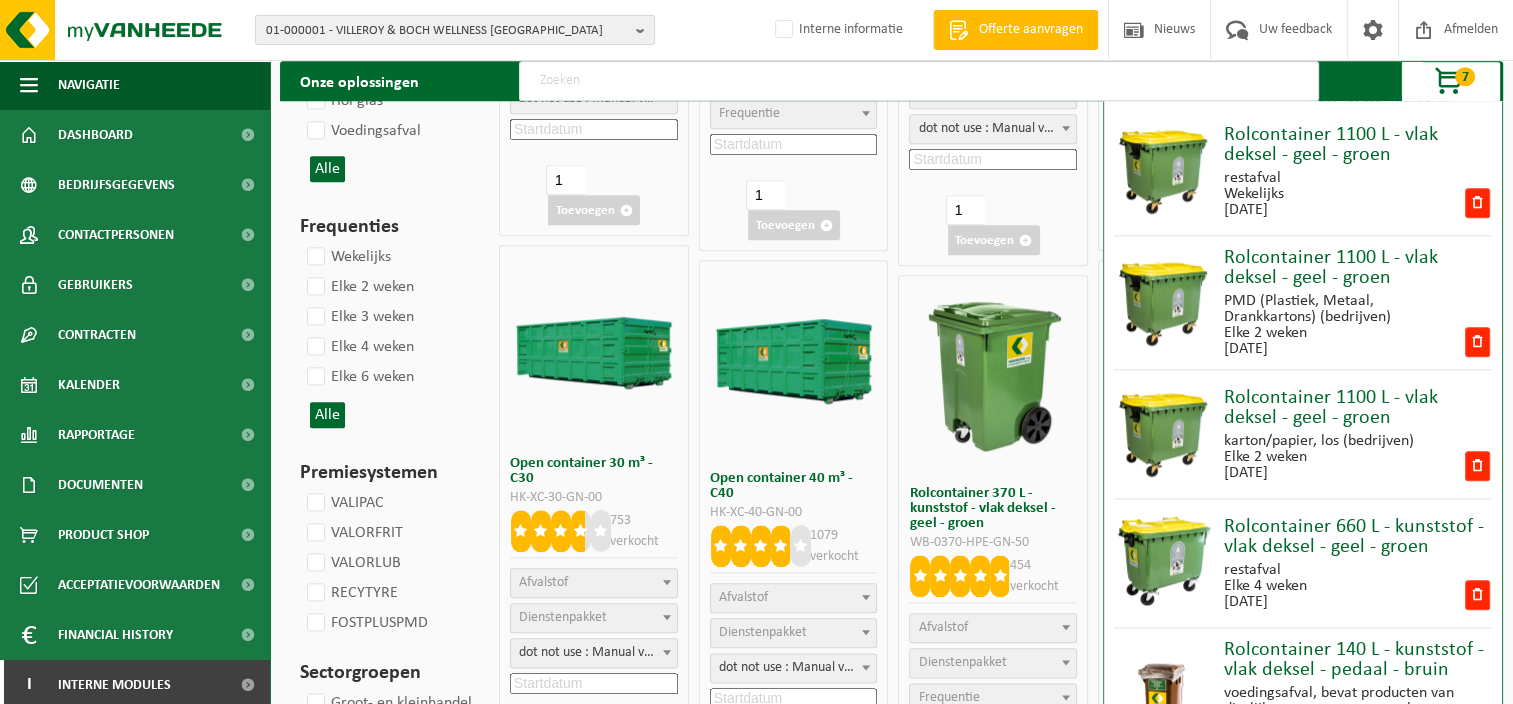 click on "Rolcontainer 140 L - kunststof - vlak deksel - pedaal - bruin       voedingsafval, bevat producten van dierlijke oorsprong, onverpakt, categorie 3   Wekelijks   2025-08-19" at bounding box center (1303, 696) 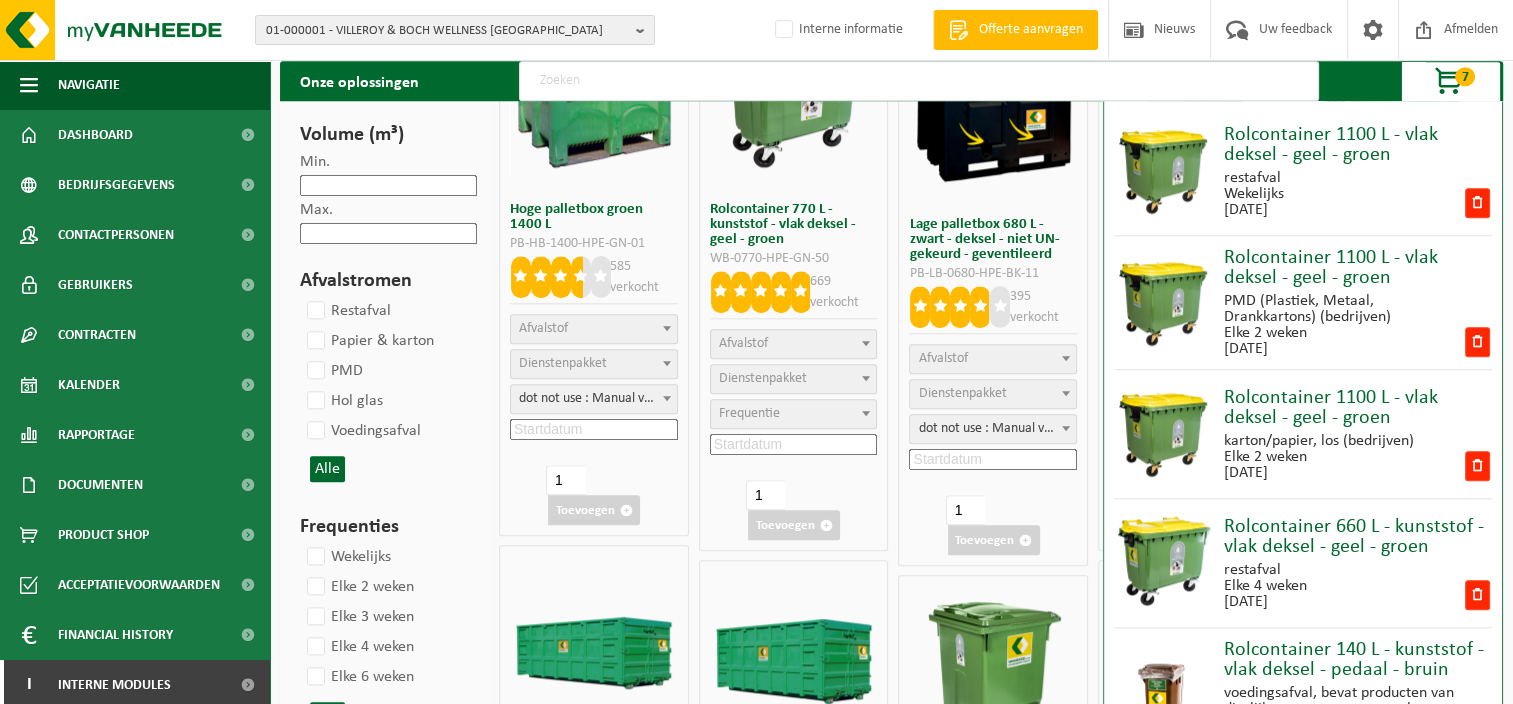 click on "Onze oplossingen                     7                 Rolcontainer 1100 L - vlak deksel - geel - groen       restafval   Wekelijks   2025-08-19                           Rolcontainer 1100 L - vlak deksel - geel - groen       PMD (Plastiek, Metaal, Drankkartons) (bedrijven)   Elke 2 weken   2025-08-19                           Rolcontainer 1100 L - vlak deksel - geel - groen       karton/papier, los (bedrijven)   Elke 2 weken   2025-08-19                           Rolcontainer 660 L - kunststof - vlak deksel - geel - groen       restafval   Elke 4 weken   2025-07-29                           Rolcontainer 140 L - kunststof - vlak deksel - pedaal - bruin       voedingsafval, bevat producten van dierlijke oorsprong, onverpakt, categorie 3   Wekelijks   2025-08-19                           Lage palletbox groen 680 L       voedingsafval, bevat producten van dierlijke oorsprong, gemengde verpakking (exclusief glas), categorie 3   Wekelijks   2025-07-29                                   Elke 4 weken   2025-07-29" at bounding box center (891, 81) 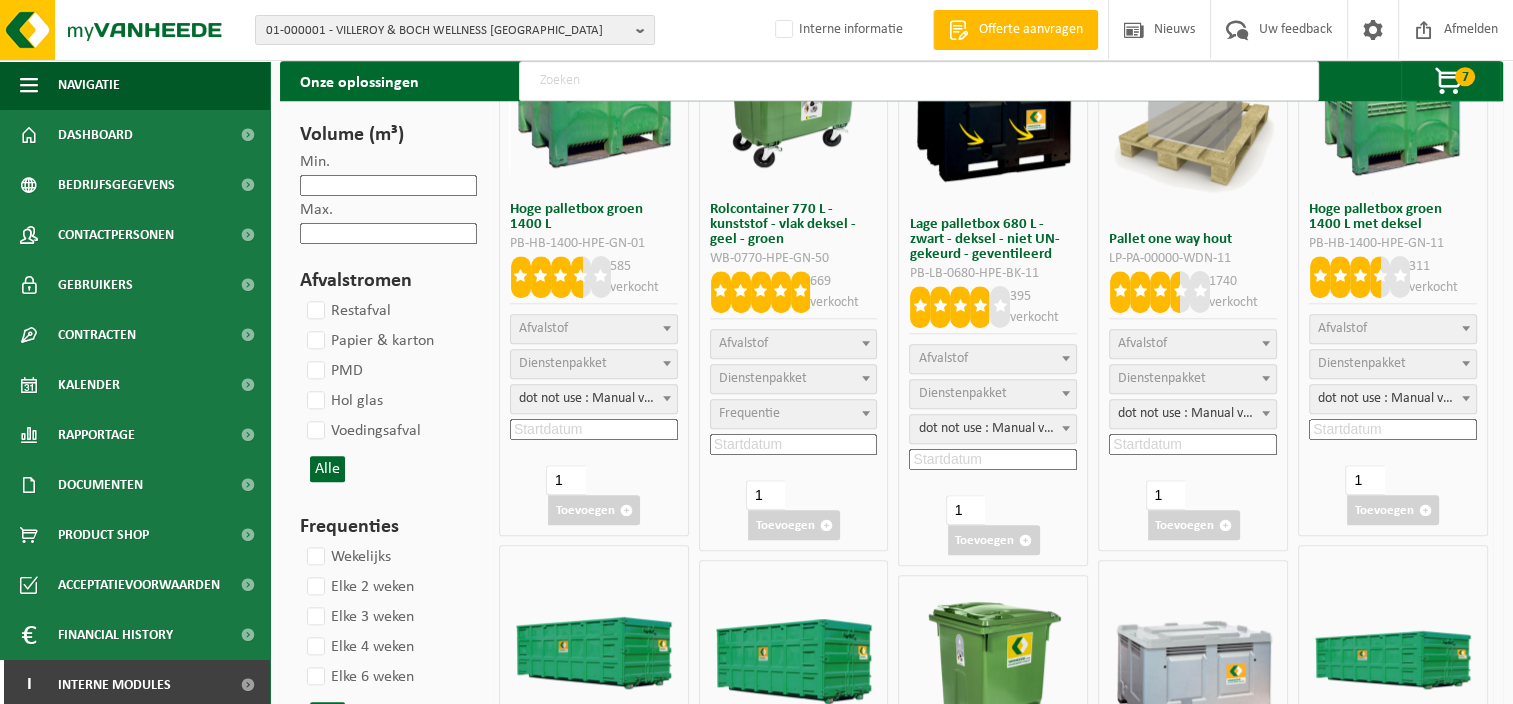 click on "Onze oplossingen                     7                 Rolcontainer 1100 L - vlak deksel - geel - groen       restafval   Wekelijks   2025-08-19                           Rolcontainer 1100 L - vlak deksel - geel - groen       PMD (Plastiek, Metaal, Drankkartons) (bedrijven)   Elke 2 weken   2025-08-19                           Rolcontainer 1100 L - vlak deksel - geel - groen       karton/papier, los (bedrijven)   Elke 2 weken   2025-08-19                           Rolcontainer 660 L - kunststof - vlak deksel - geel - groen       restafval   Elke 4 weken   2025-07-29                           Rolcontainer 140 L - kunststof - vlak deksel - pedaal - bruin       voedingsafval, bevat producten van dierlijke oorsprong, onverpakt, categorie 3   Wekelijks   2025-08-19                           Lage palletbox groen 680 L       voedingsafval, bevat producten van dierlijke oorsprong, gemengde verpakking (exclusief glas), categorie 3   Wekelijks   2025-07-29                                   Elke 4 weken   2025-07-29" at bounding box center (891, 81) 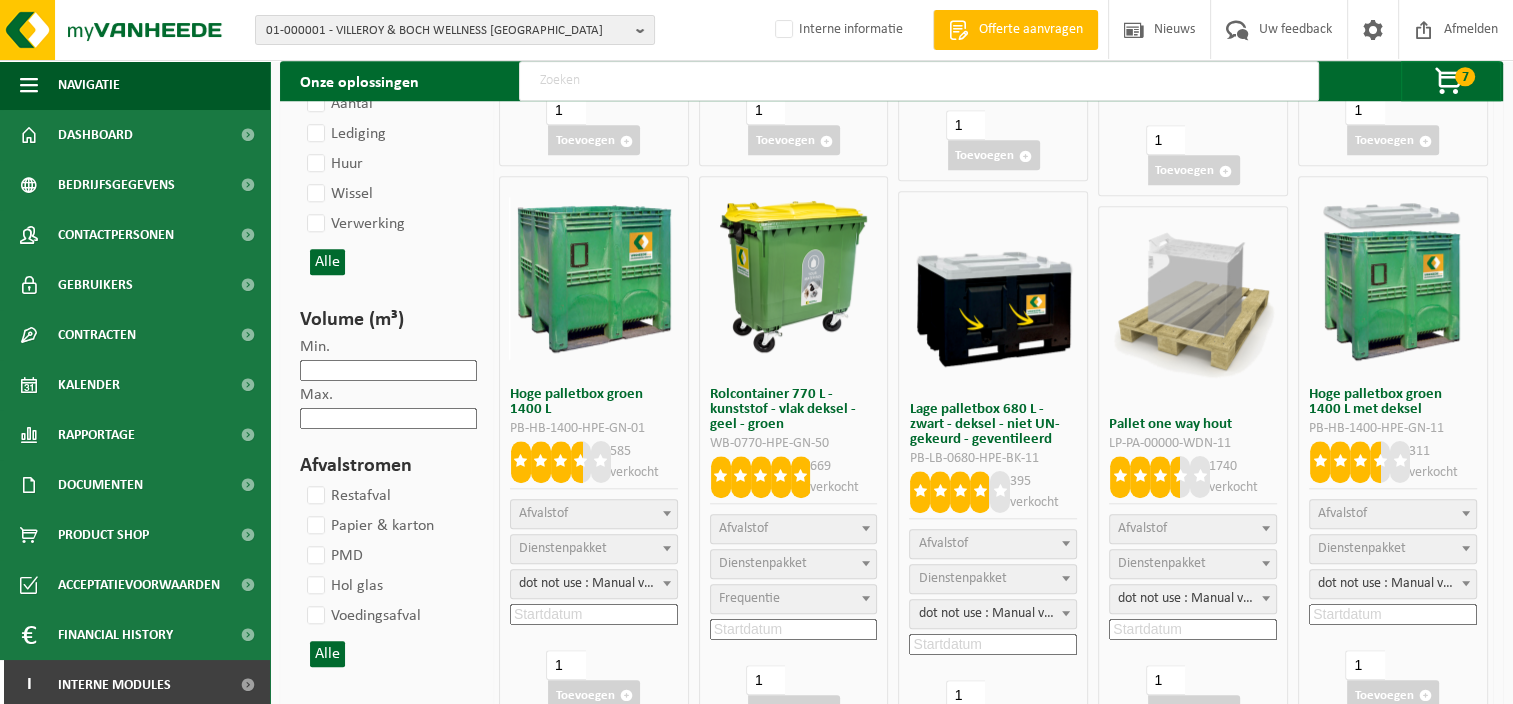 scroll, scrollTop: 1383, scrollLeft: 0, axis: vertical 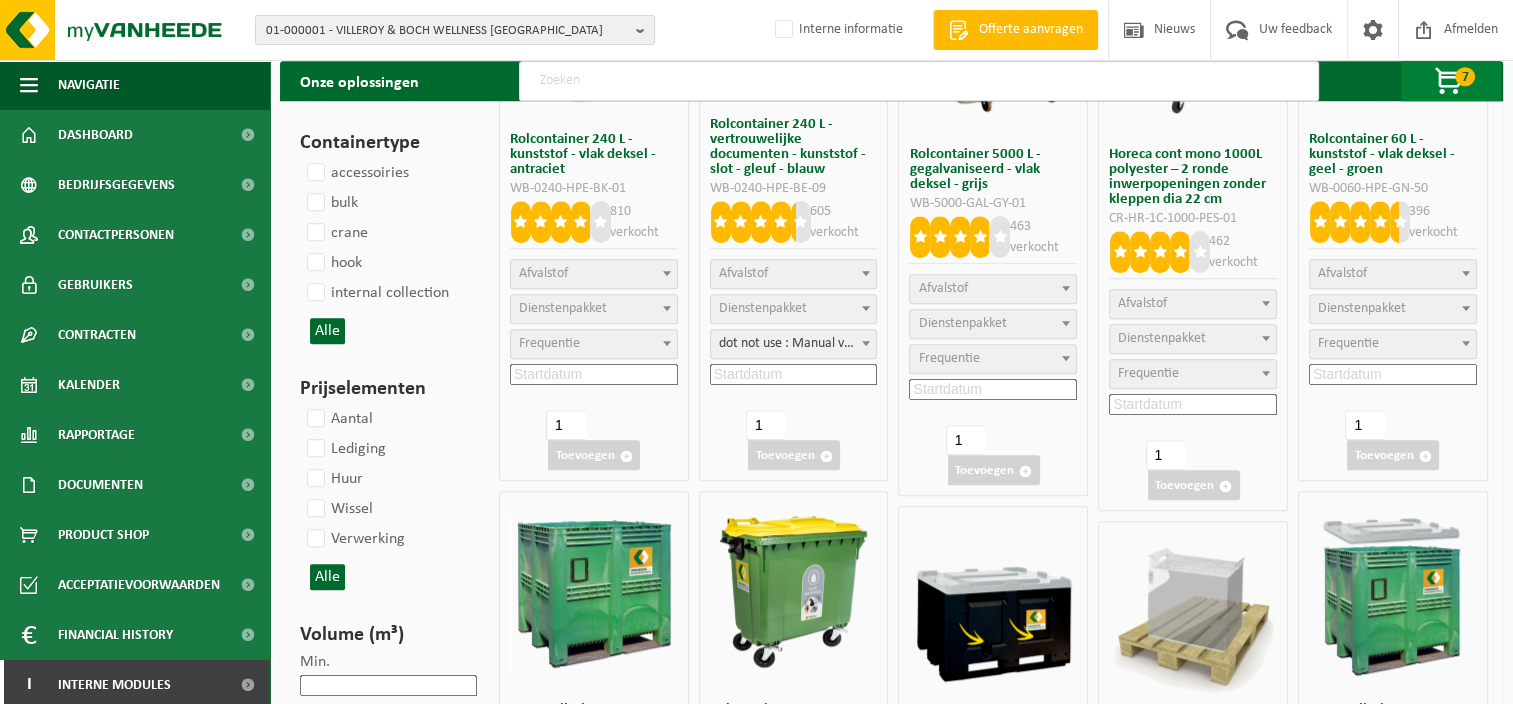 click on "7" at bounding box center [1465, 76] 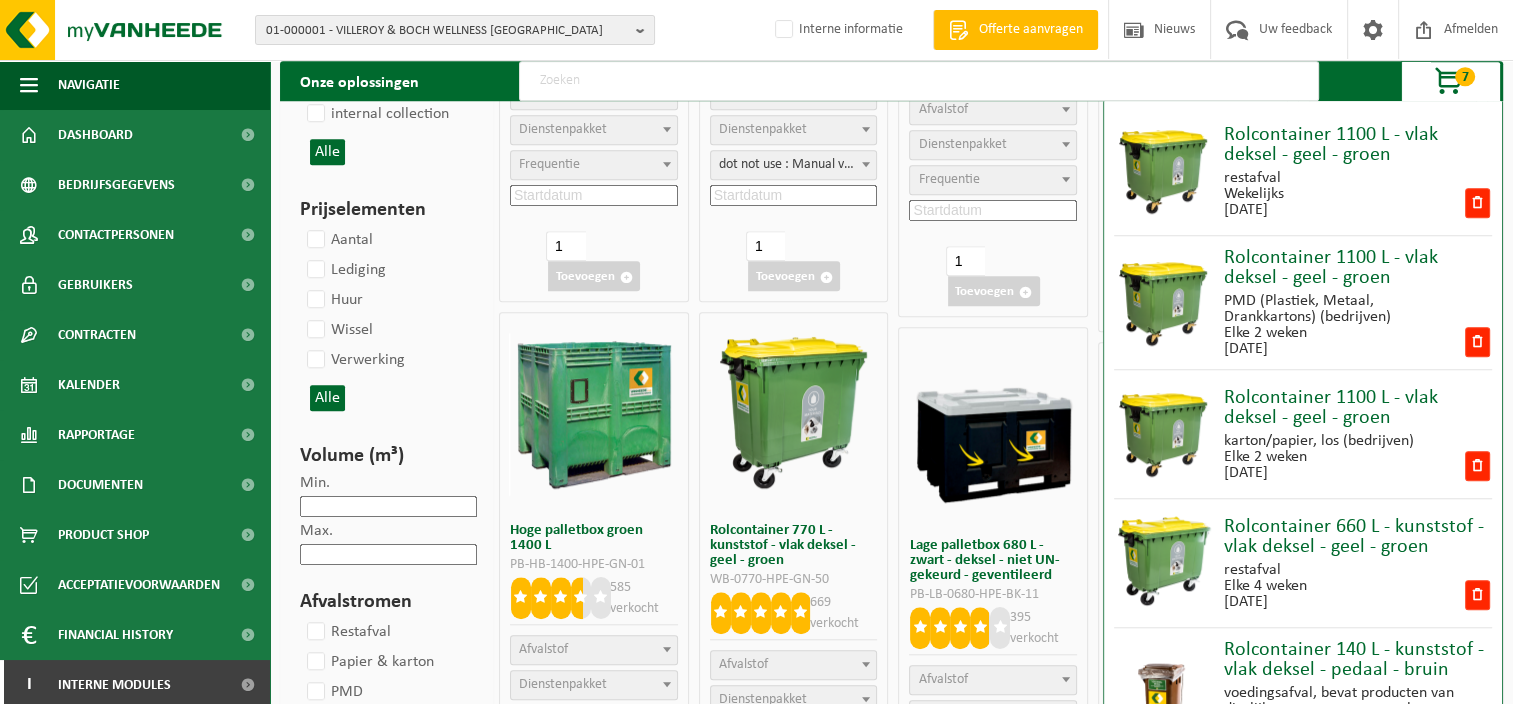 scroll, scrollTop: 1583, scrollLeft: 0, axis: vertical 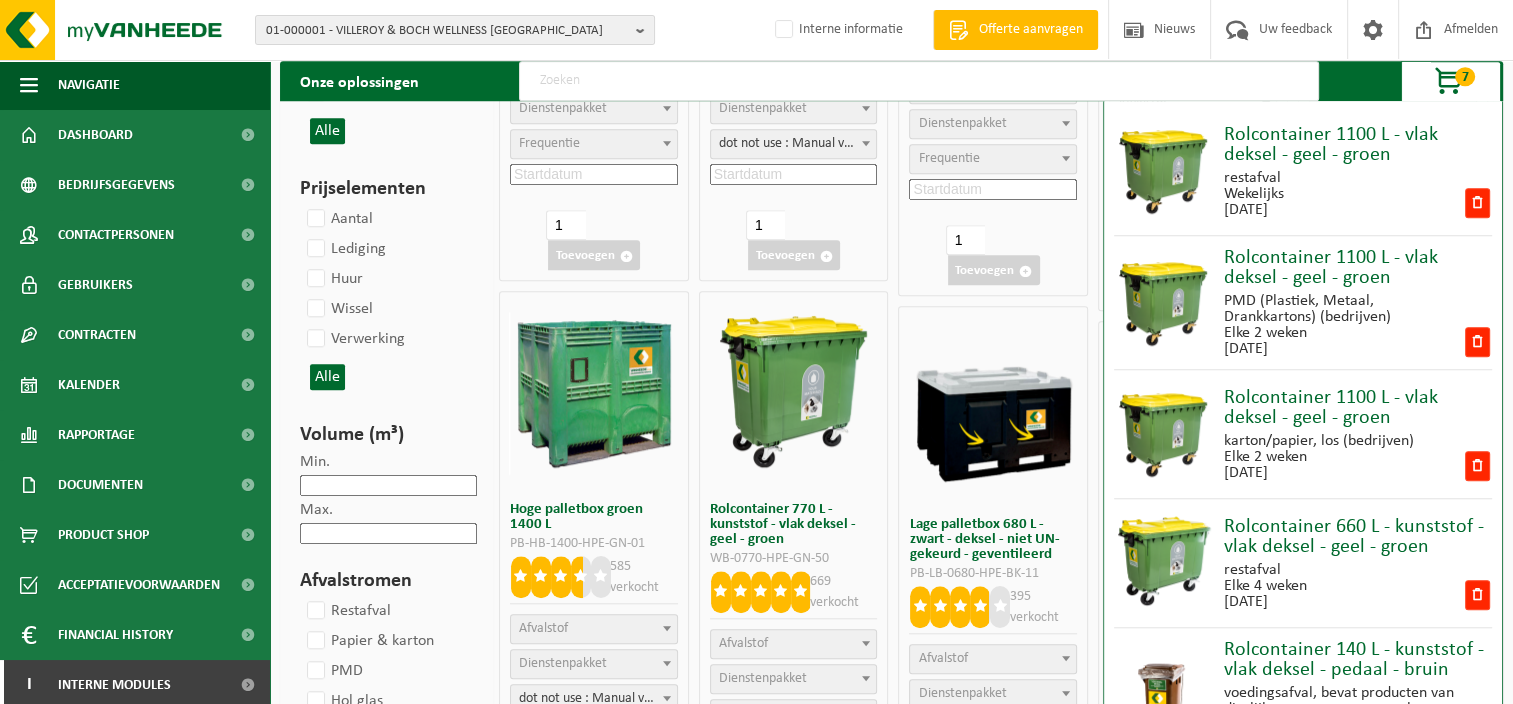 click at bounding box center [1164, 701] 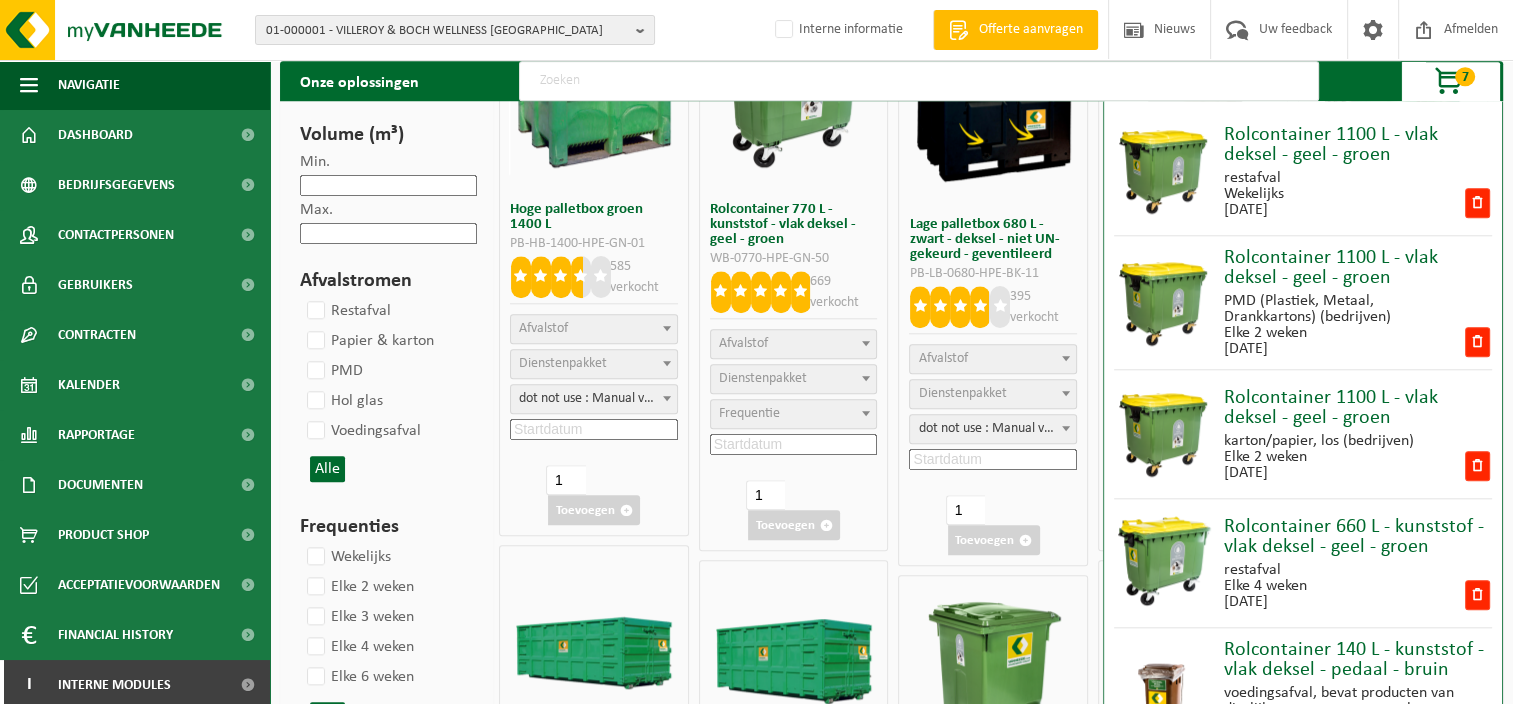 scroll, scrollTop: 2383, scrollLeft: 0, axis: vertical 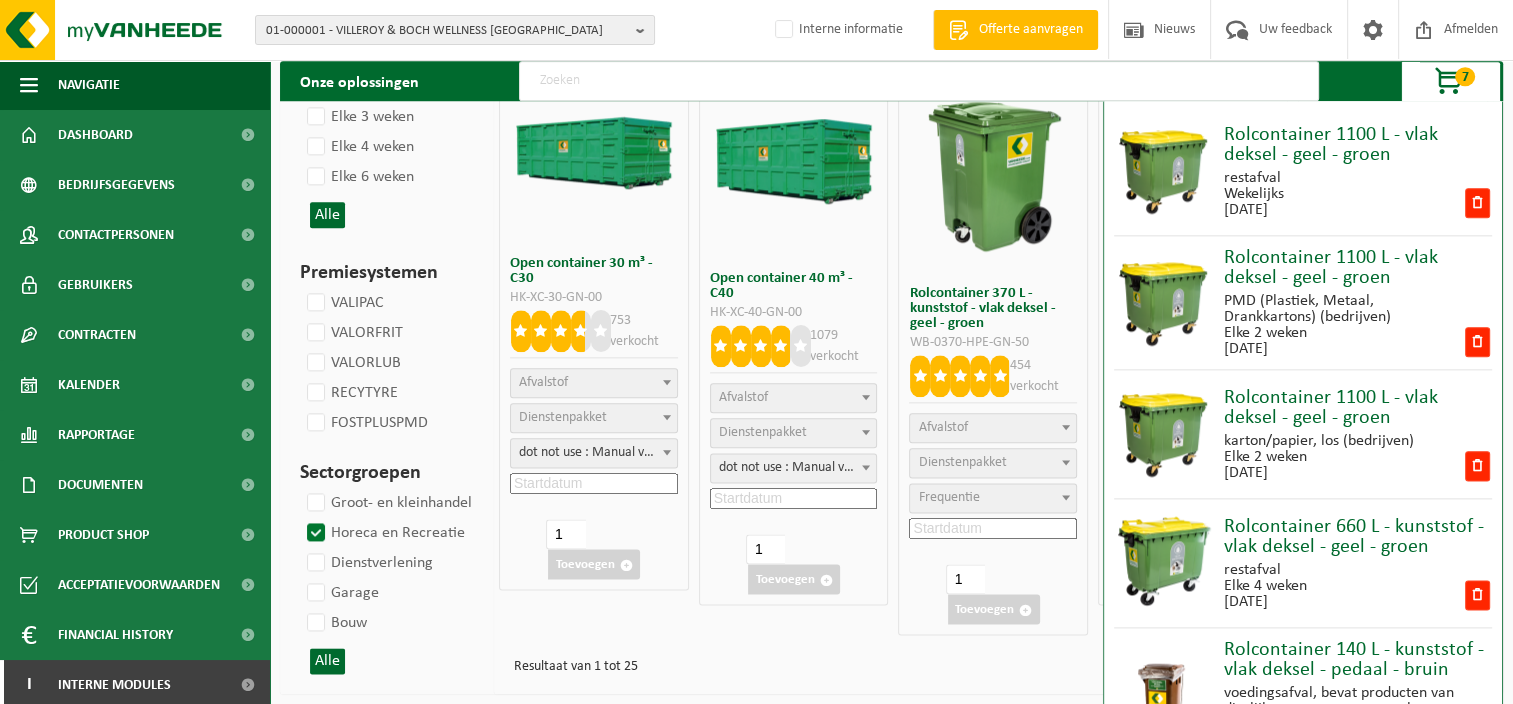 click on "Onze oplossingen                     7                 Rolcontainer 1100 L - vlak deksel - geel - groen       restafval   Wekelijks   2025-08-19                           Rolcontainer 1100 L - vlak deksel - geel - groen       PMD (Plastiek, Metaal, Drankkartons) (bedrijven)   Elke 2 weken   2025-08-19                           Rolcontainer 1100 L - vlak deksel - geel - groen       karton/papier, los (bedrijven)   Elke 2 weken   2025-08-19                           Rolcontainer 660 L - kunststof - vlak deksel - geel - groen       restafval   Elke 4 weken   2025-07-29                           Rolcontainer 140 L - kunststof - vlak deksel - pedaal - bruin       voedingsafval, bevat producten van dierlijke oorsprong, onverpakt, categorie 3   Wekelijks   2025-08-19                           Lage palletbox groen 680 L       voedingsafval, bevat producten van dierlijke oorsprong, gemengde verpakking (exclusief glas), categorie 3   Wekelijks   2025-07-29                                   Elke 4 weken   2025-07-29" at bounding box center (891, 81) 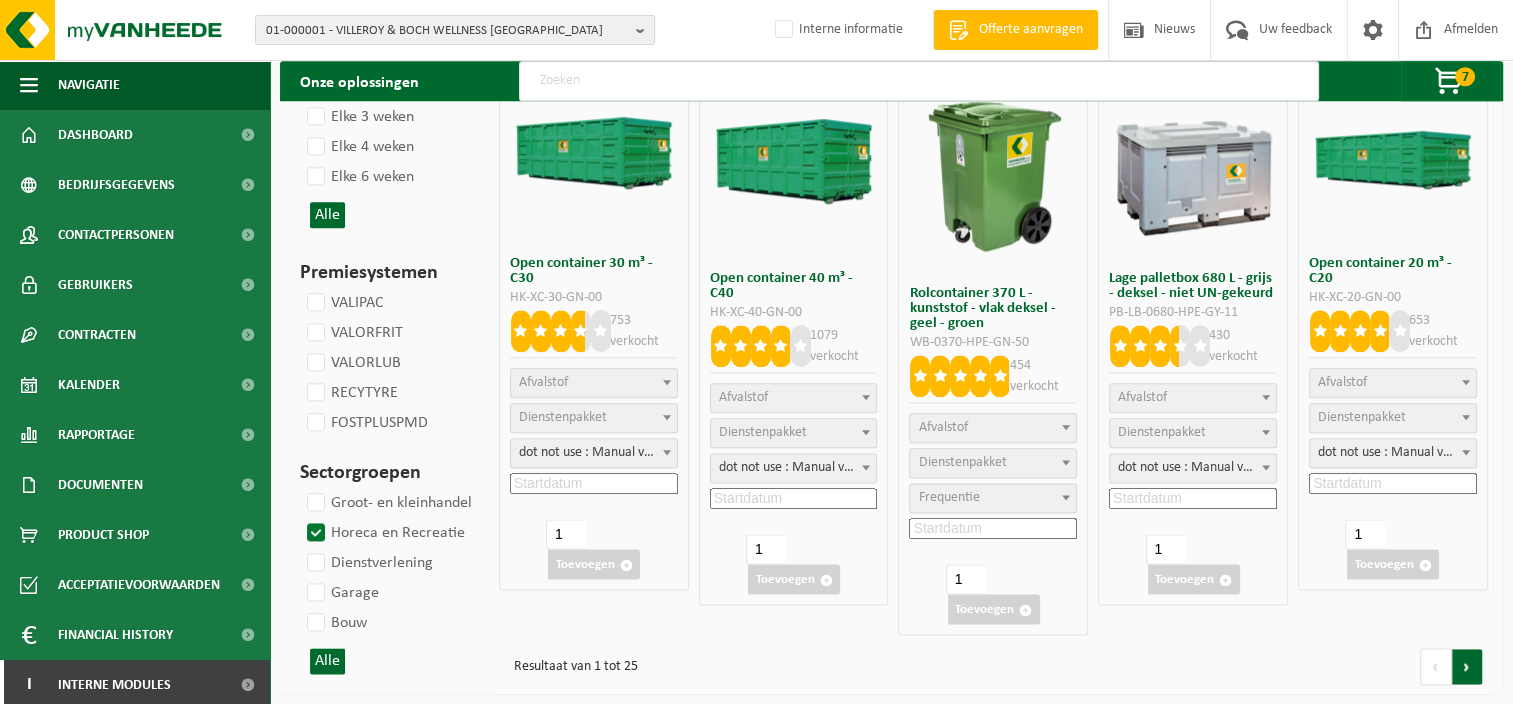 click at bounding box center [1467, 666] 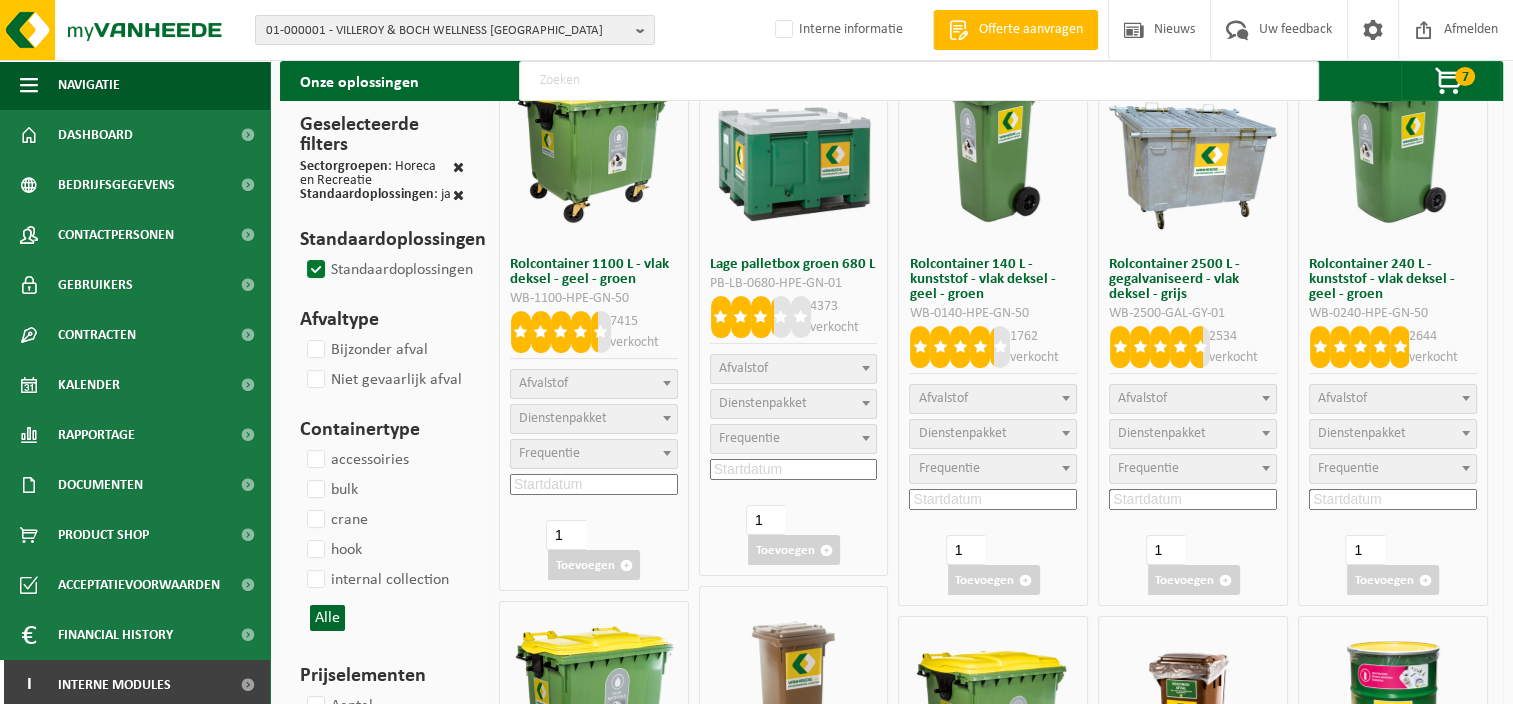 scroll, scrollTop: 300, scrollLeft: 0, axis: vertical 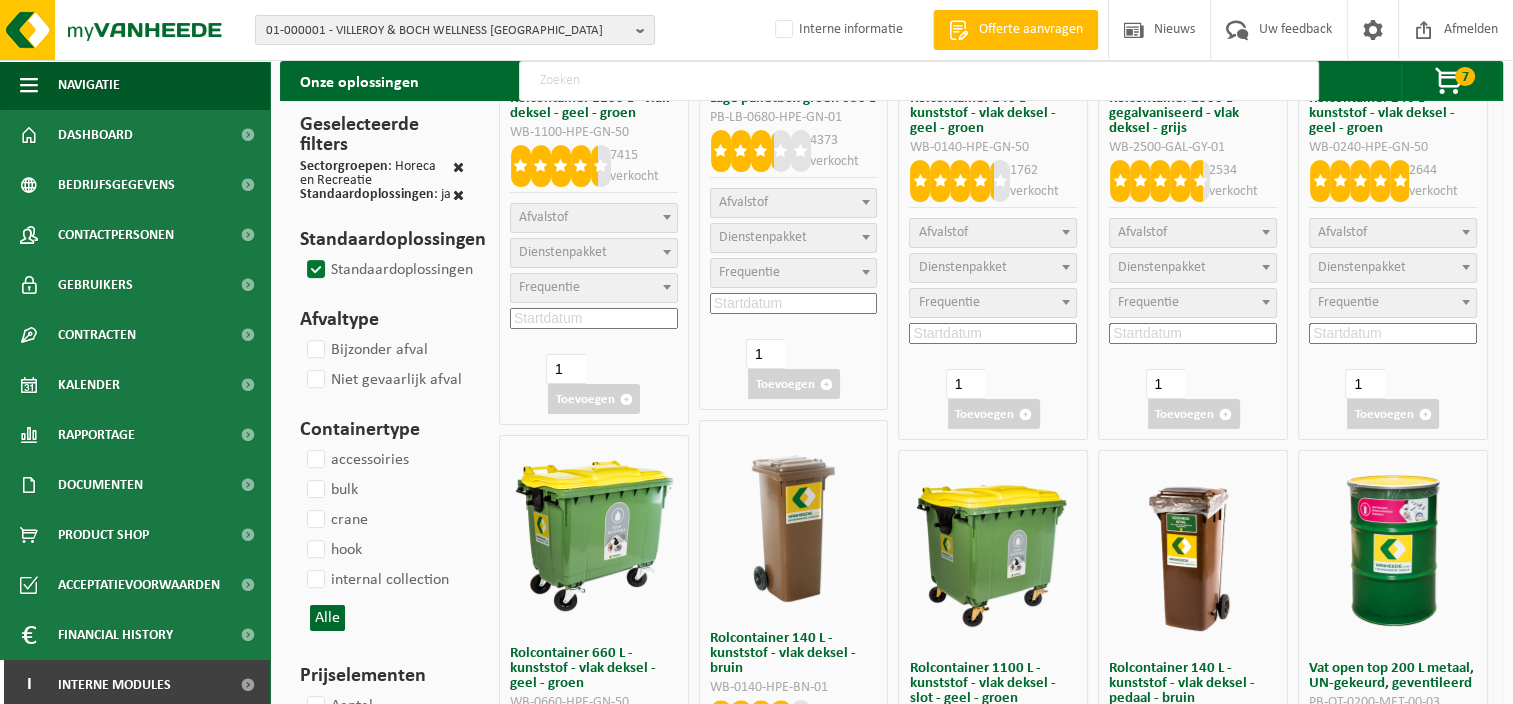 select 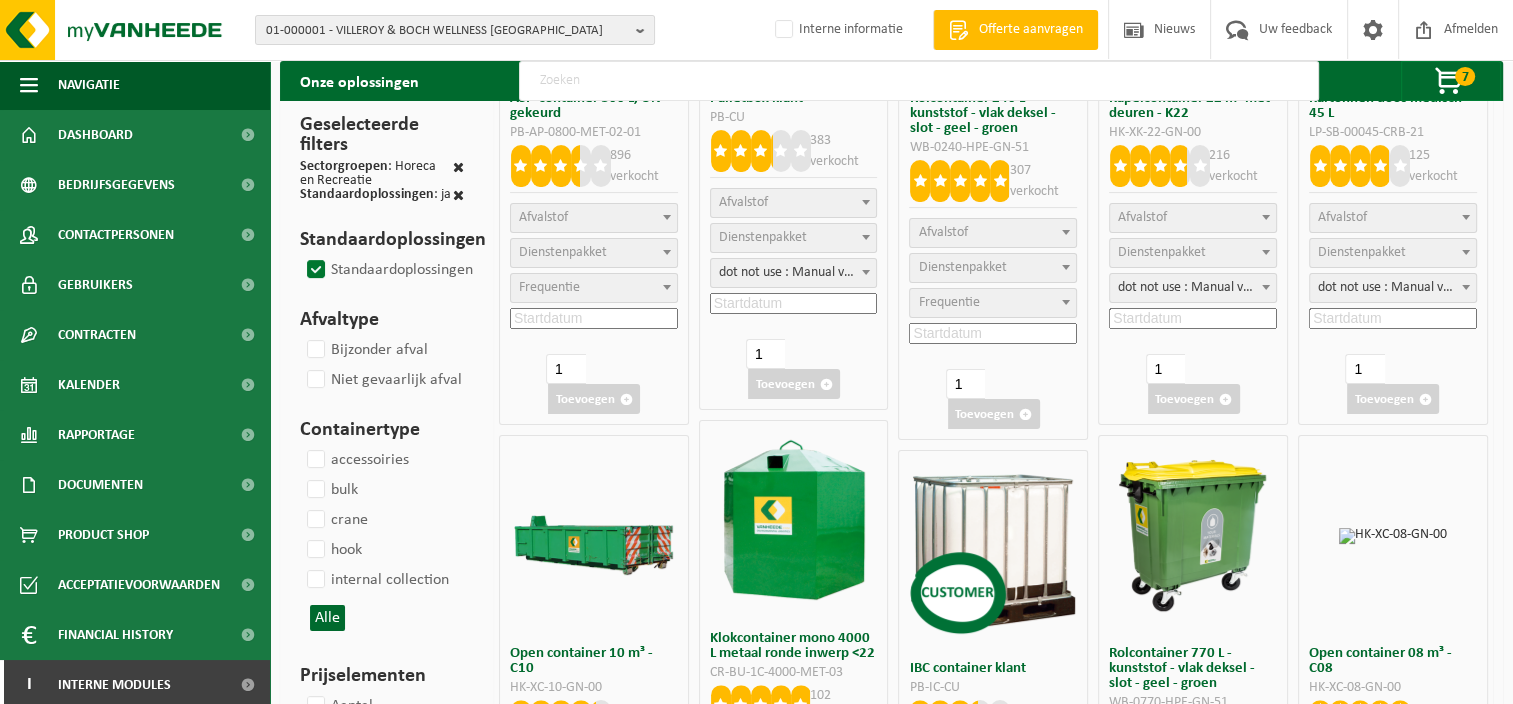 scroll, scrollTop: 0, scrollLeft: 0, axis: both 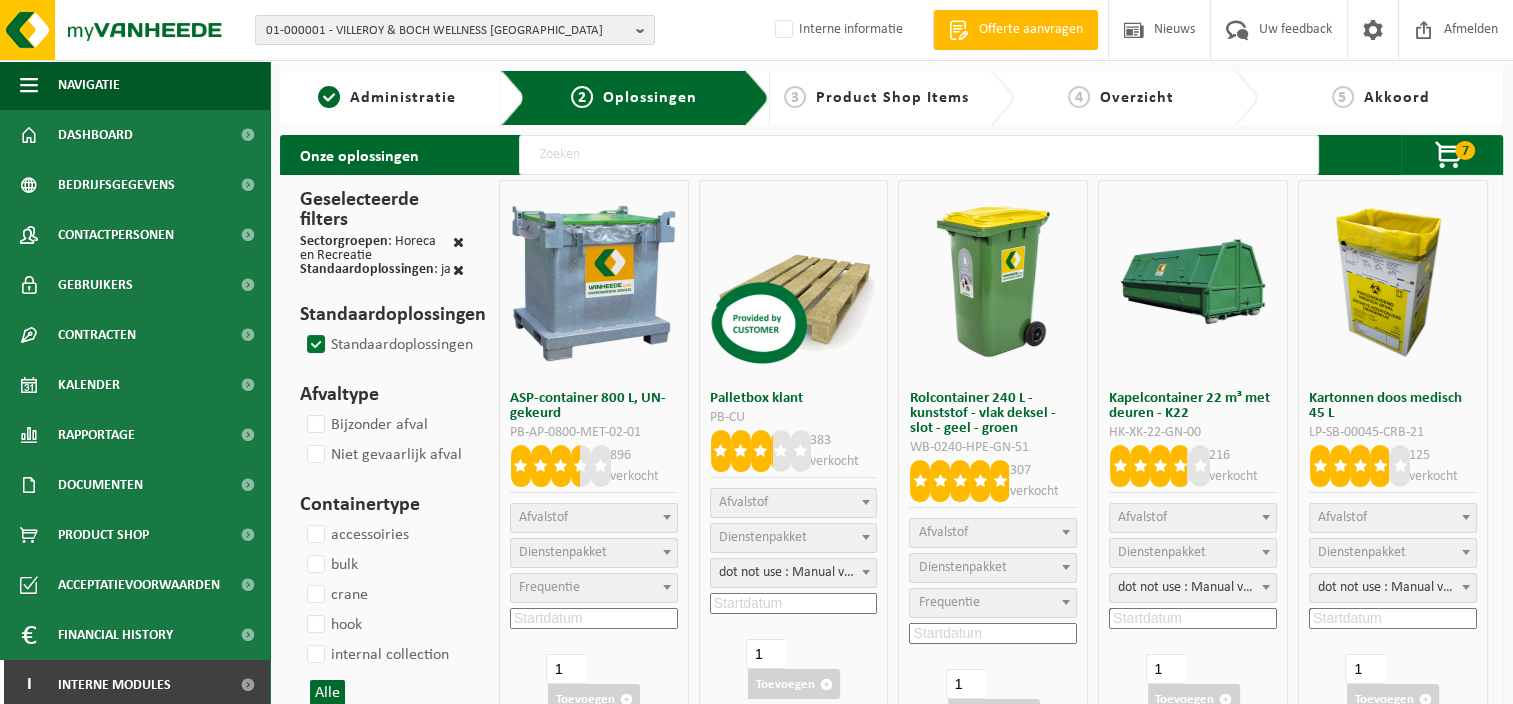 select 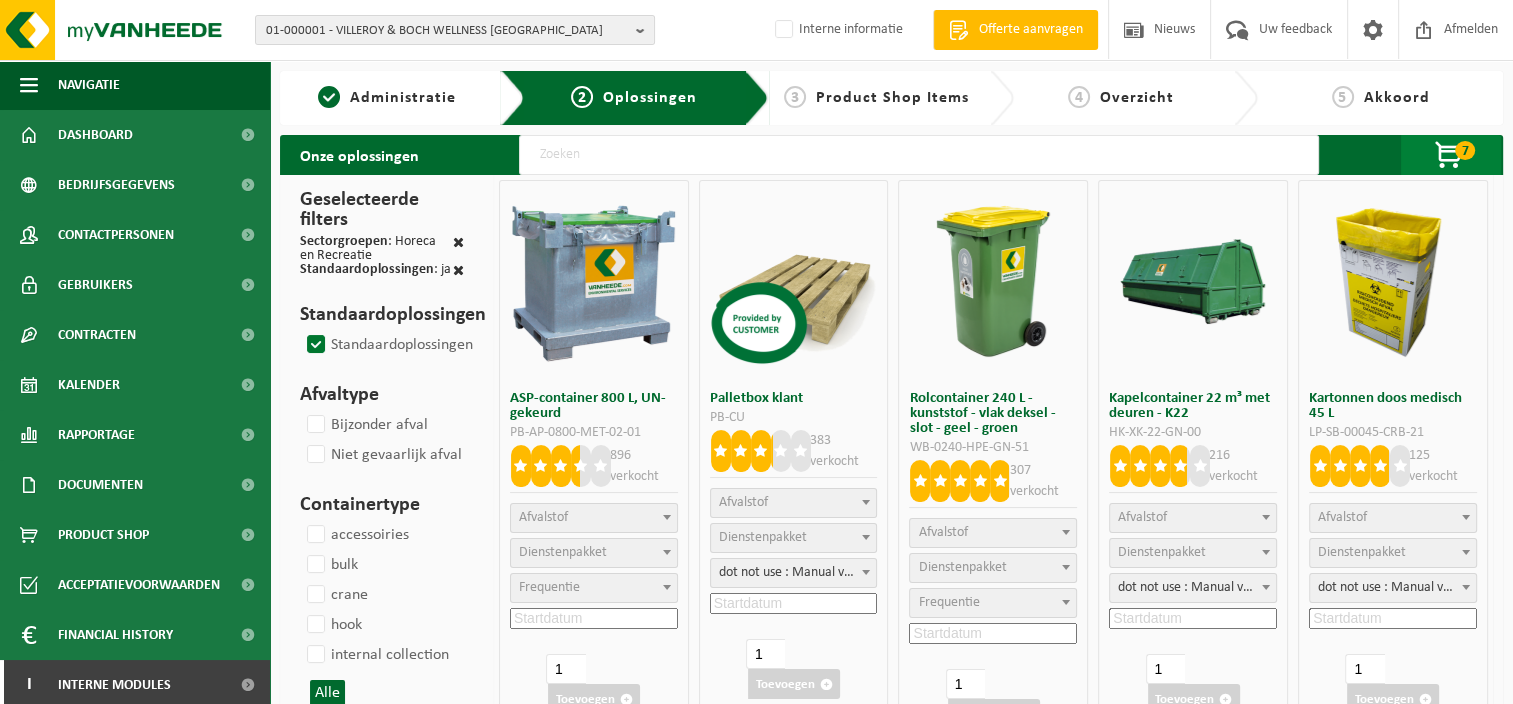 select 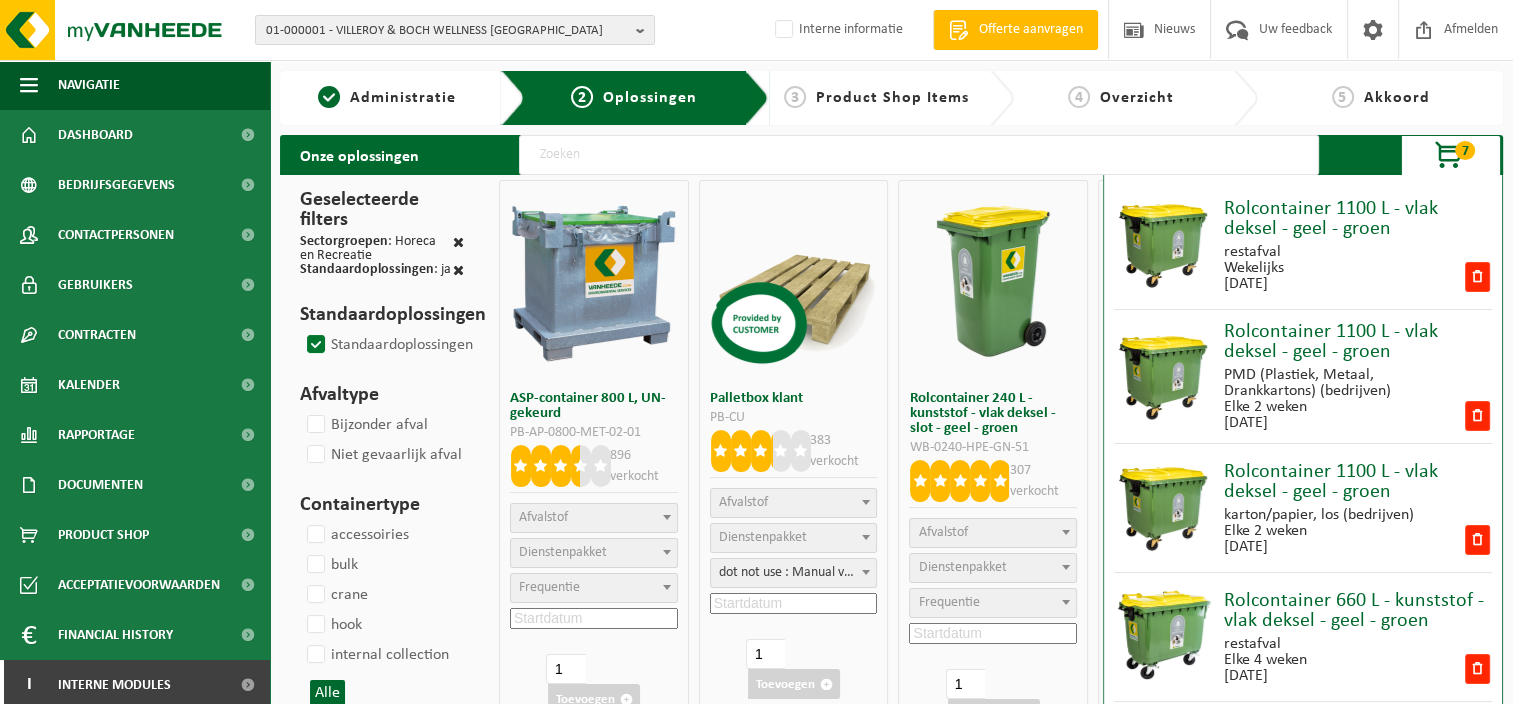 click on "Product Shop Items" at bounding box center [892, 98] 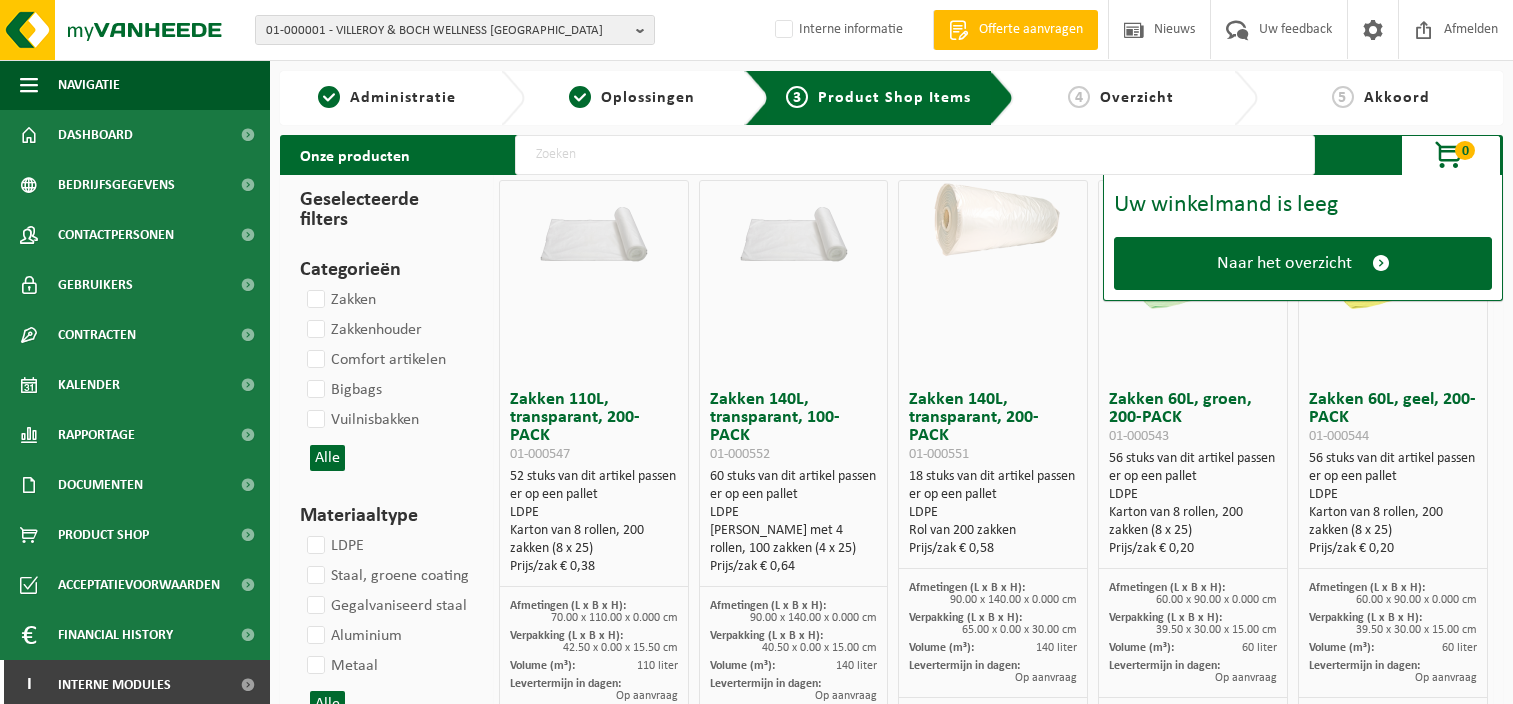 scroll, scrollTop: 0, scrollLeft: 0, axis: both 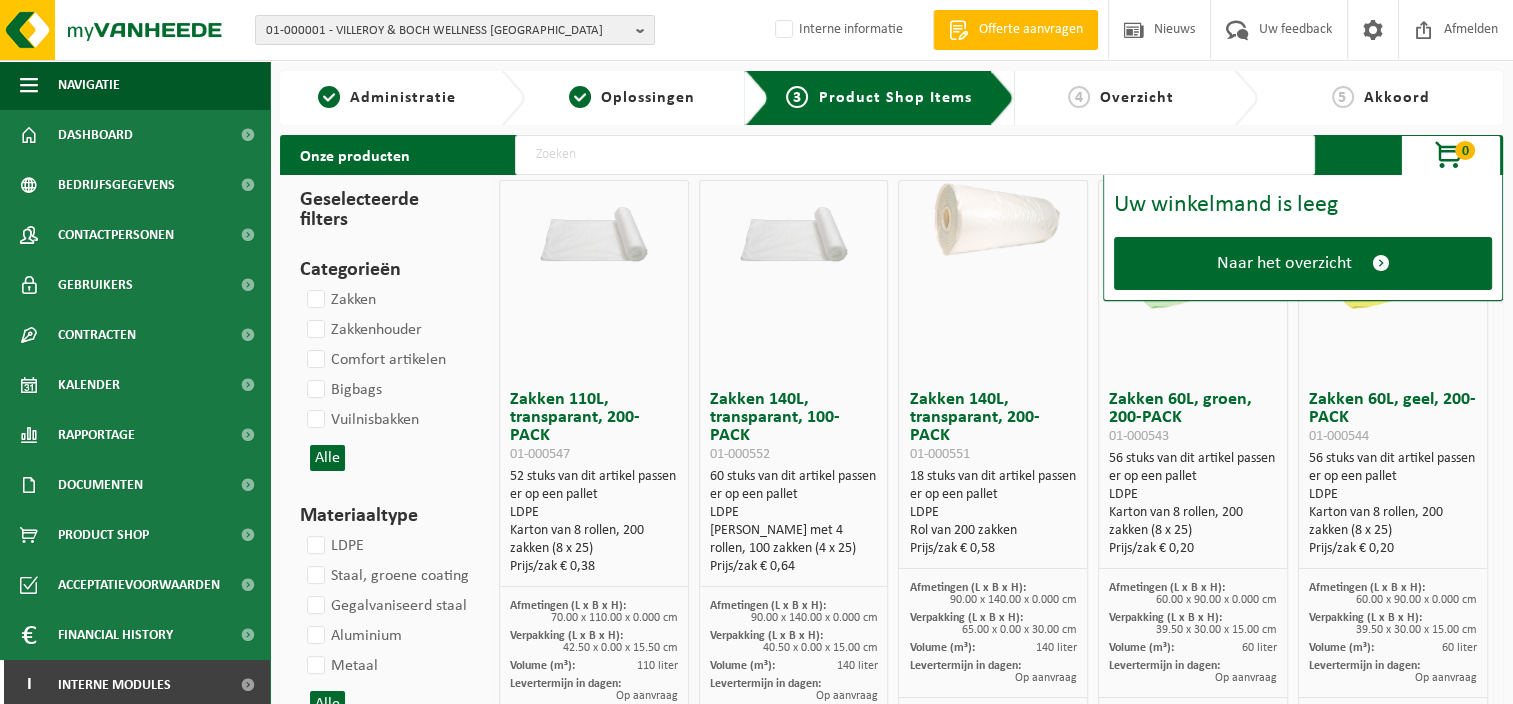 click at bounding box center (794, 281) 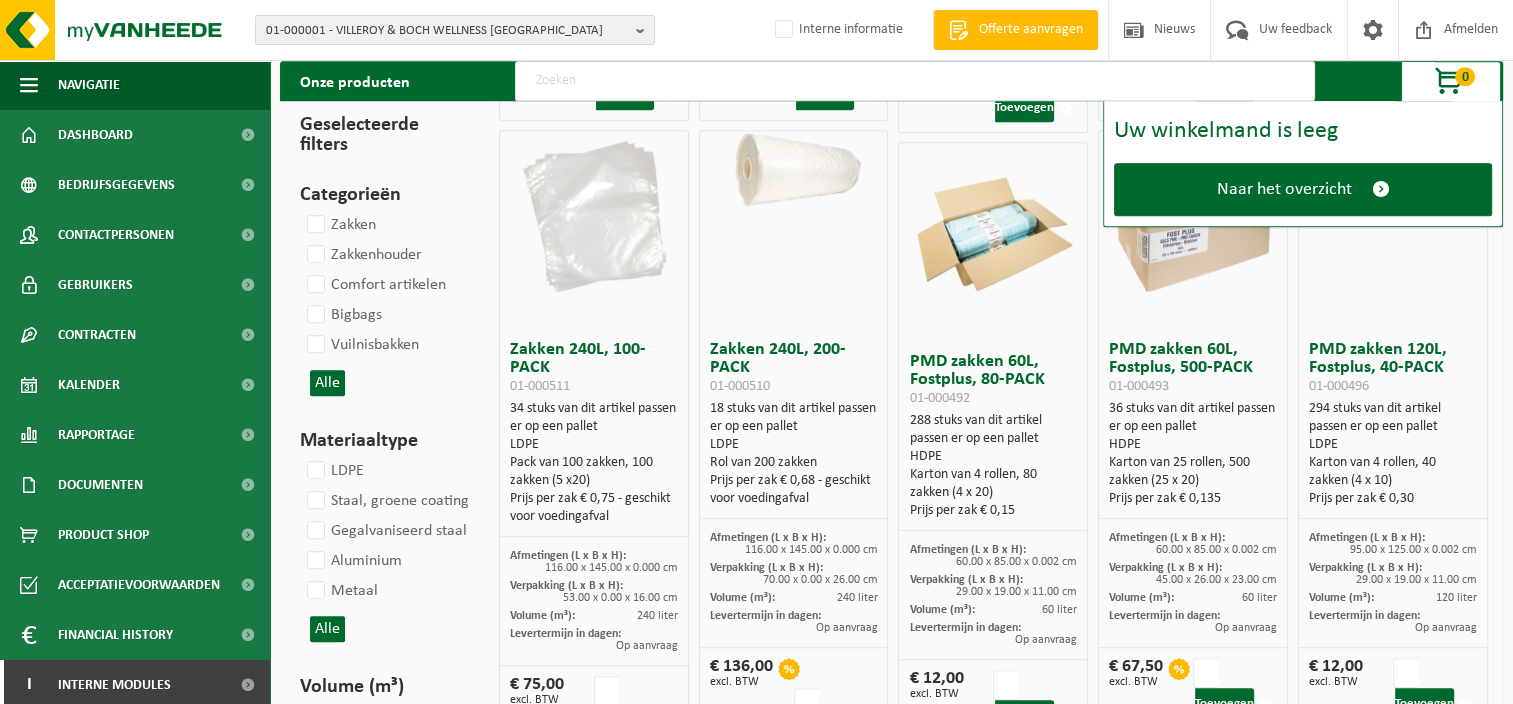 scroll, scrollTop: 1300, scrollLeft: 0, axis: vertical 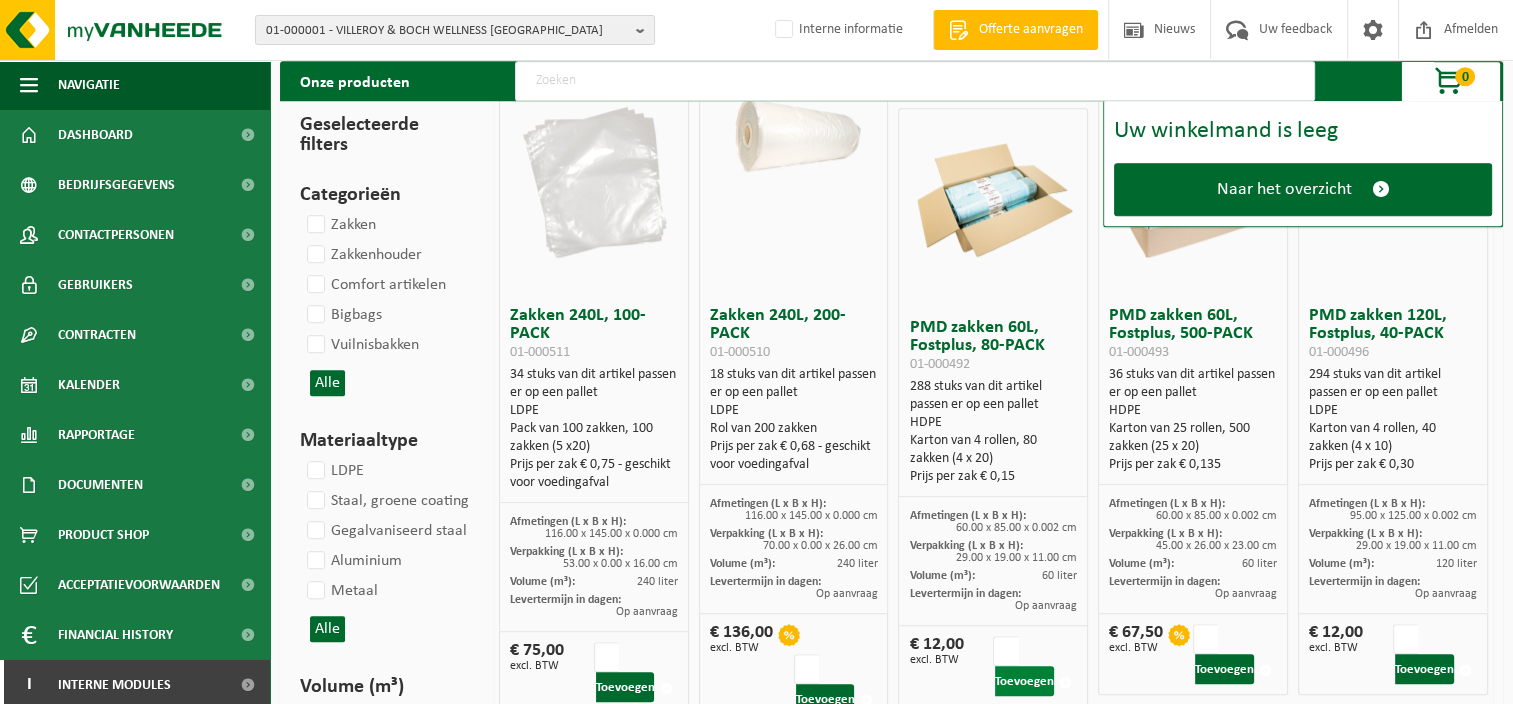 click on "Toevoegen" at bounding box center [1024, 681] 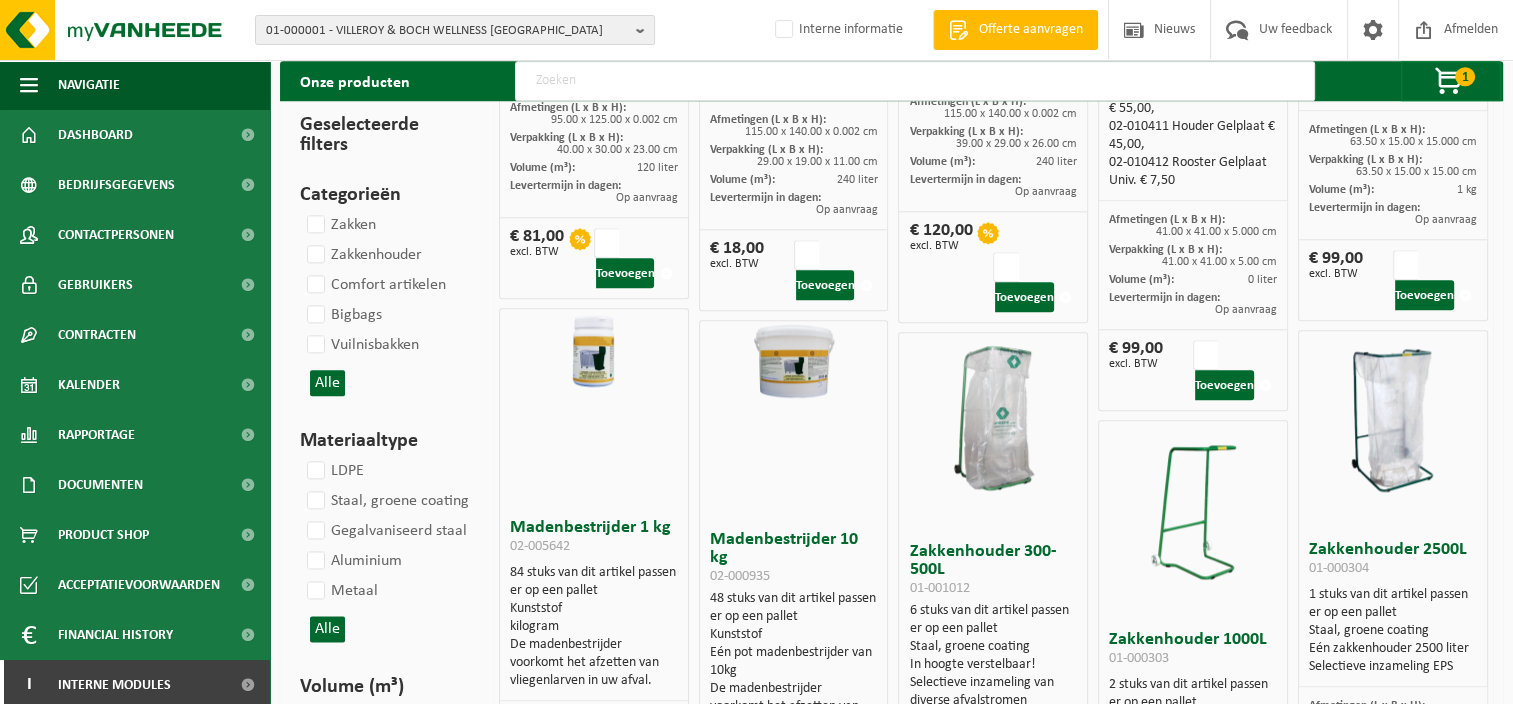 scroll, scrollTop: 2273, scrollLeft: 0, axis: vertical 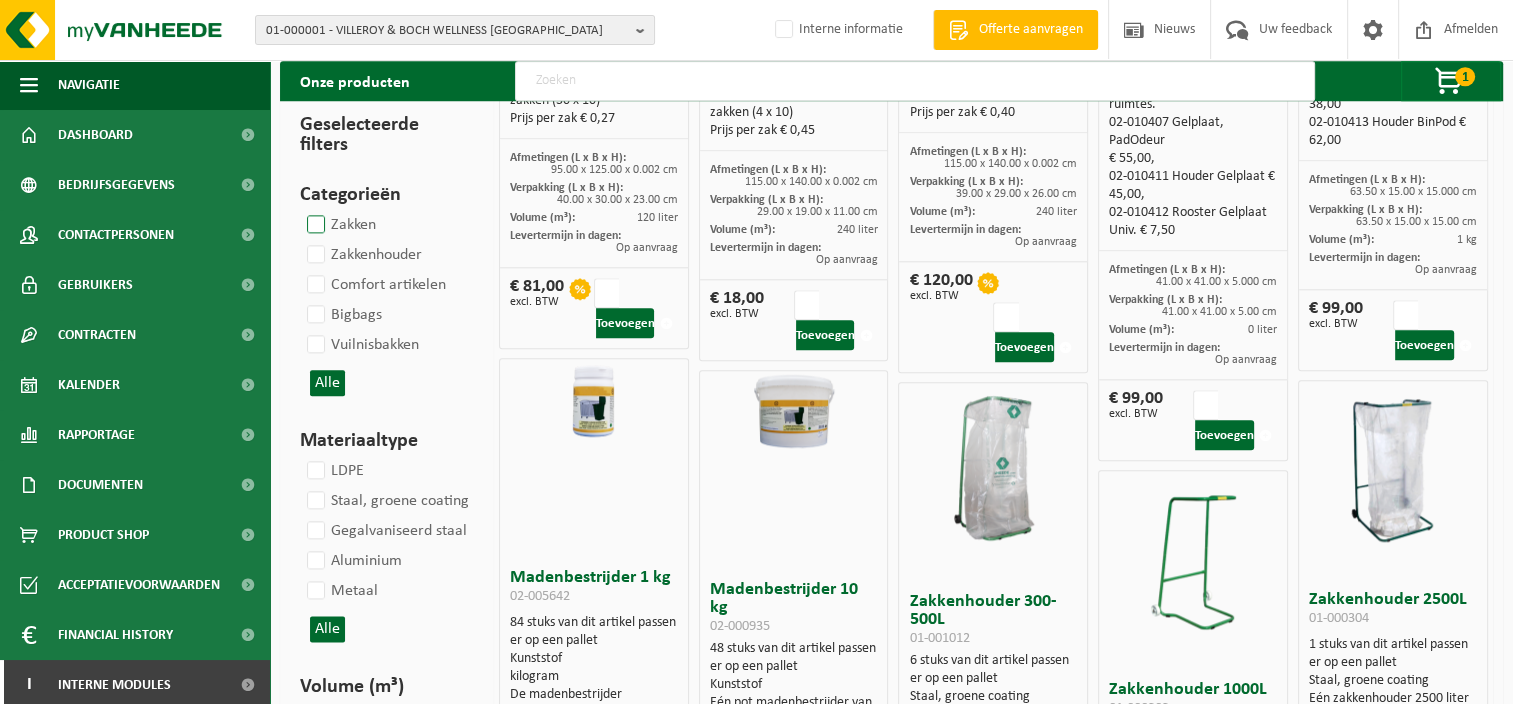 click on "Zakken" at bounding box center (339, 225) 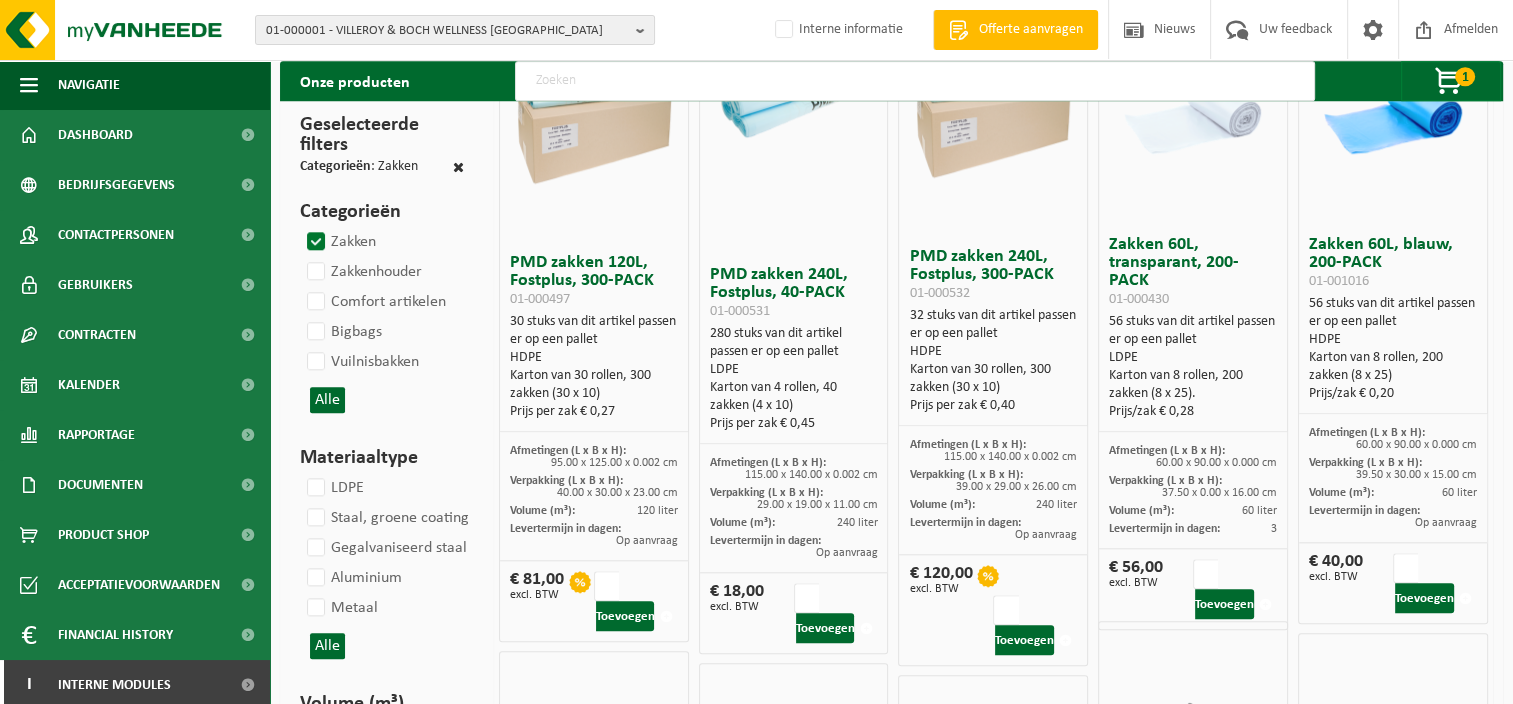 scroll, scrollTop: 2073, scrollLeft: 0, axis: vertical 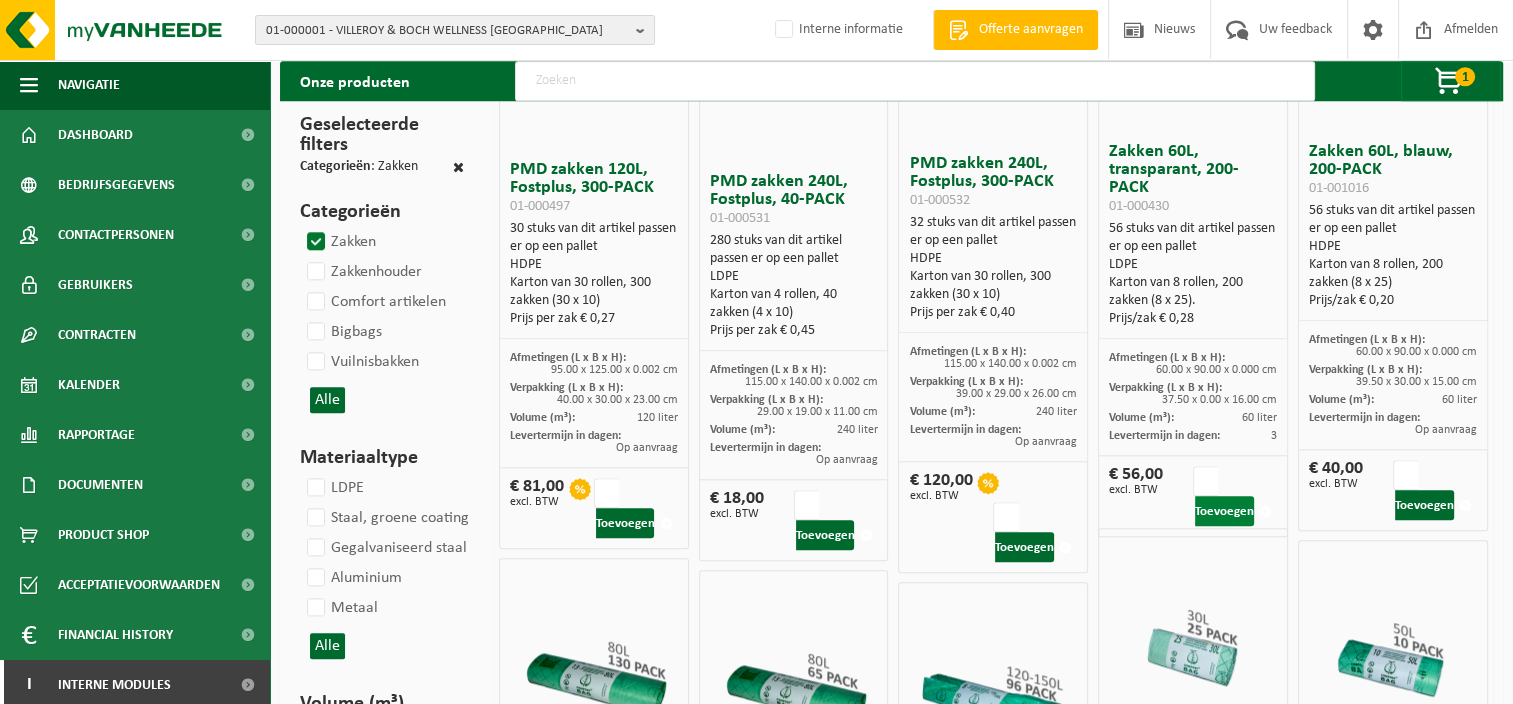 click on "Toevoegen" at bounding box center [1224, 511] 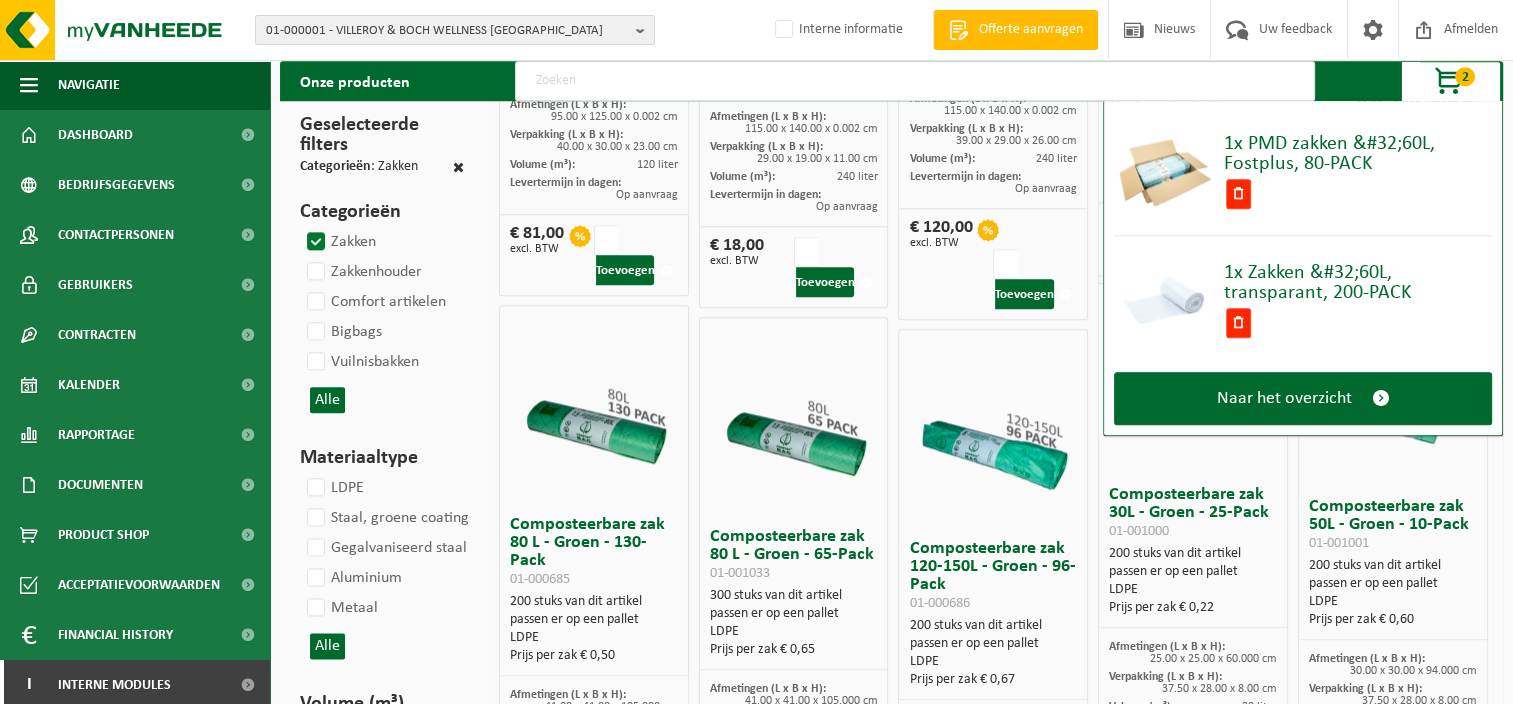 scroll, scrollTop: 2373, scrollLeft: 0, axis: vertical 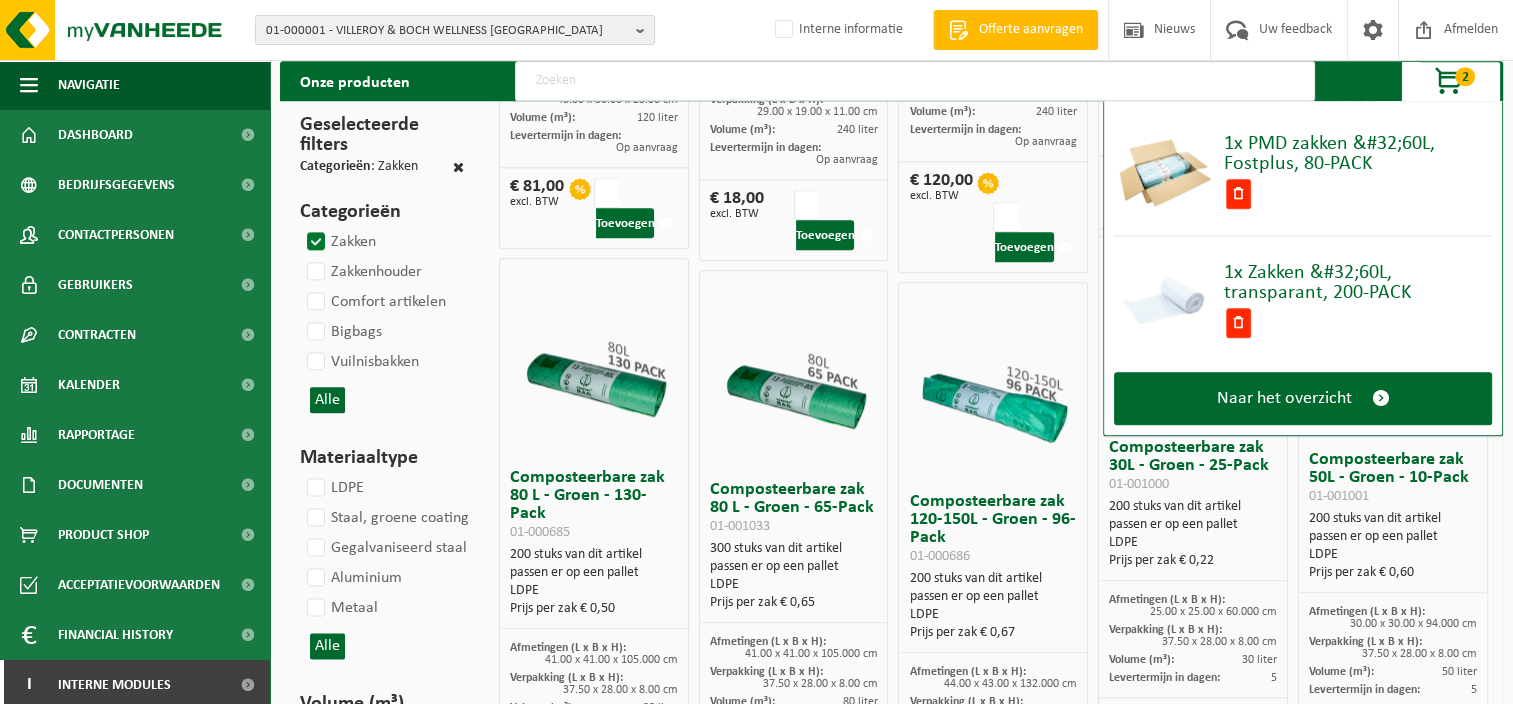 click at bounding box center [993, 368] 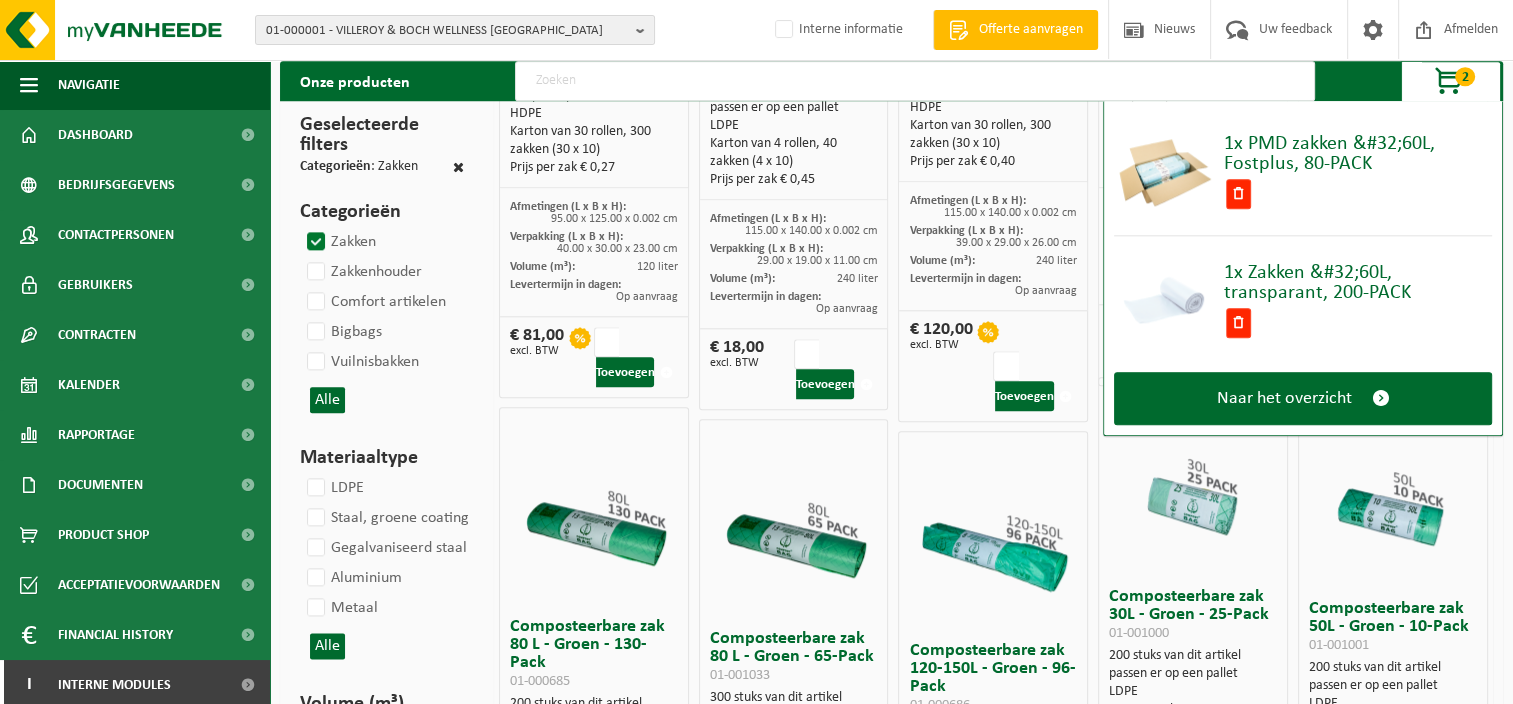 scroll, scrollTop: 2188, scrollLeft: 0, axis: vertical 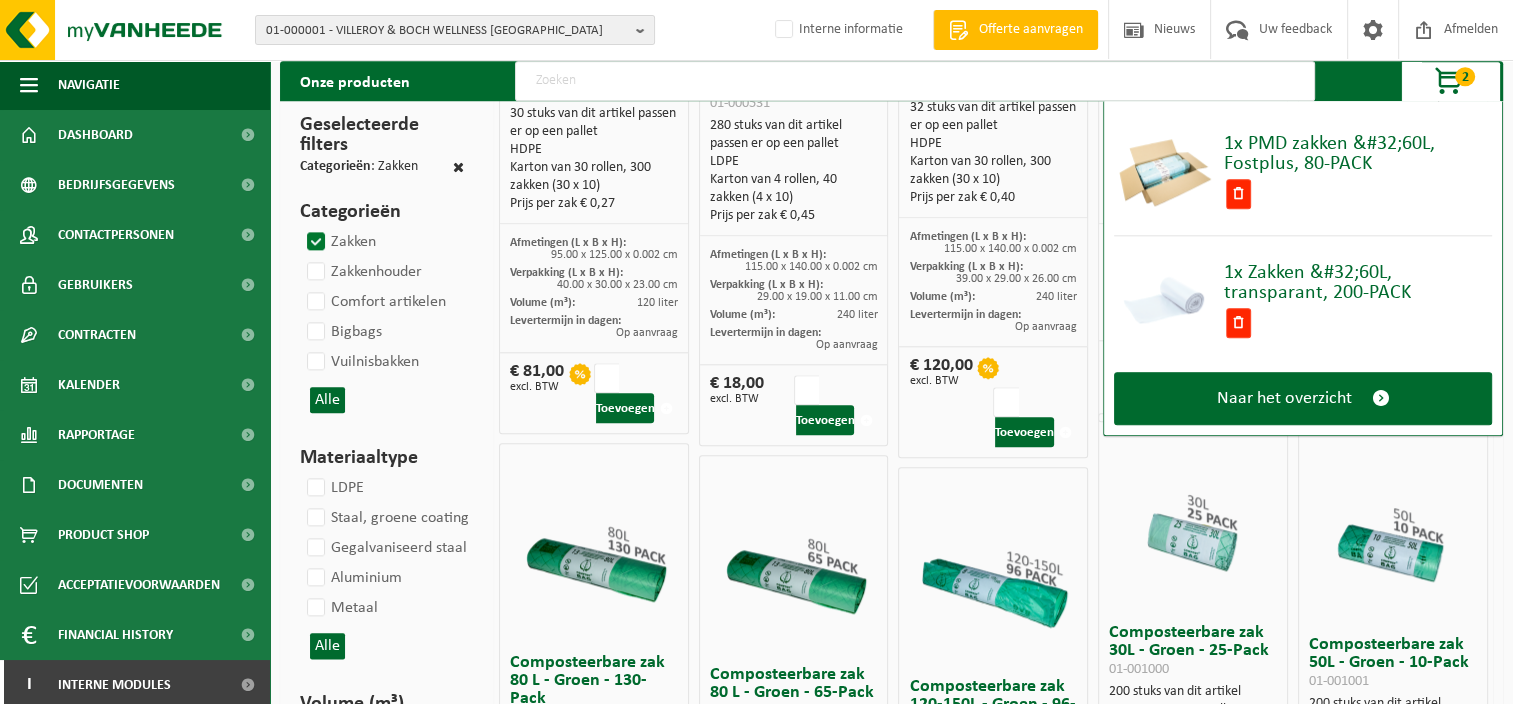 click on "Zakken" at bounding box center [339, 242] 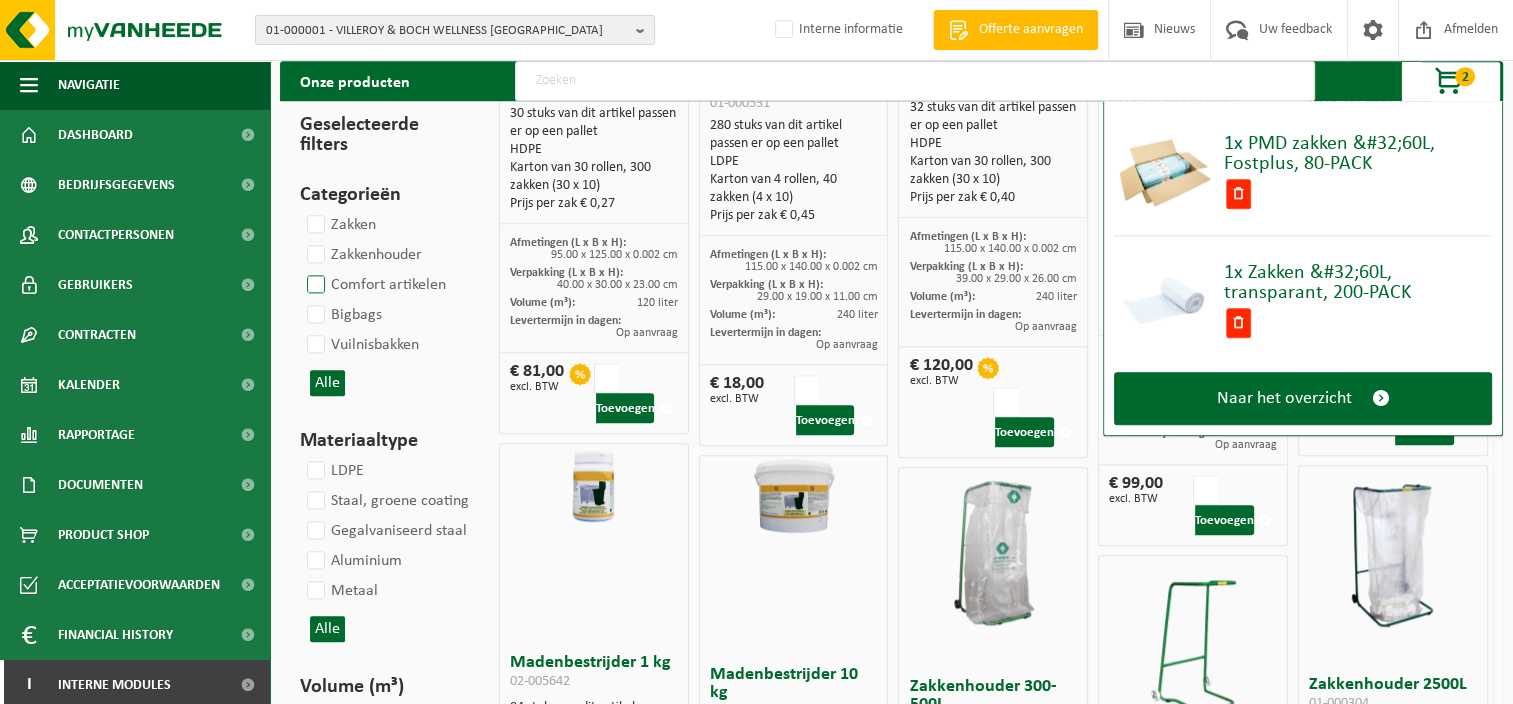 click on "Comfort artikelen" at bounding box center (374, 285) 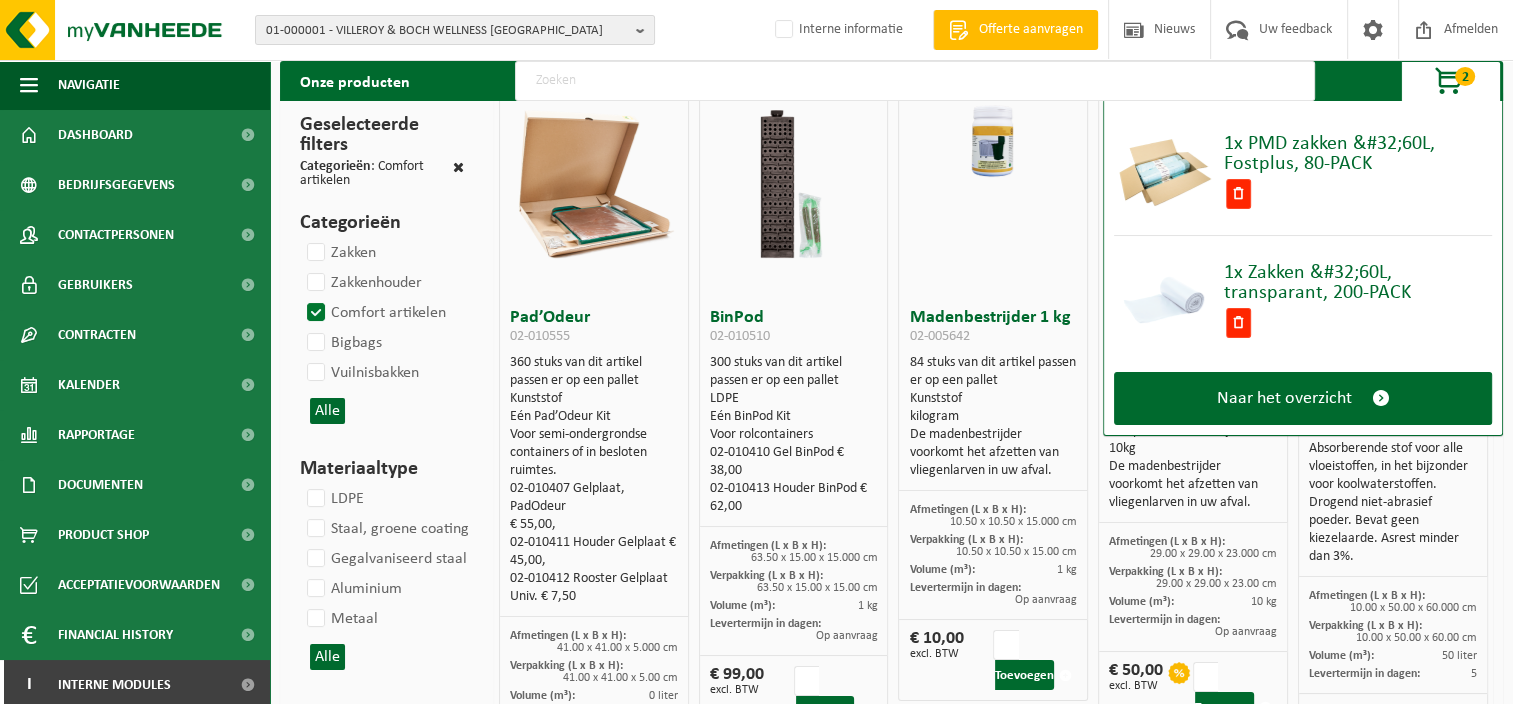 scroll, scrollTop: 72, scrollLeft: 0, axis: vertical 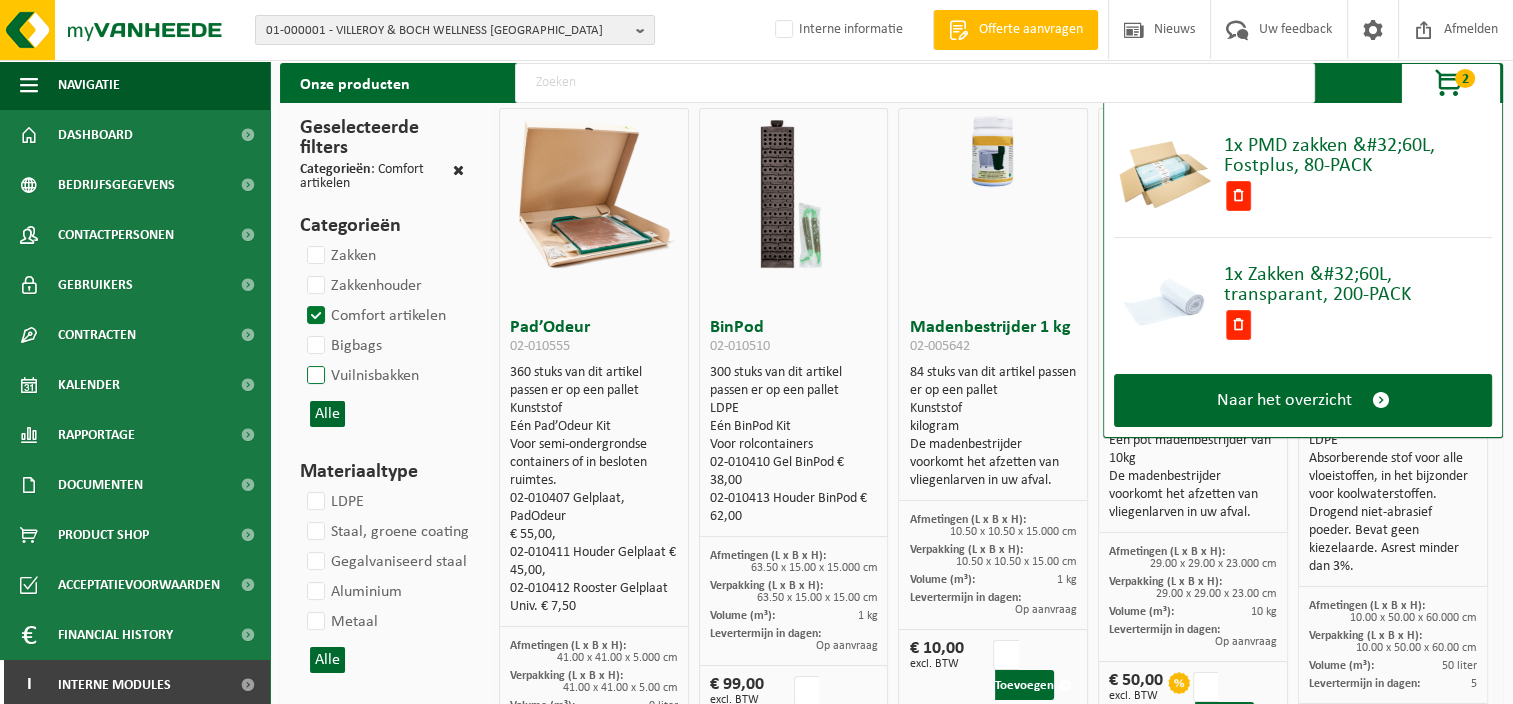 click on "Vuilnisbakken" at bounding box center (361, 376) 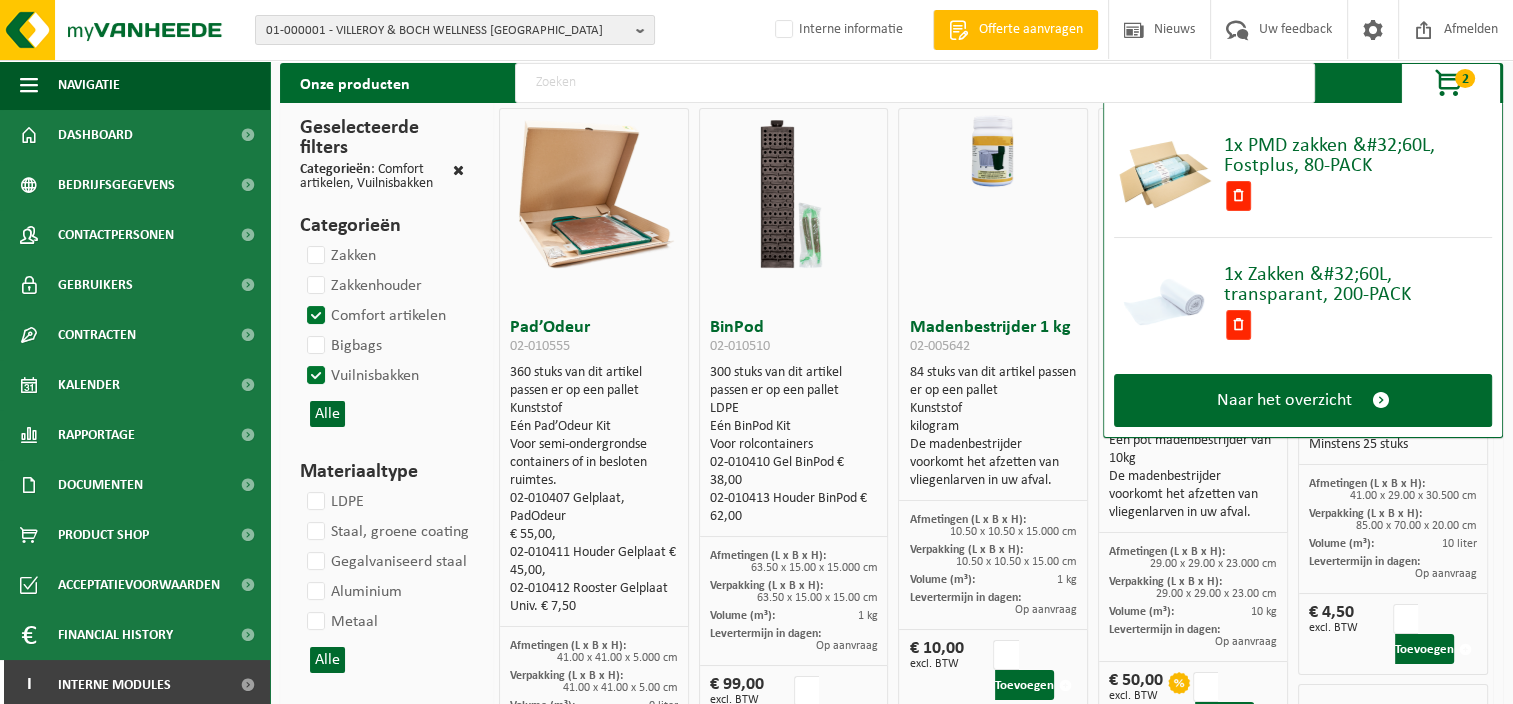 click on "Vuilnisbakken" at bounding box center [361, 376] 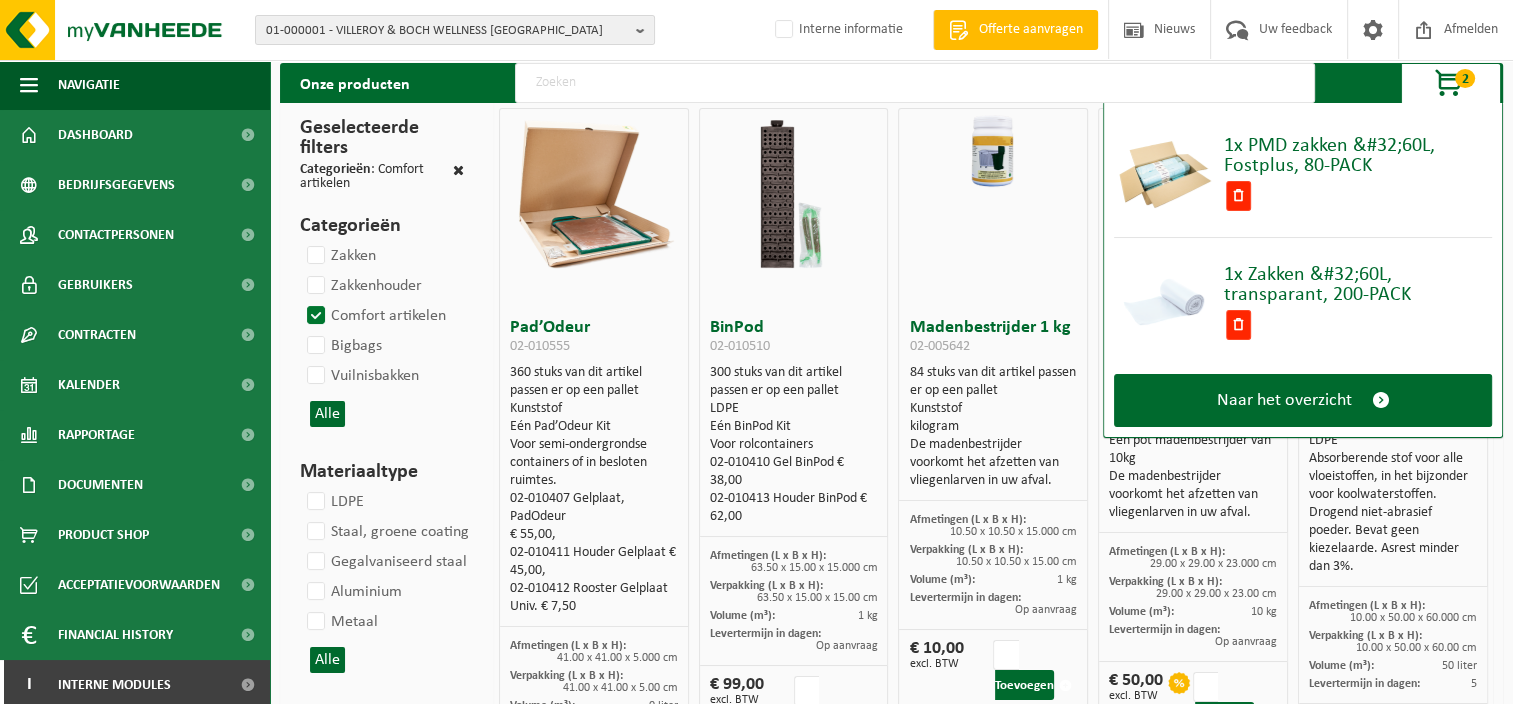 click on "Comfort artikelen" at bounding box center (374, 316) 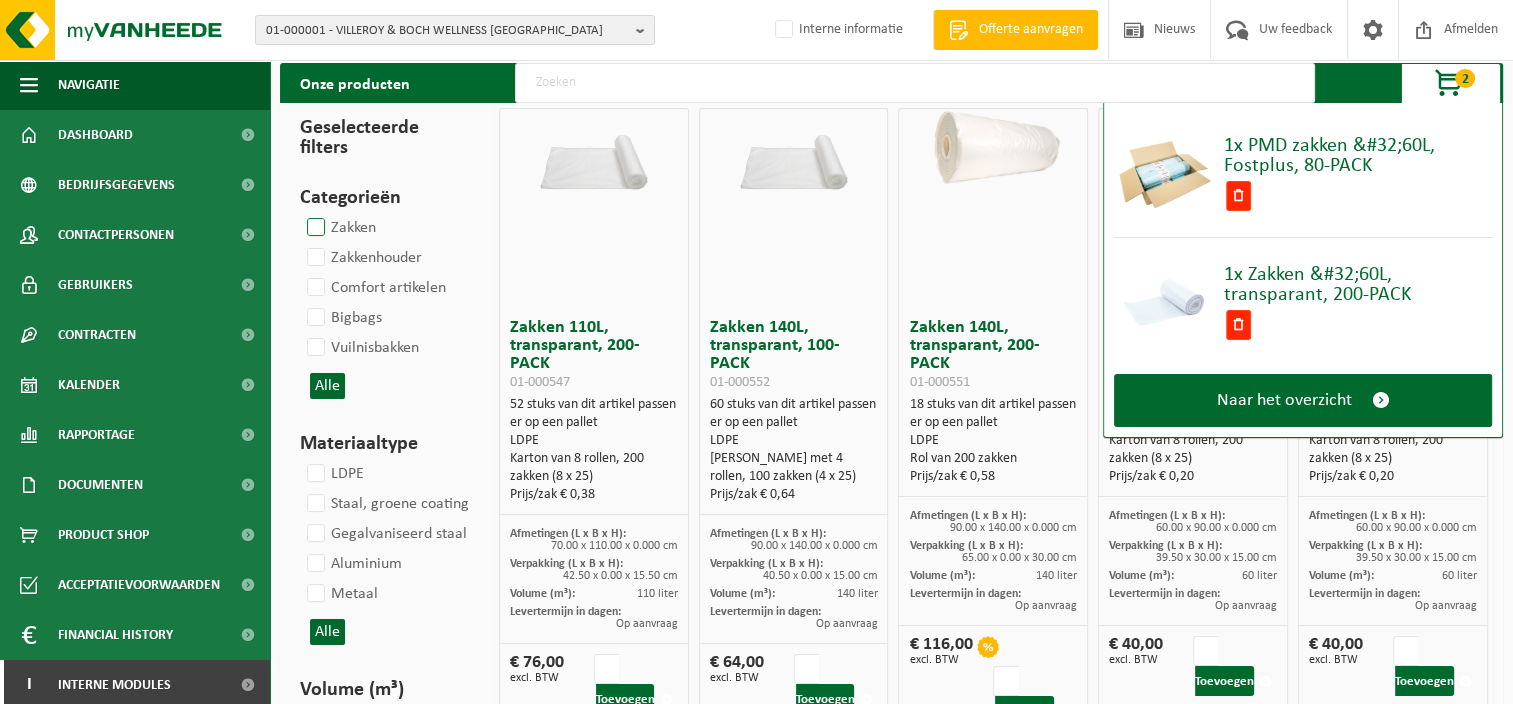 click on "Zakken" at bounding box center (339, 228) 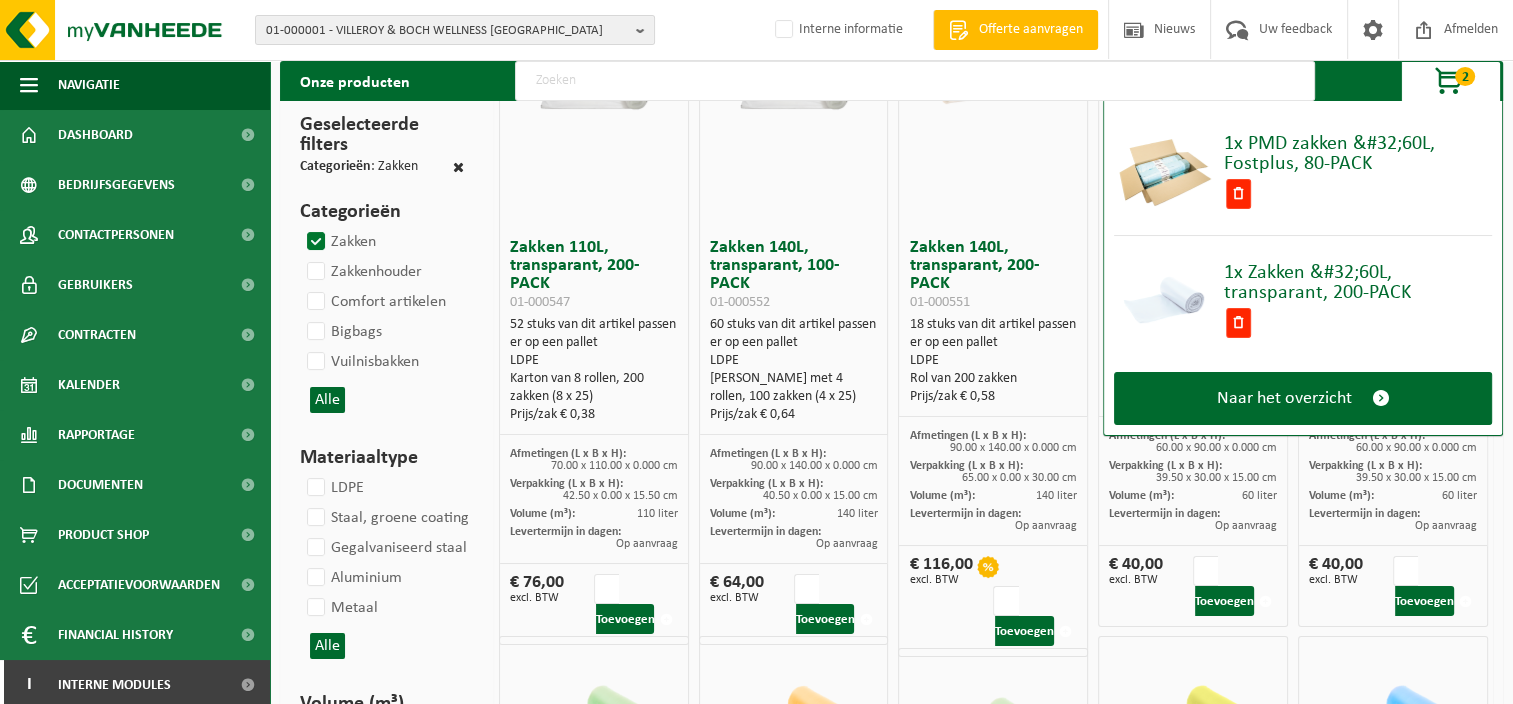 scroll, scrollTop: 272, scrollLeft: 0, axis: vertical 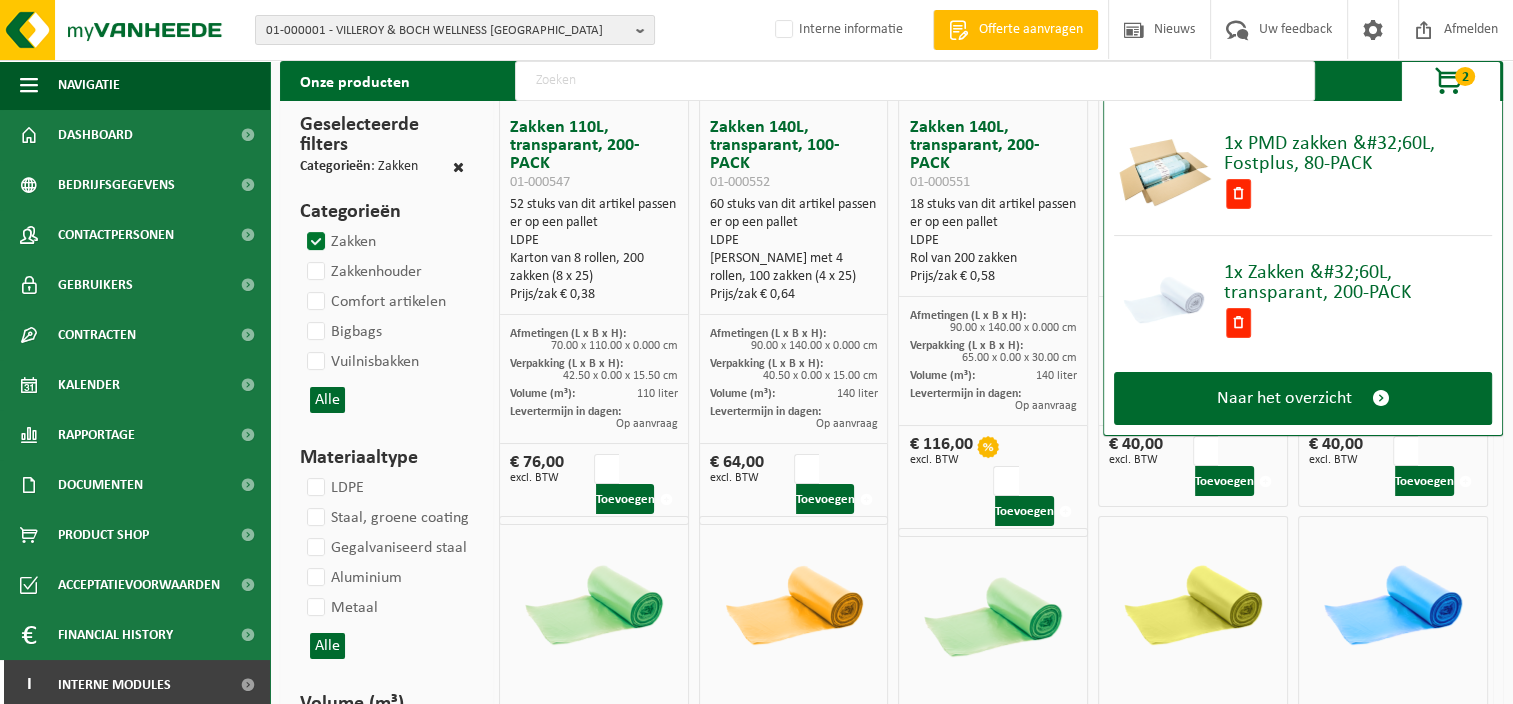 click on "Onze producten                     2                 1x PMD zakken &#32;60L, Fostplus, 80-PACK                           1x Zakken &#32;60L, transparant, 200-PACK                     Naar het overzicht" at bounding box center (891, 81) 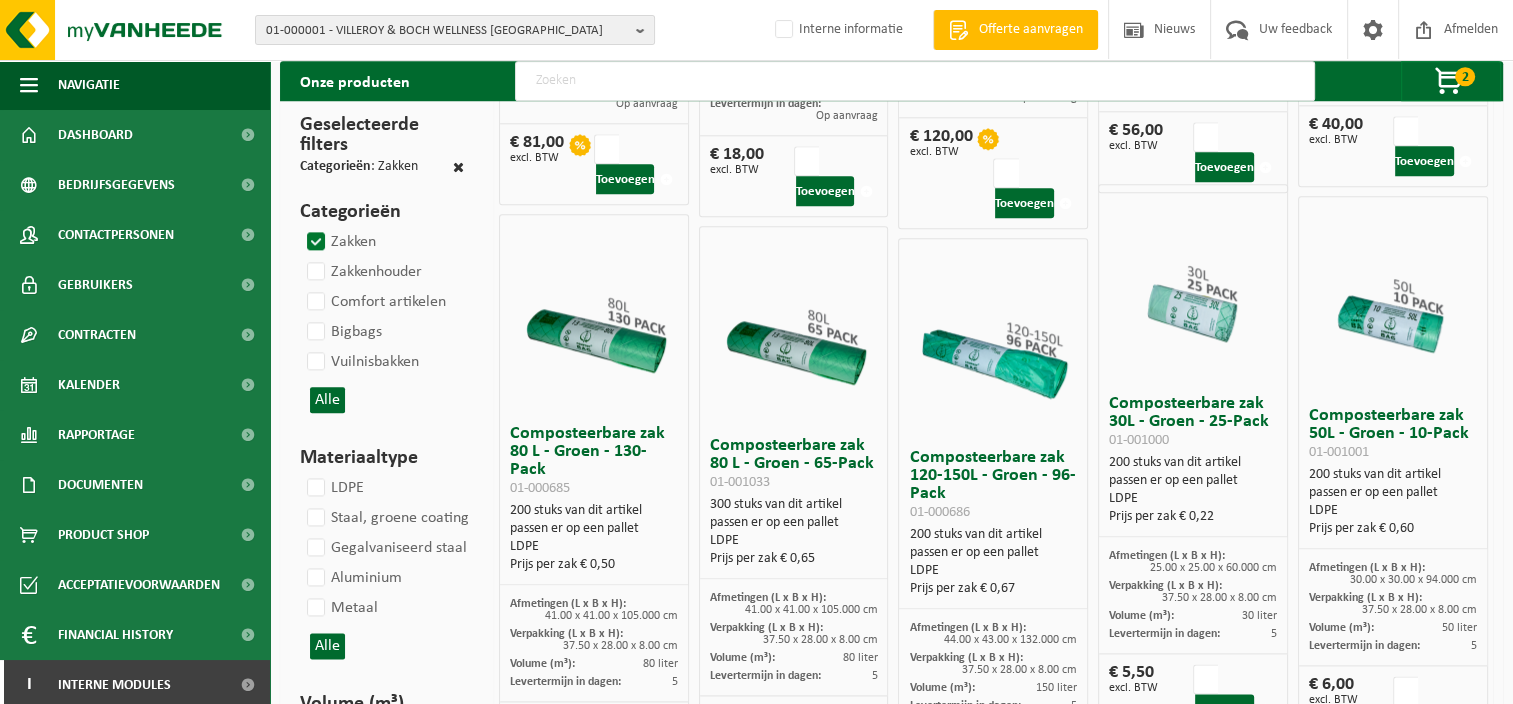 scroll, scrollTop: 2588, scrollLeft: 0, axis: vertical 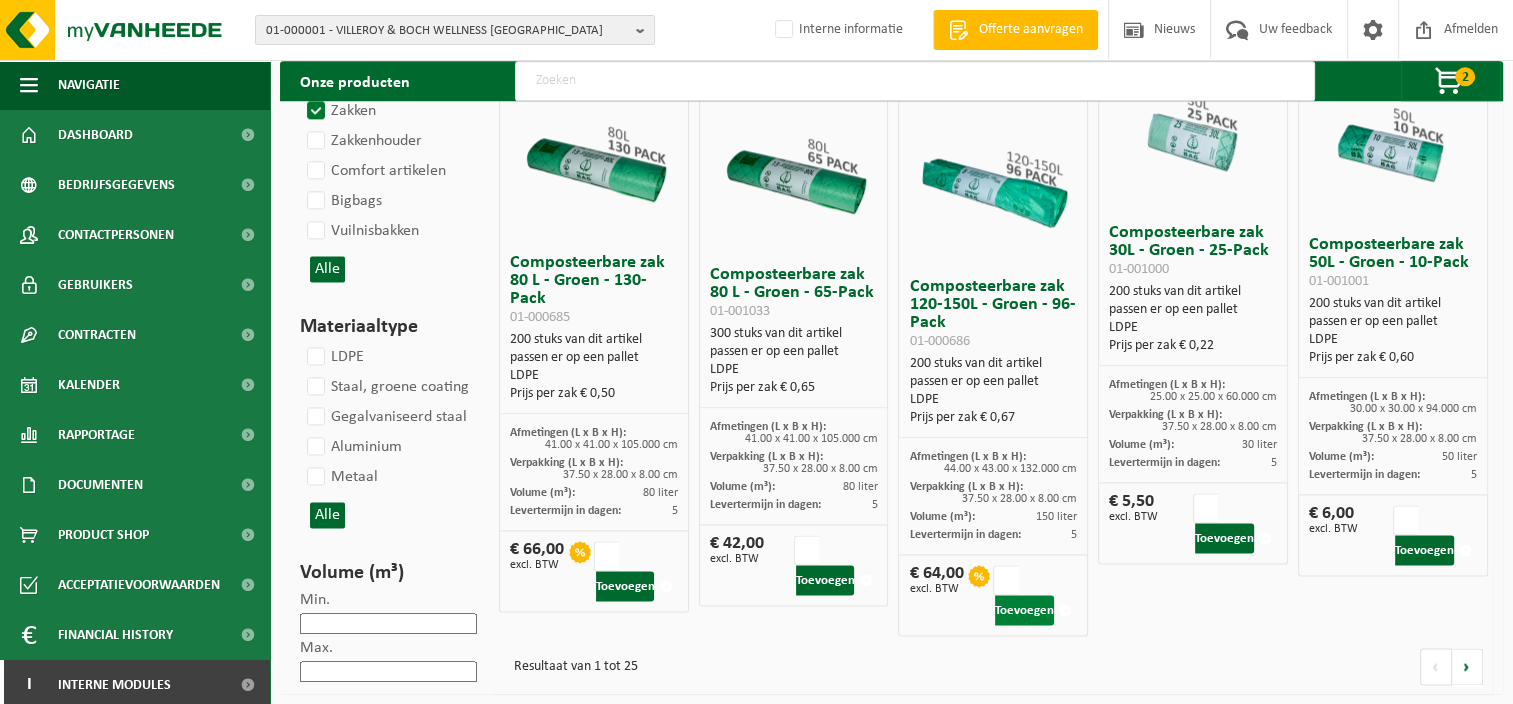 click on "Toevoegen" at bounding box center (1024, 610) 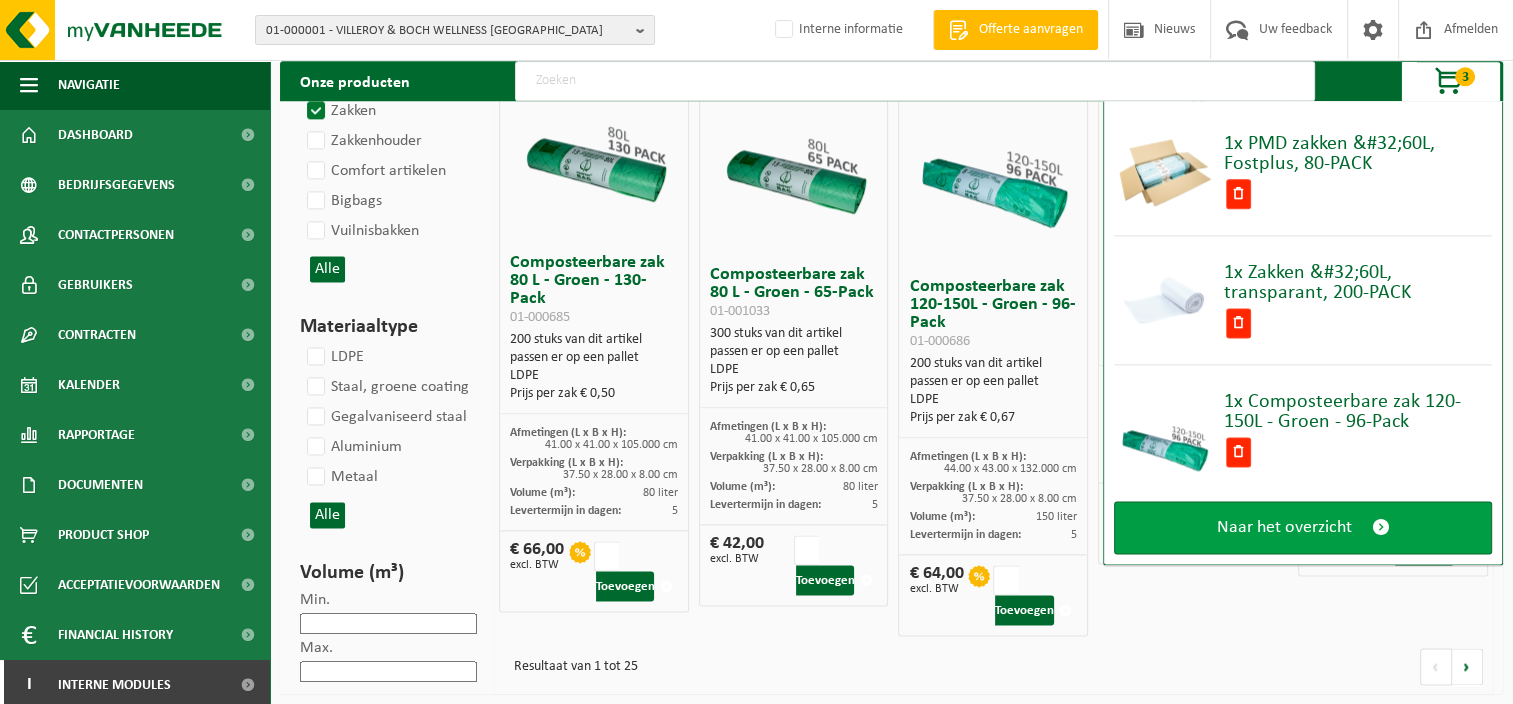 click on "Naar het overzicht" at bounding box center [1303, 527] 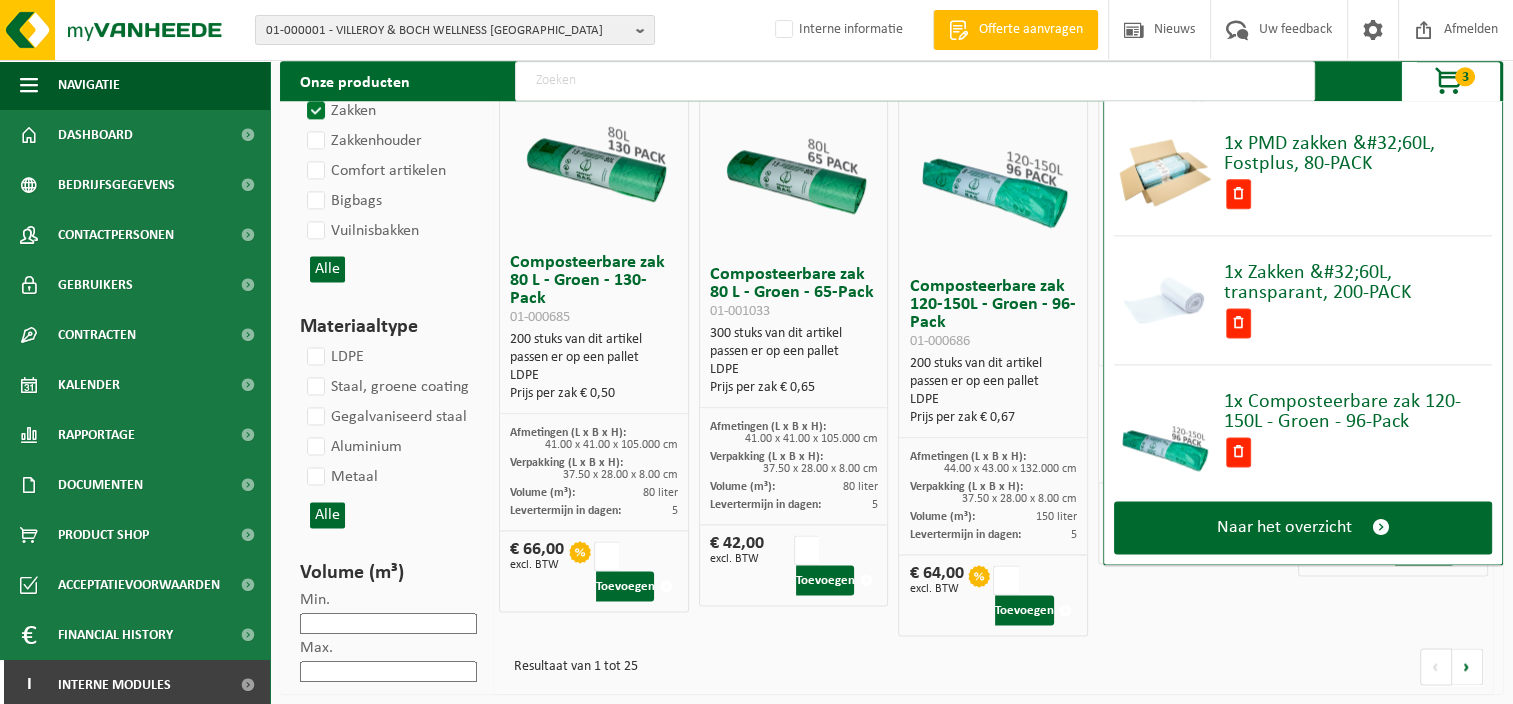 click at bounding box center [1450, 82] 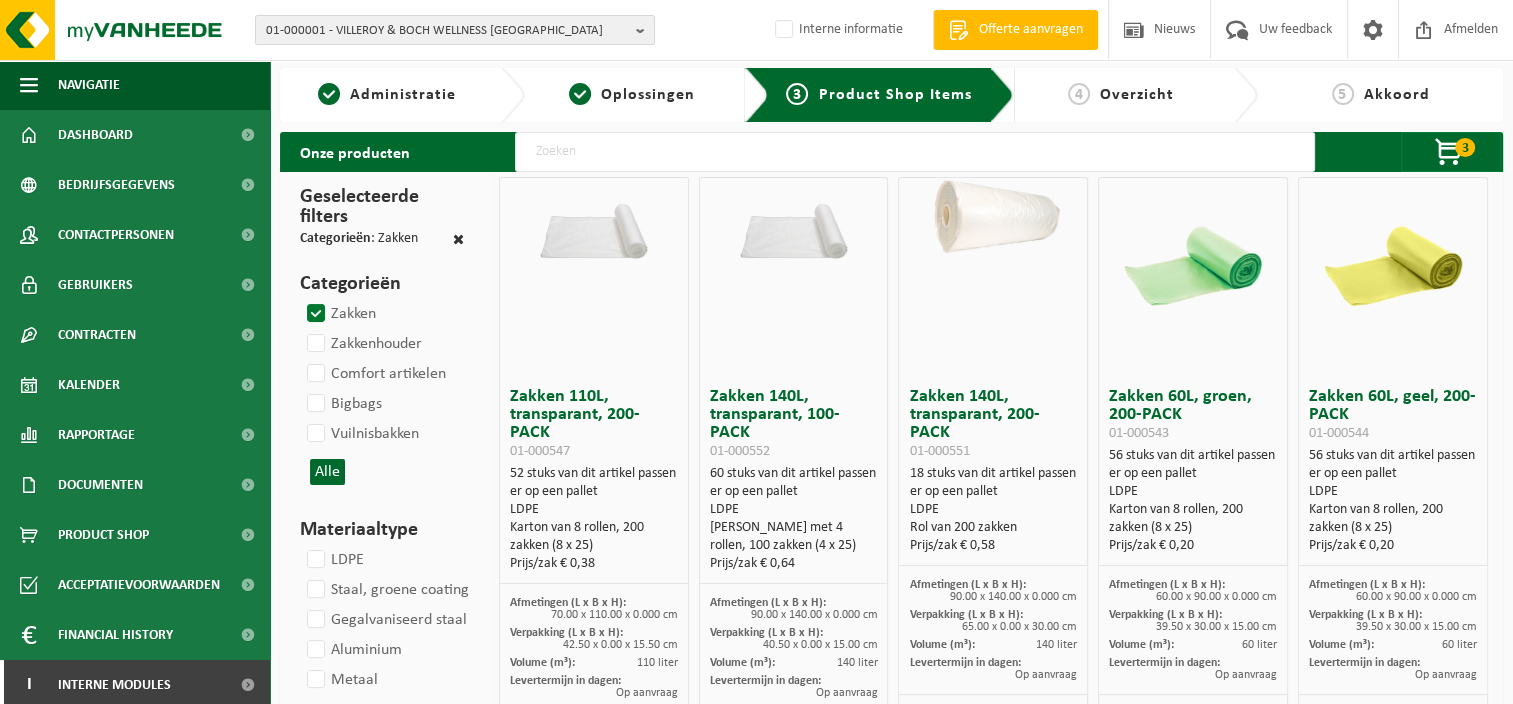 scroll, scrollTop: 0, scrollLeft: 0, axis: both 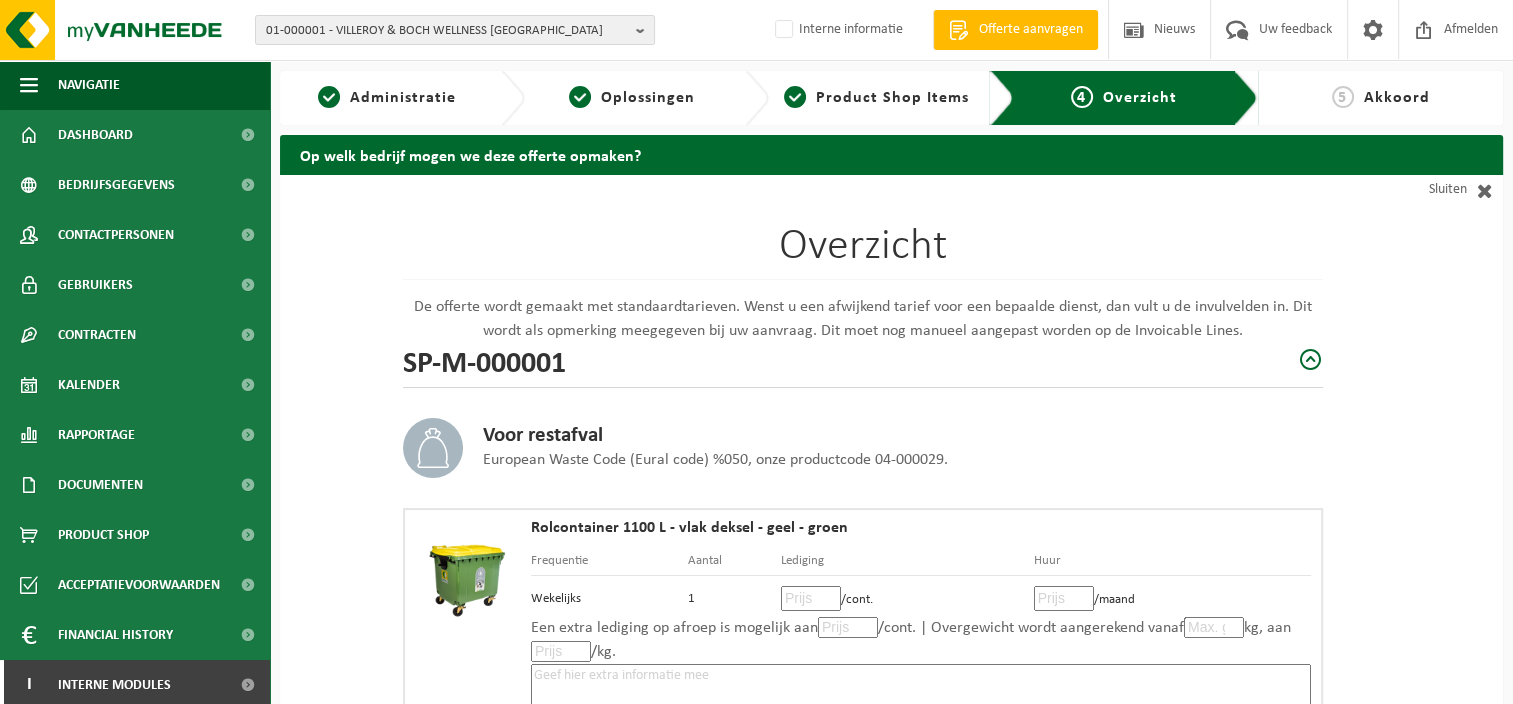 click on "4" at bounding box center [1082, 97] 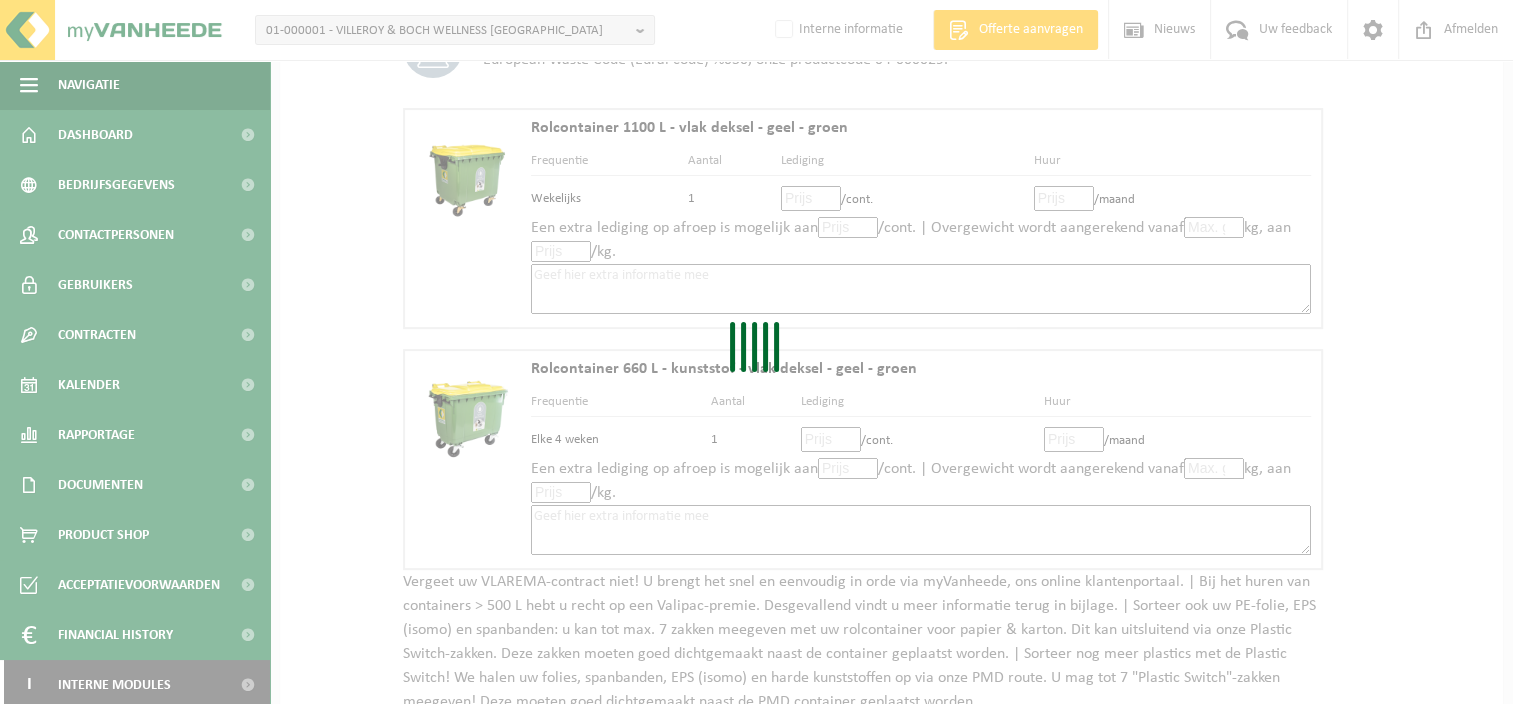 scroll, scrollTop: 900, scrollLeft: 0, axis: vertical 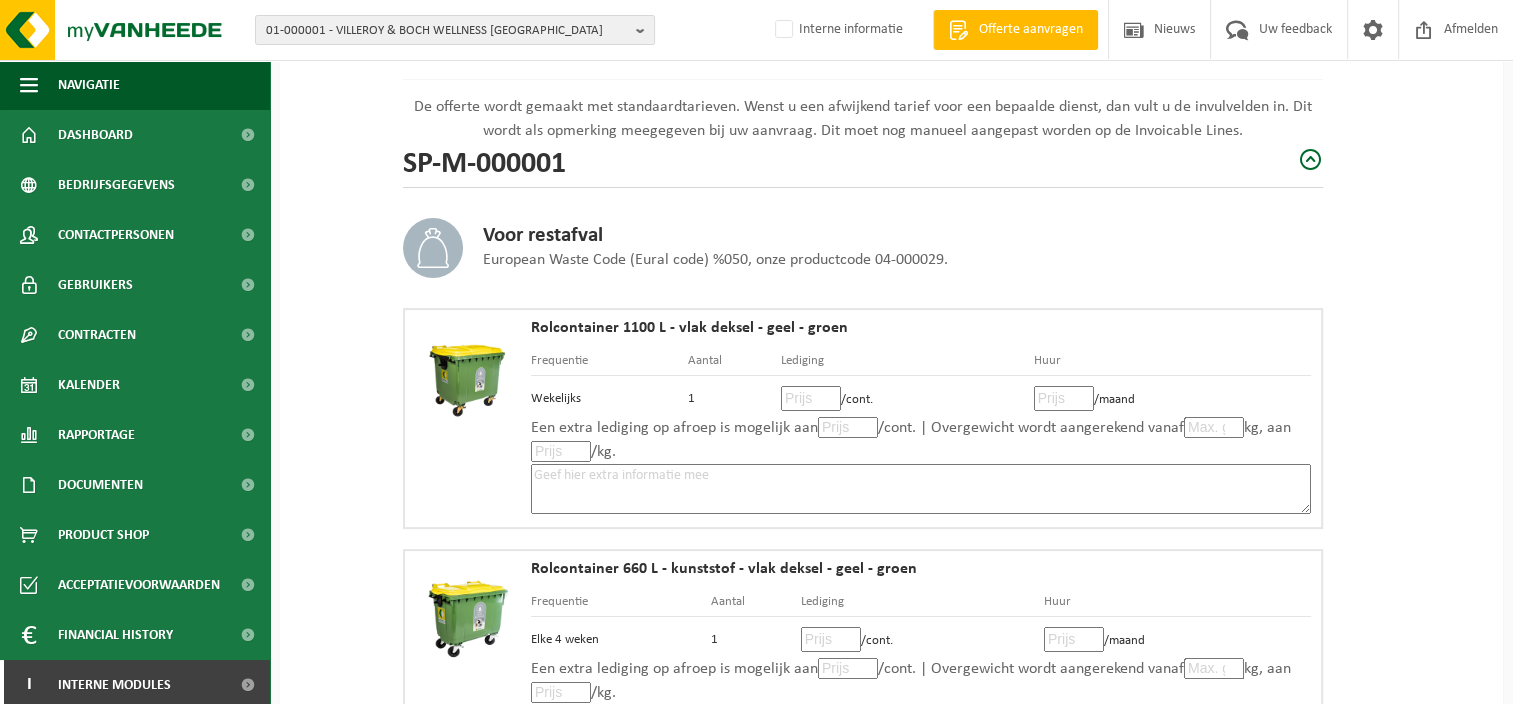 click at bounding box center [811, 398] 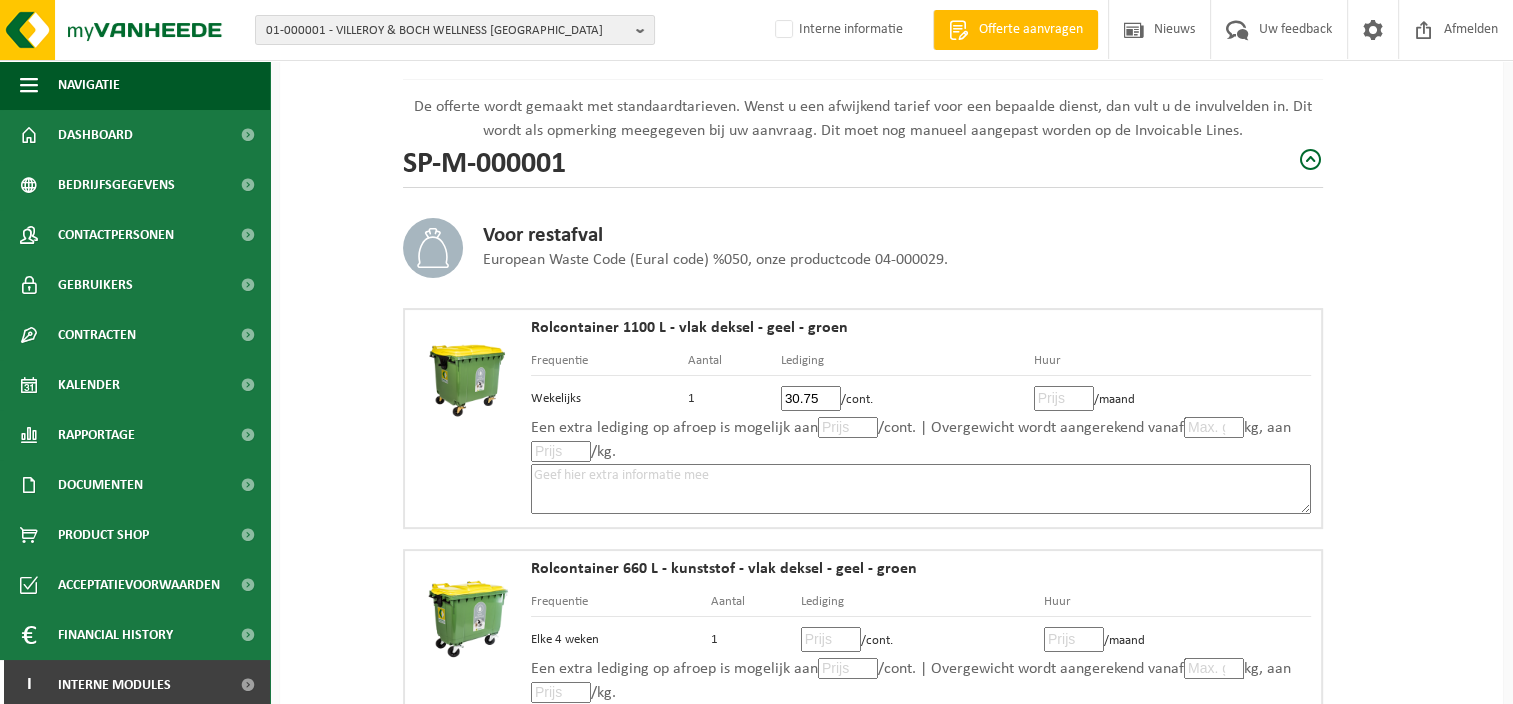 type on "30.75" 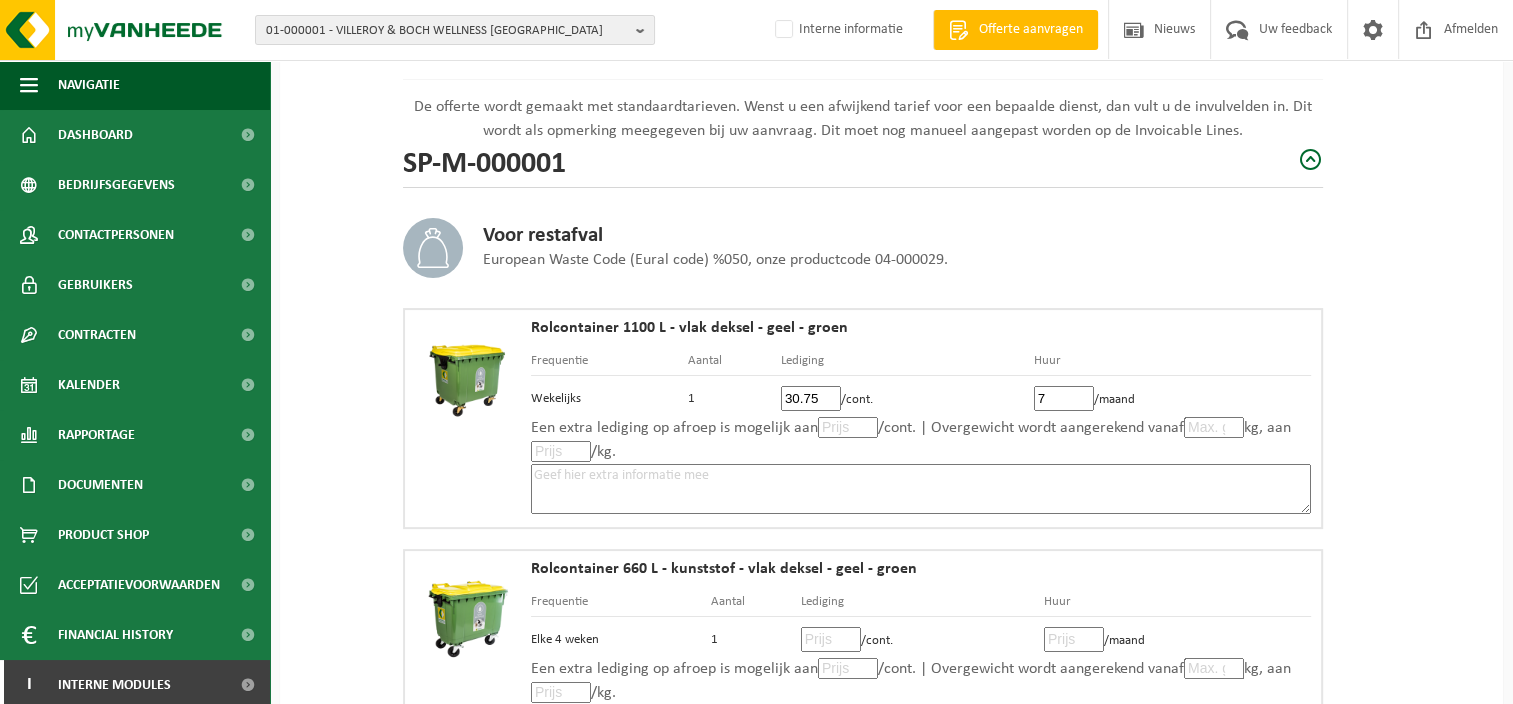 type on "7" 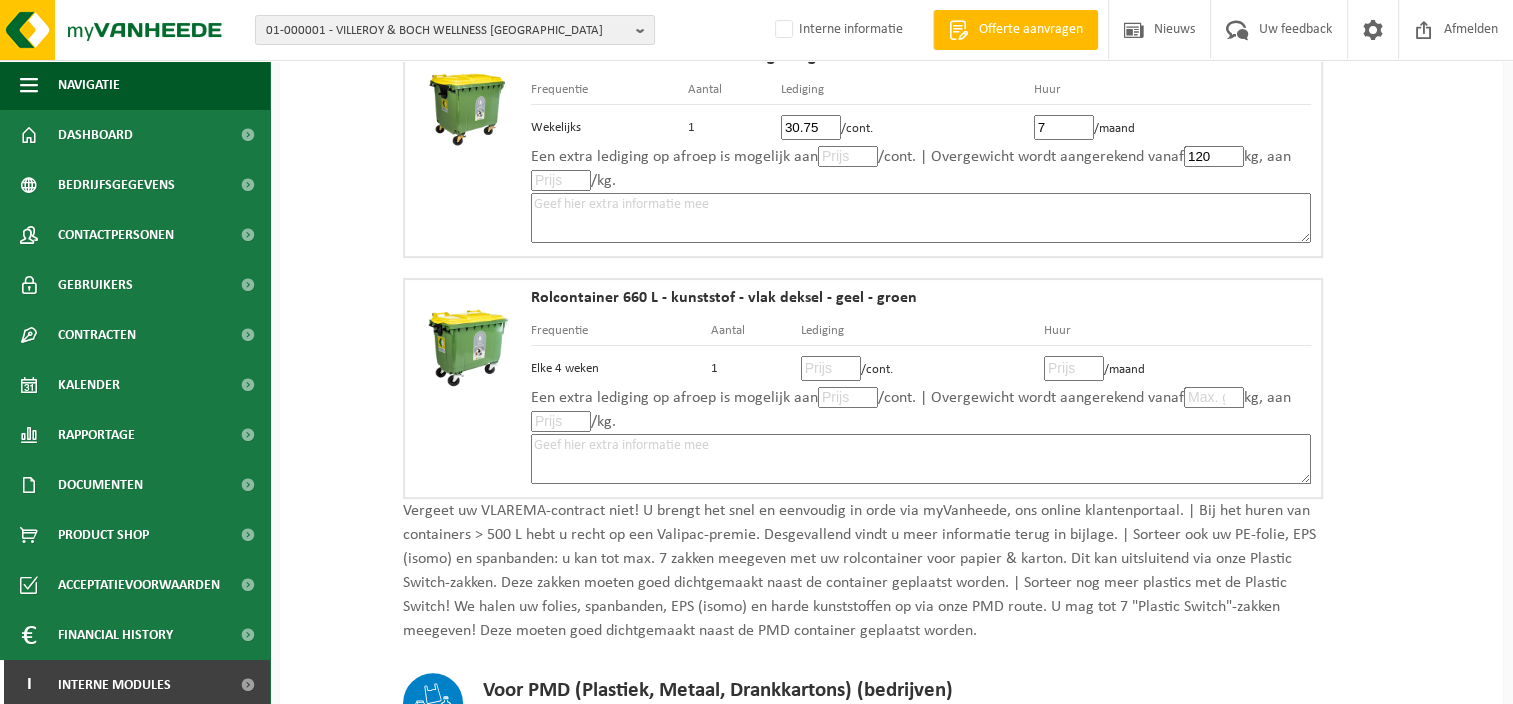 scroll, scrollTop: 500, scrollLeft: 0, axis: vertical 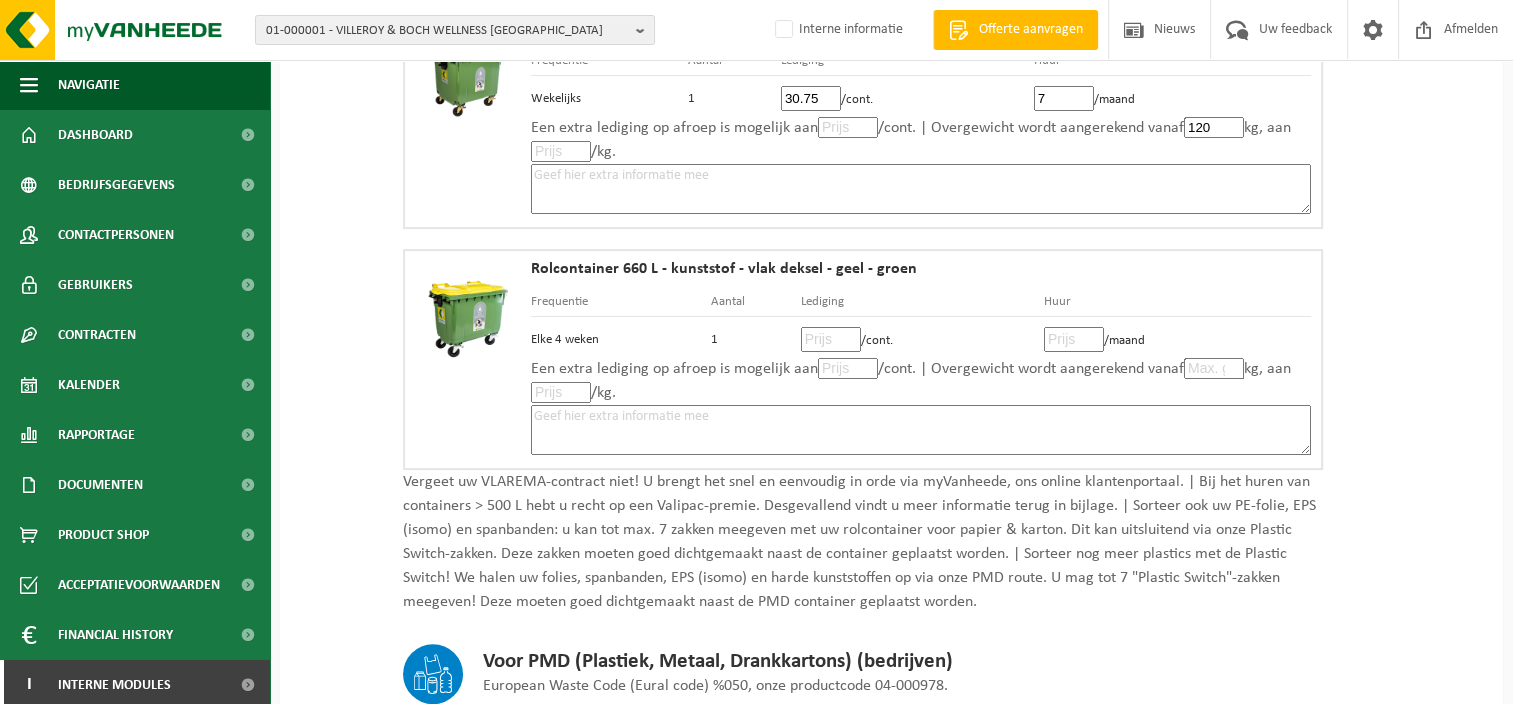 type on "120" 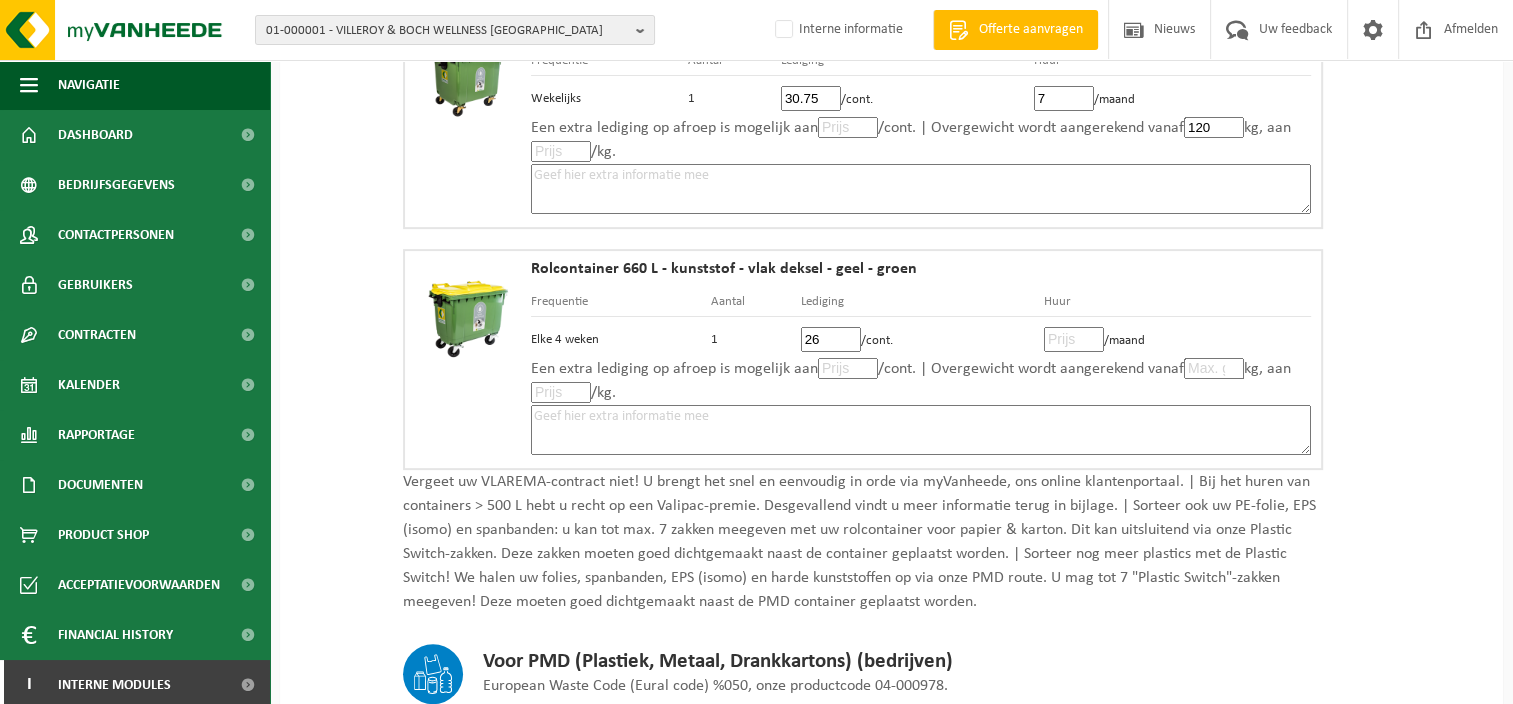 type on "26" 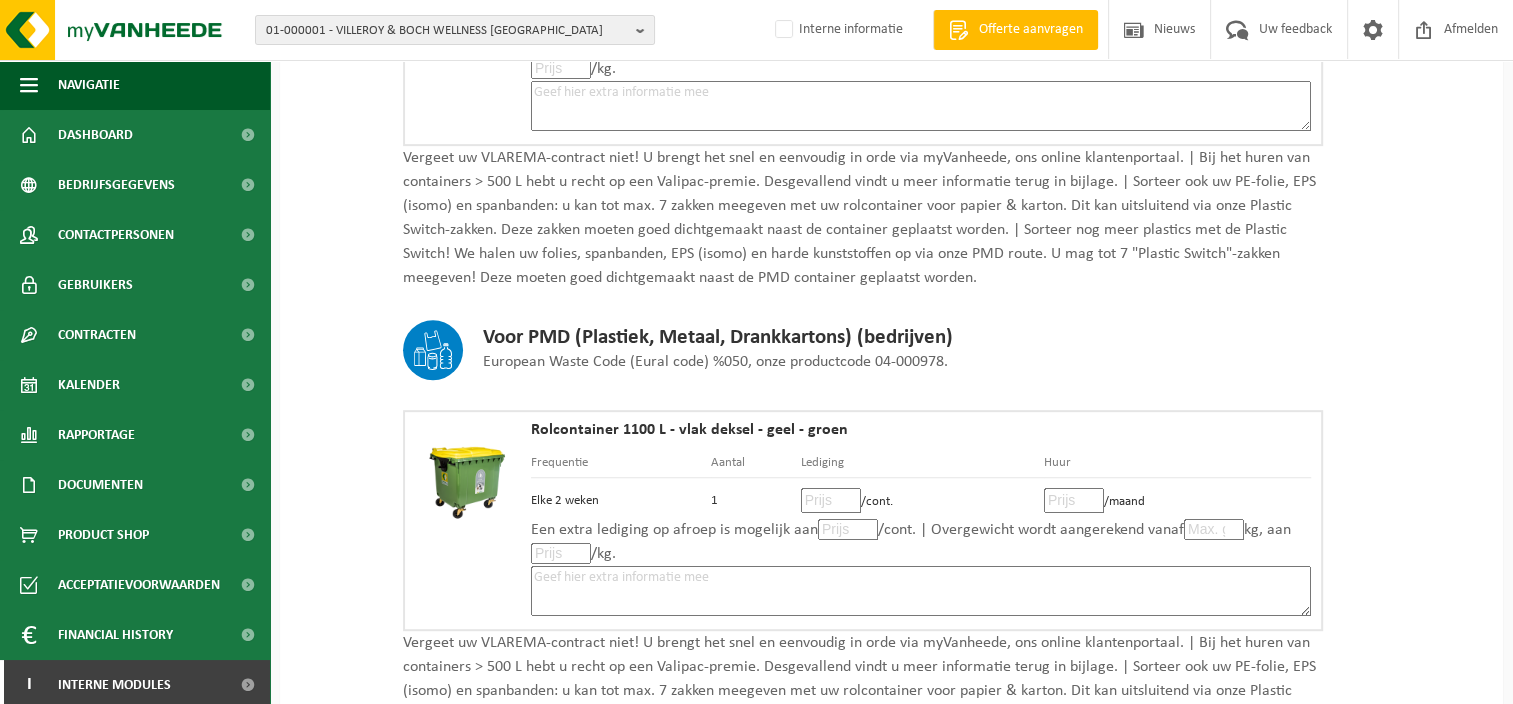 scroll, scrollTop: 900, scrollLeft: 0, axis: vertical 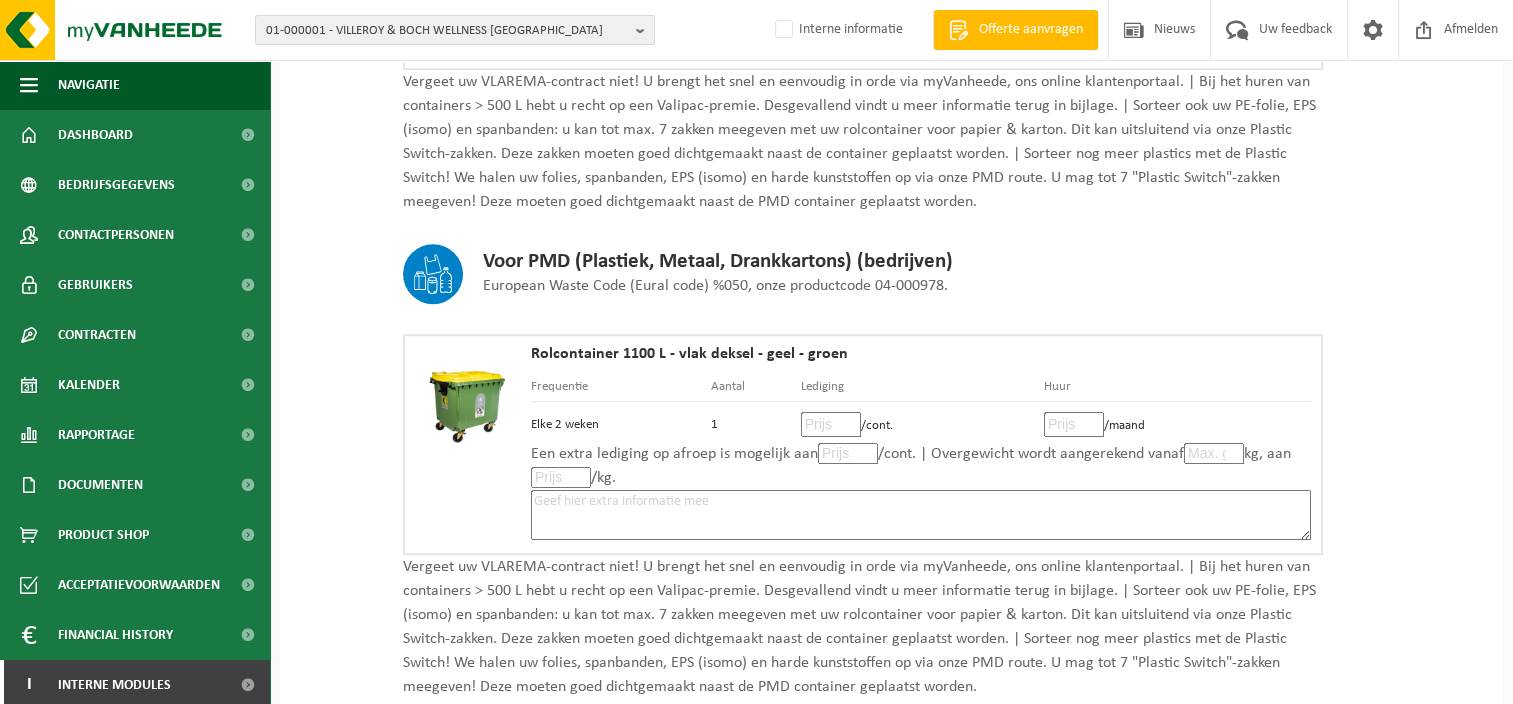type on "6" 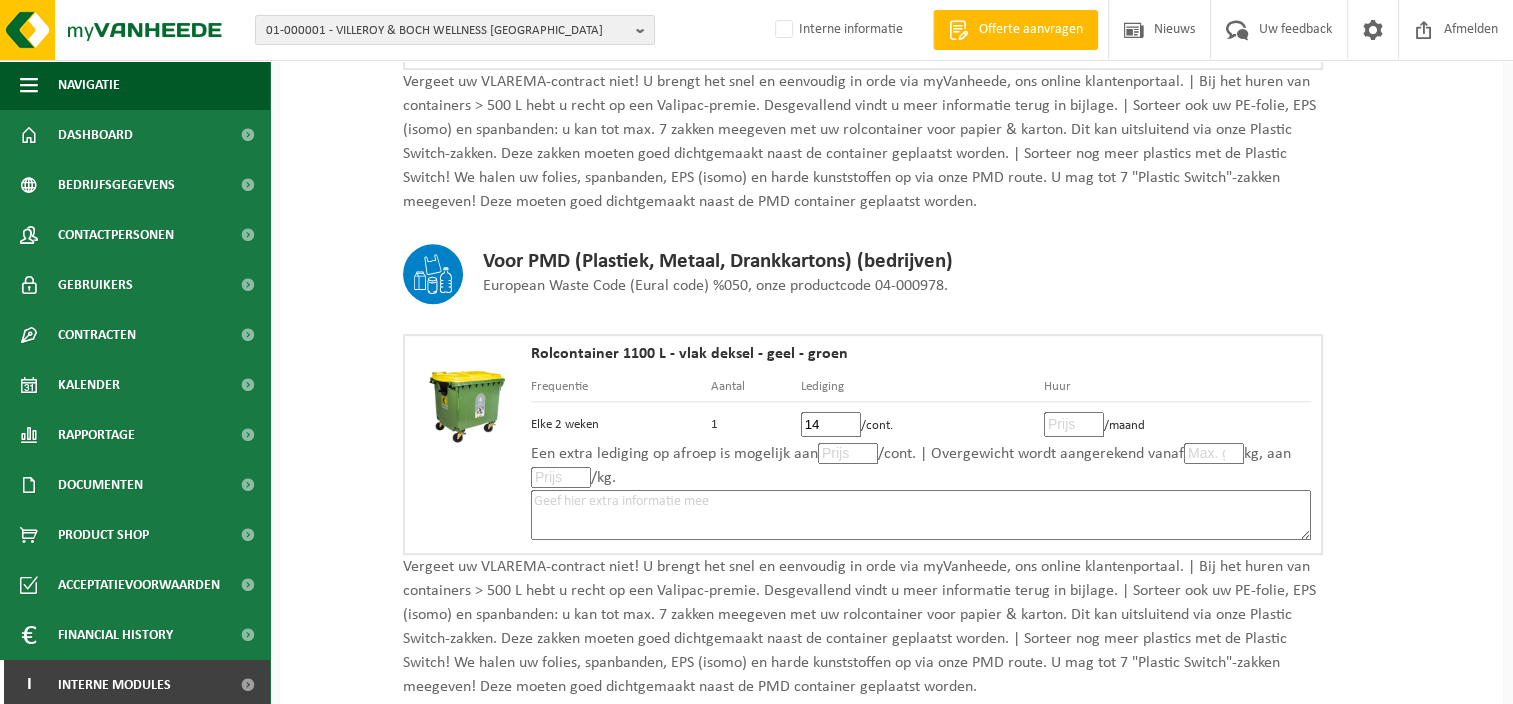 type on "14" 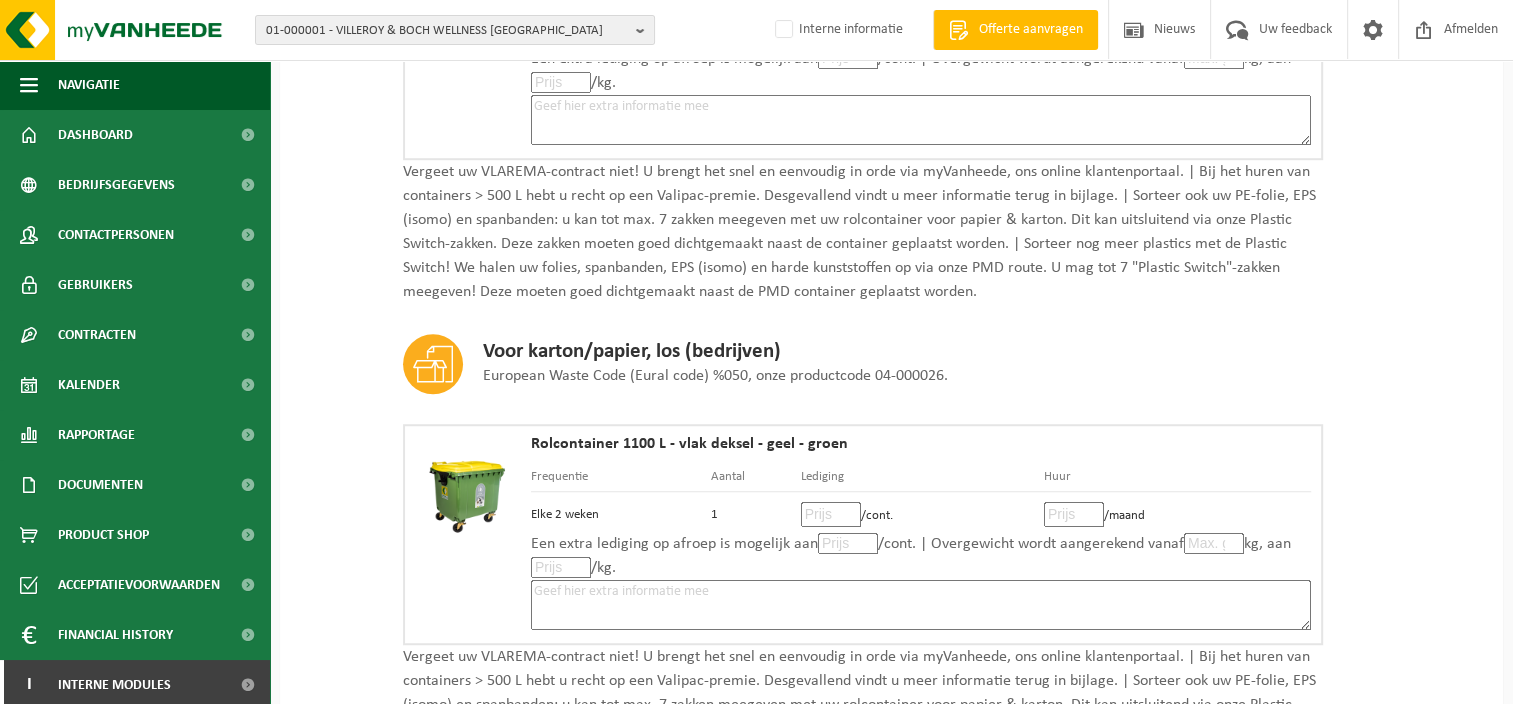 scroll, scrollTop: 1300, scrollLeft: 0, axis: vertical 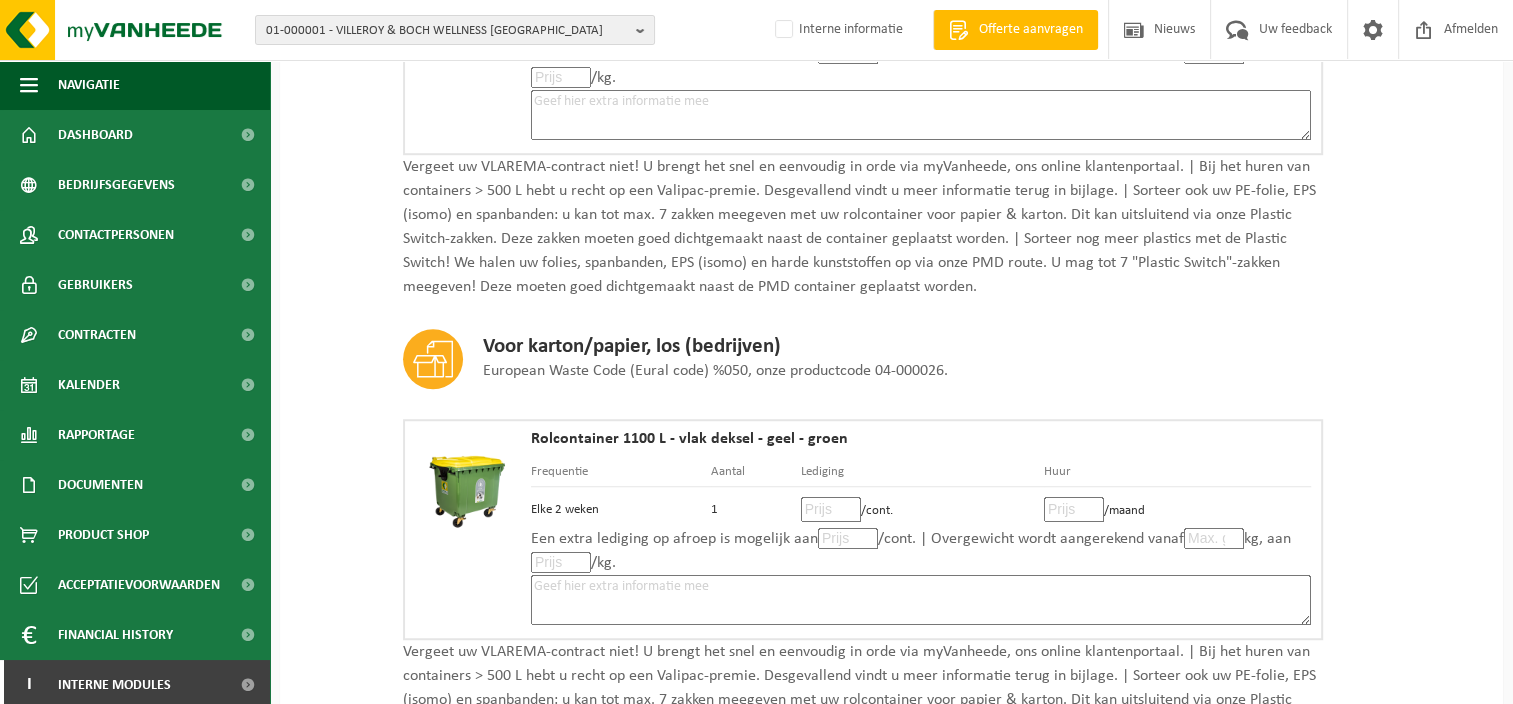 type on "7" 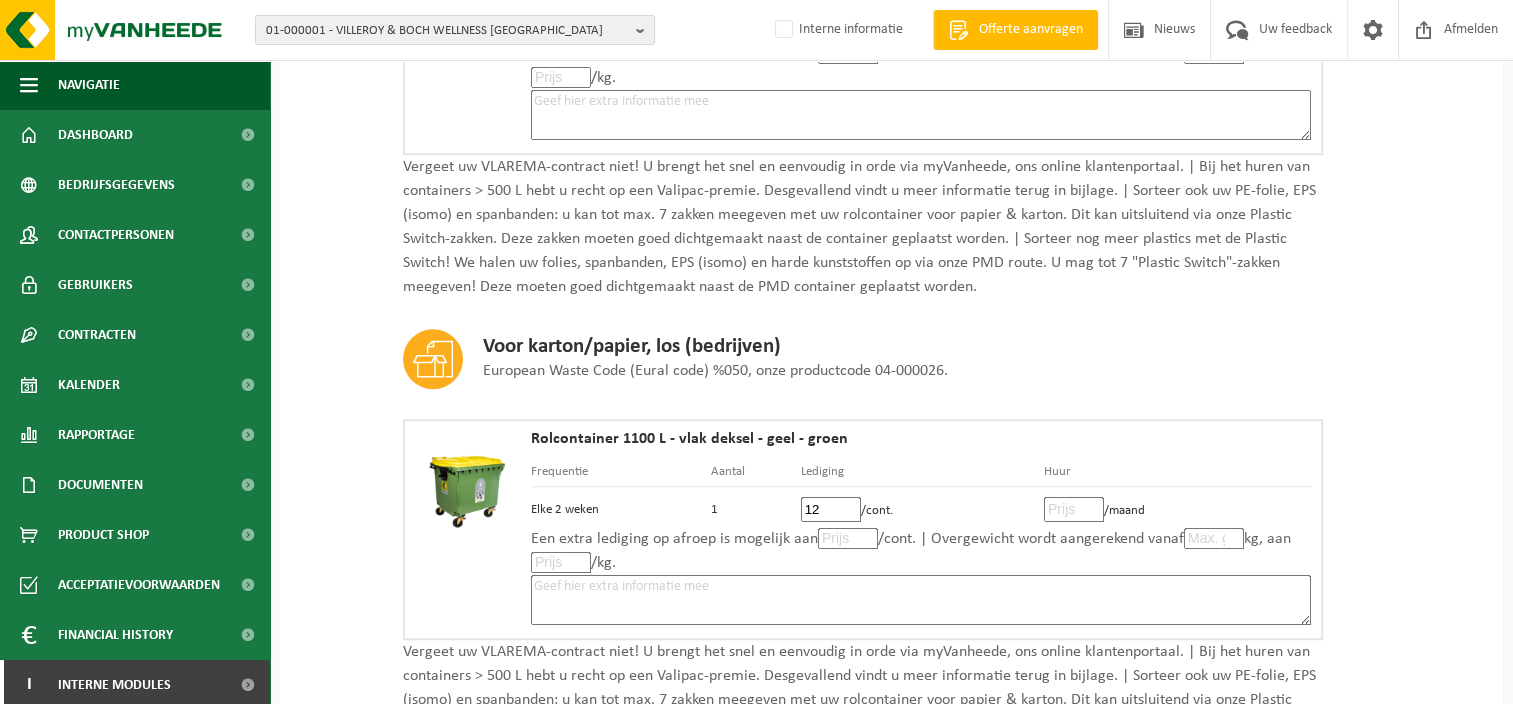 type on "12" 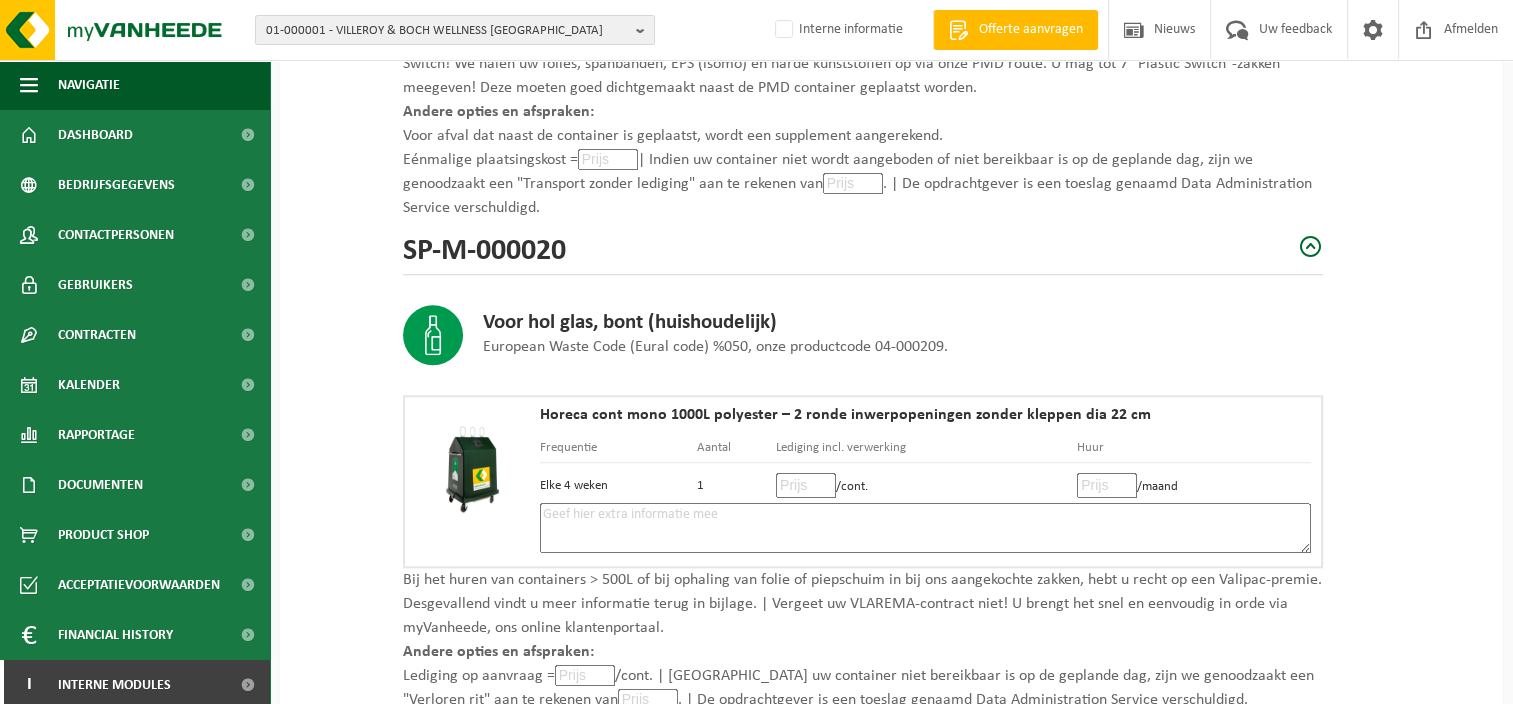 scroll, scrollTop: 2100, scrollLeft: 0, axis: vertical 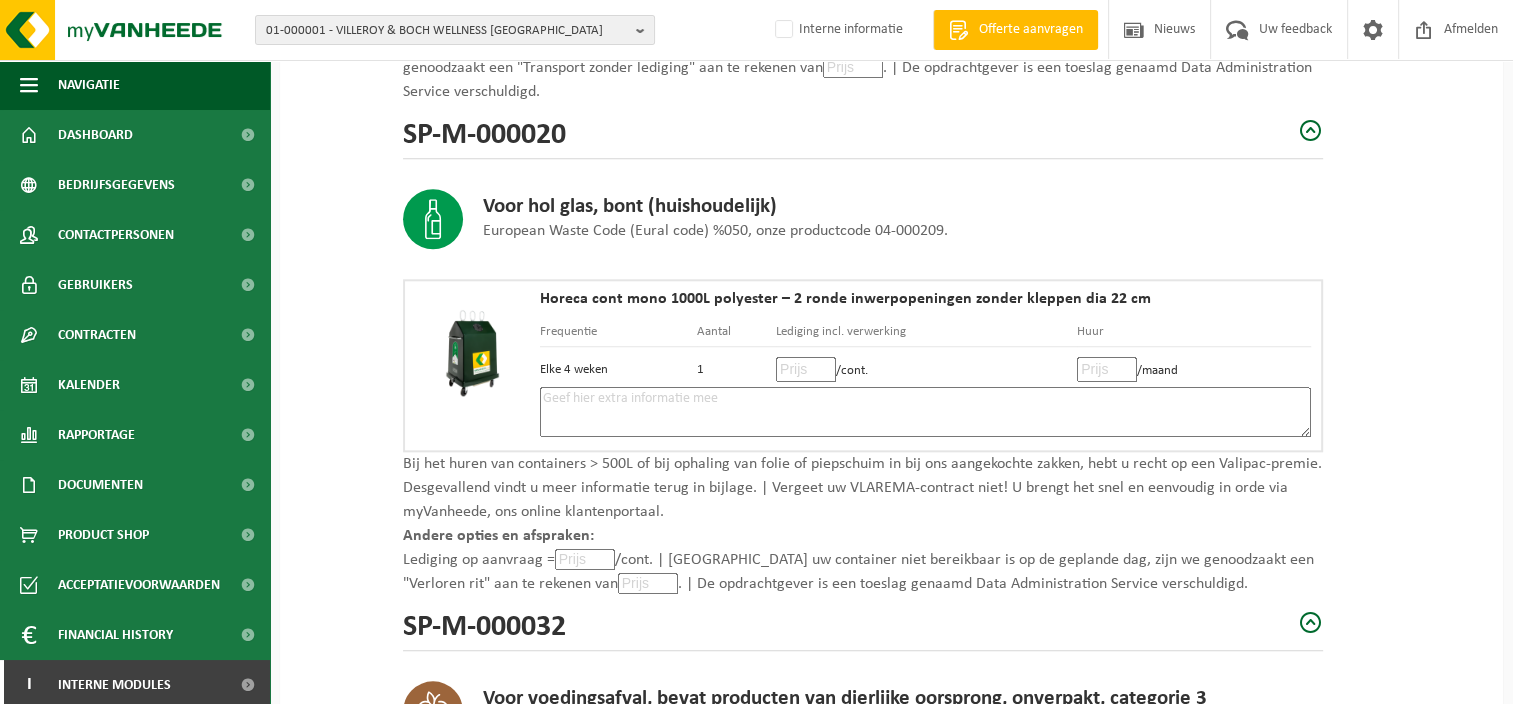 type on "7" 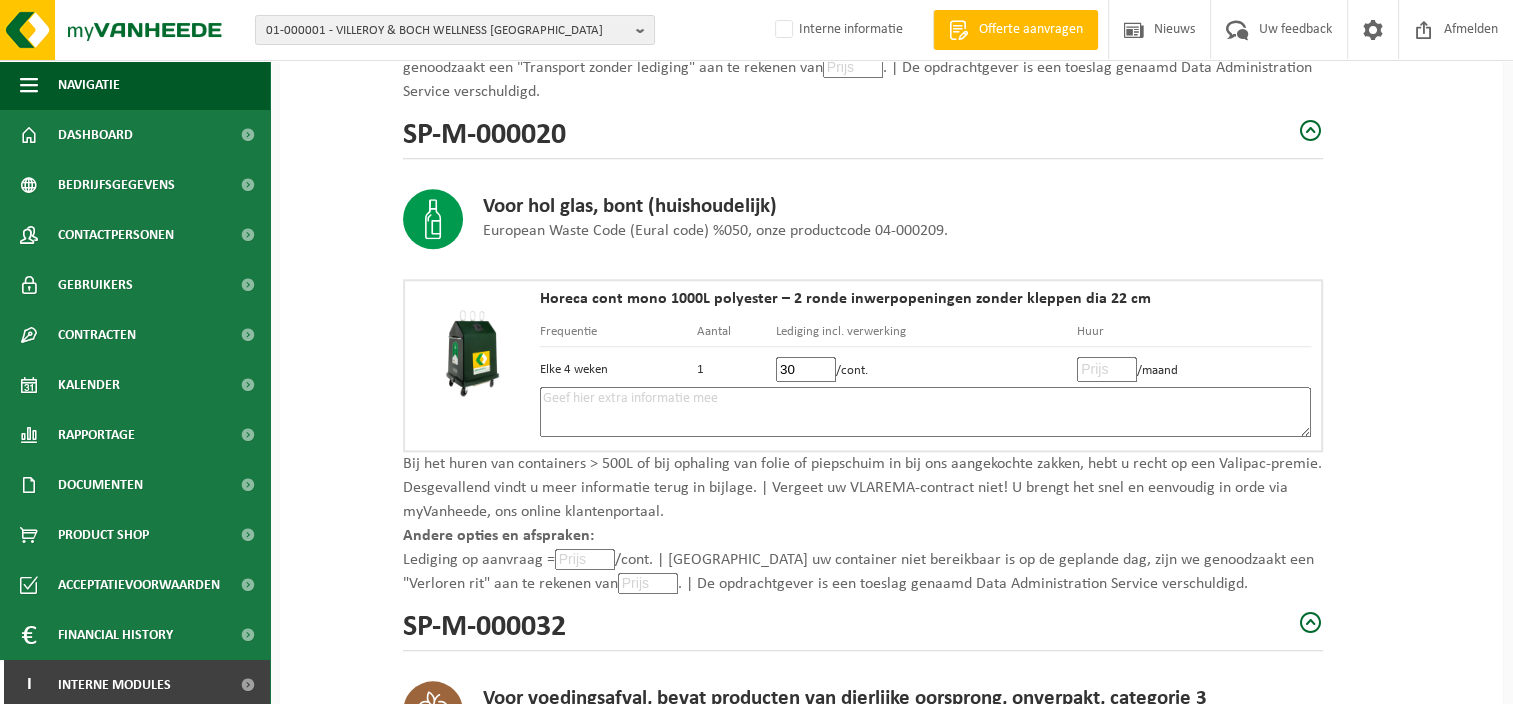 type on "30" 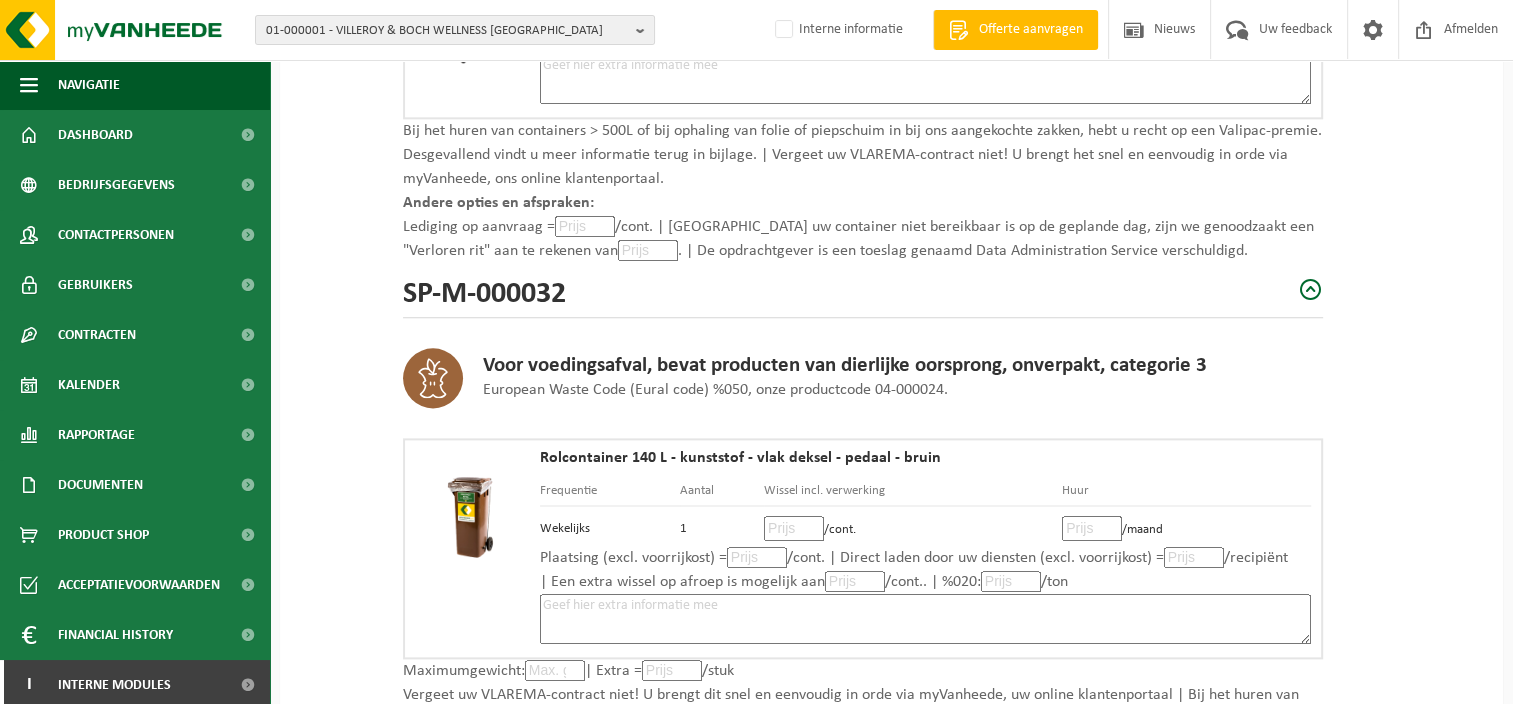 scroll, scrollTop: 2600, scrollLeft: 0, axis: vertical 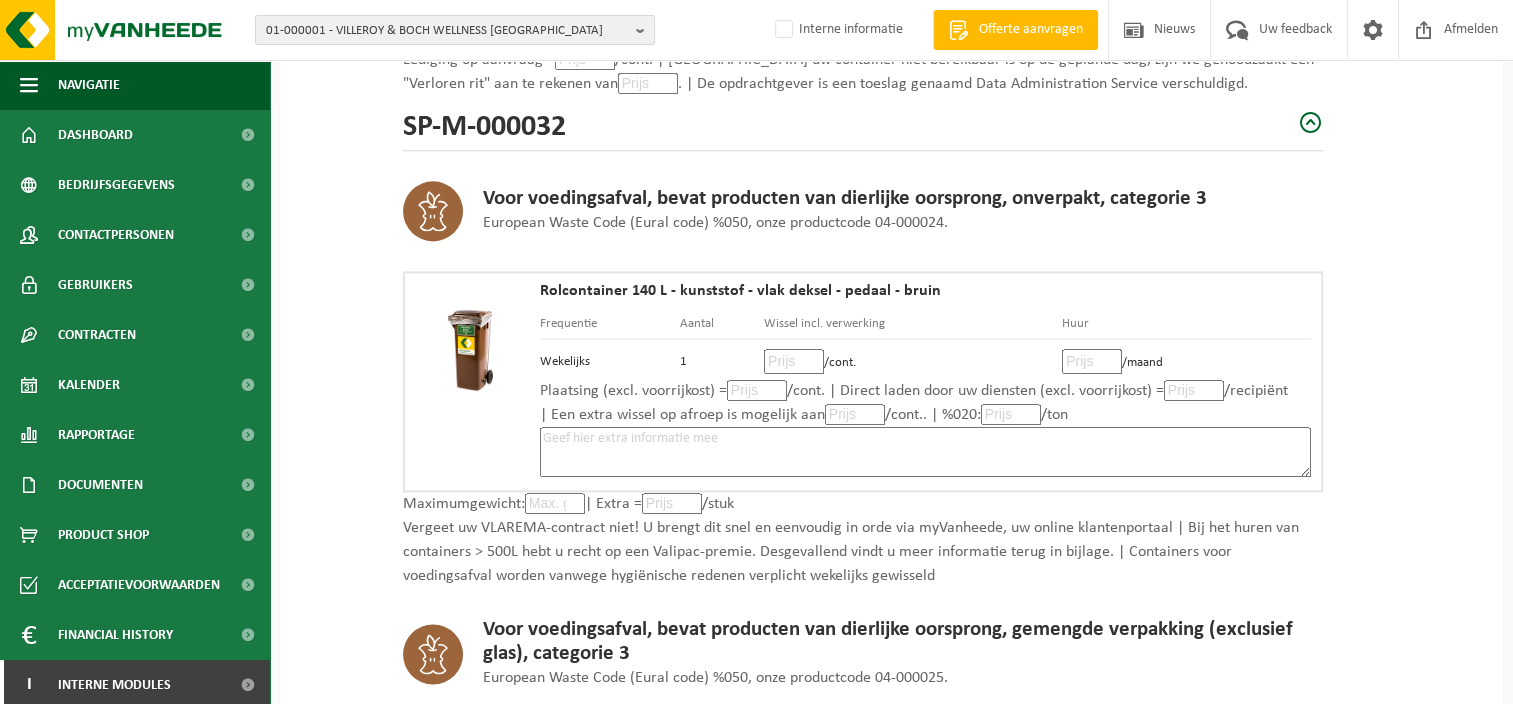 type on "10" 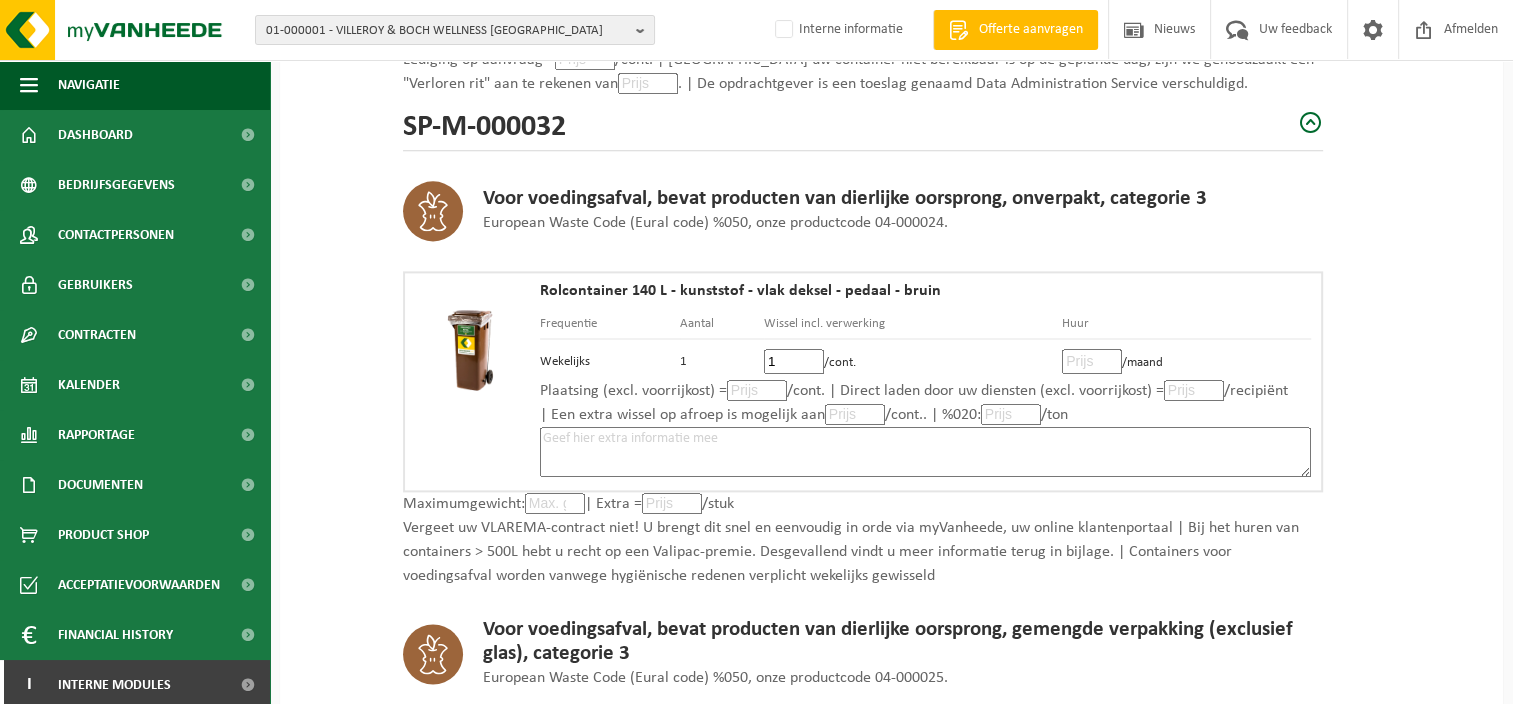 type on "16" 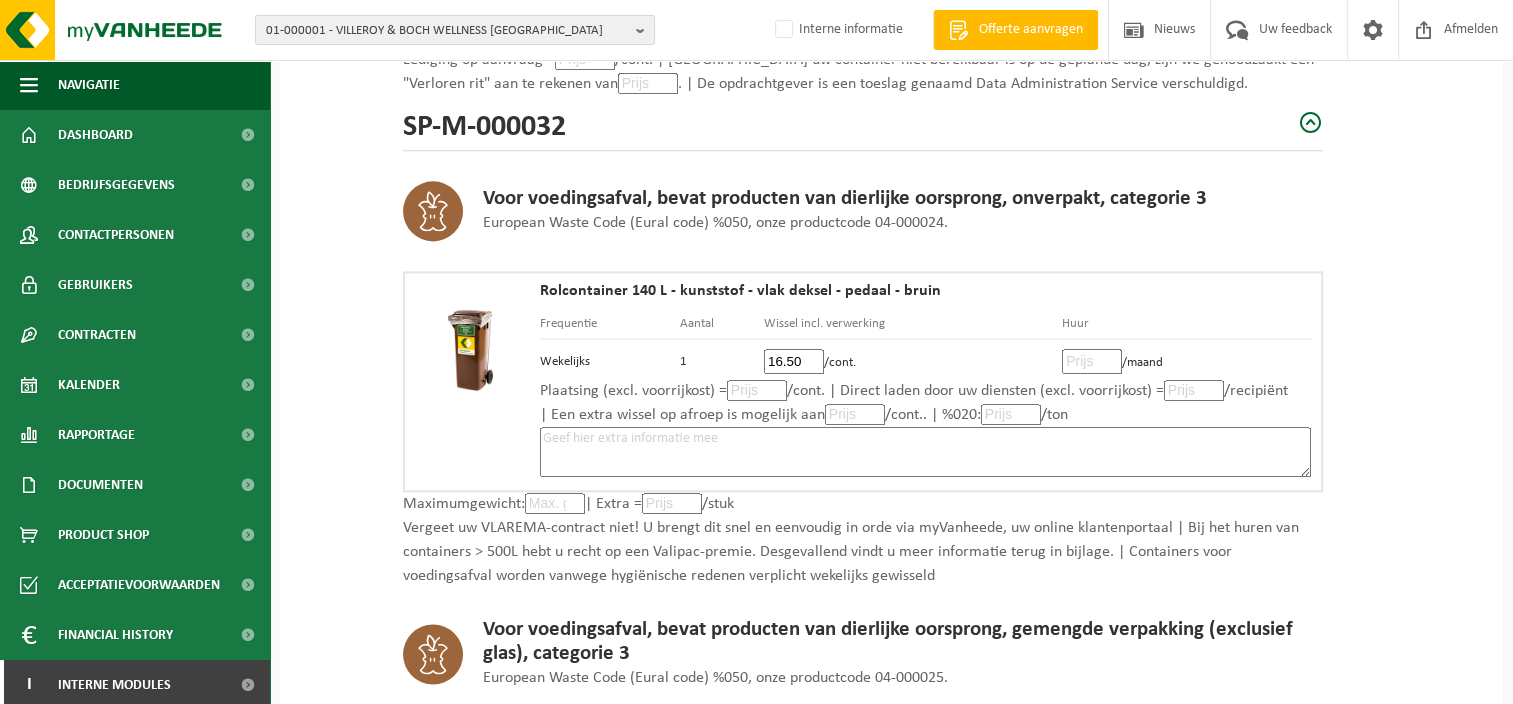 type on "16.50" 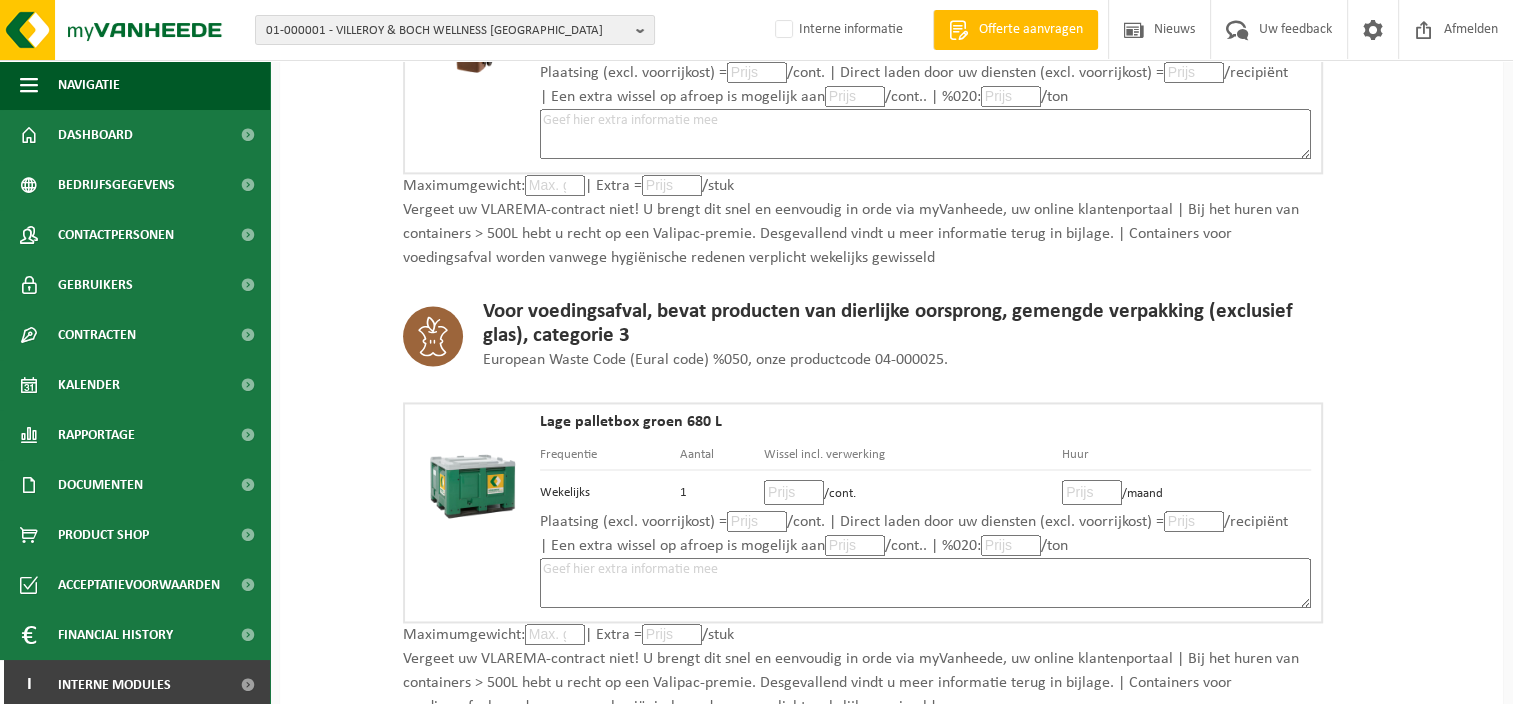 scroll, scrollTop: 3100, scrollLeft: 0, axis: vertical 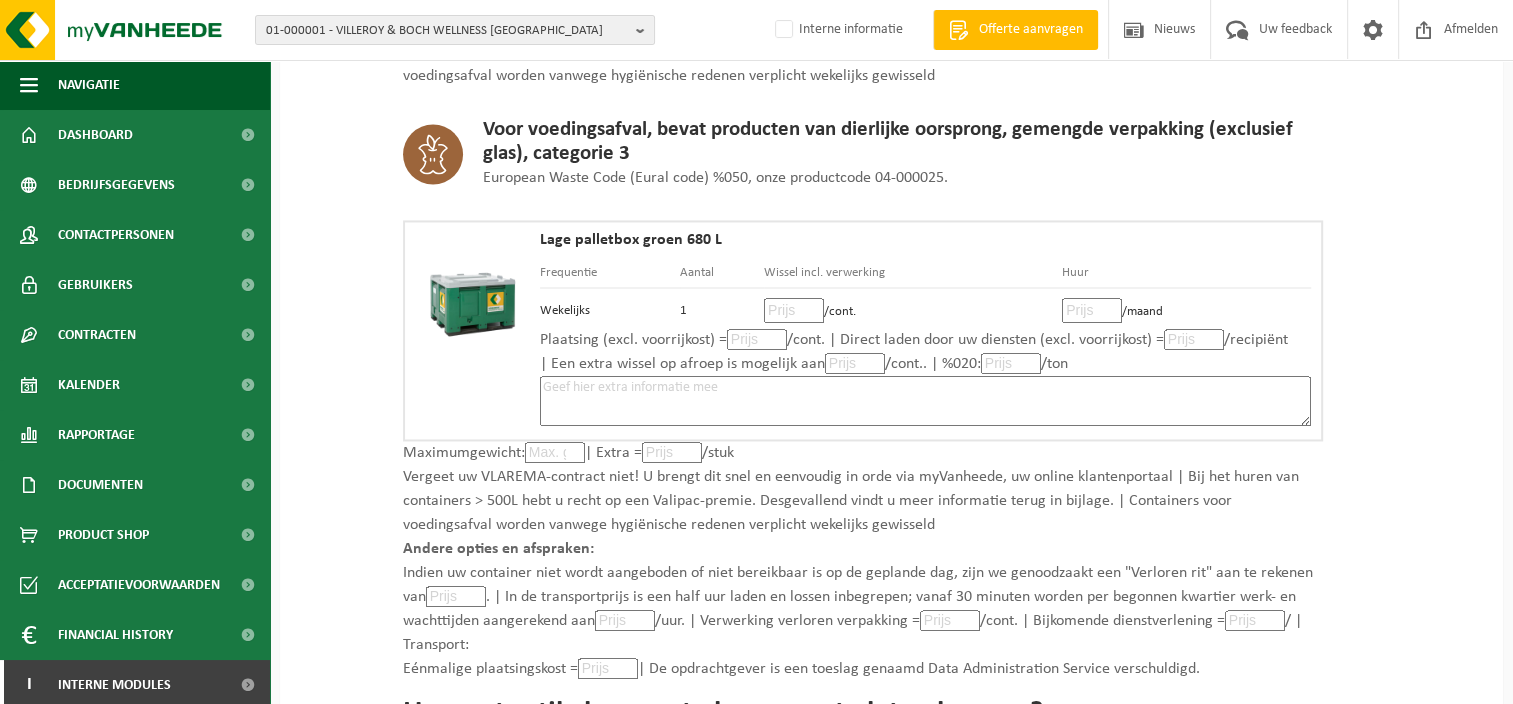 type on "1.75" 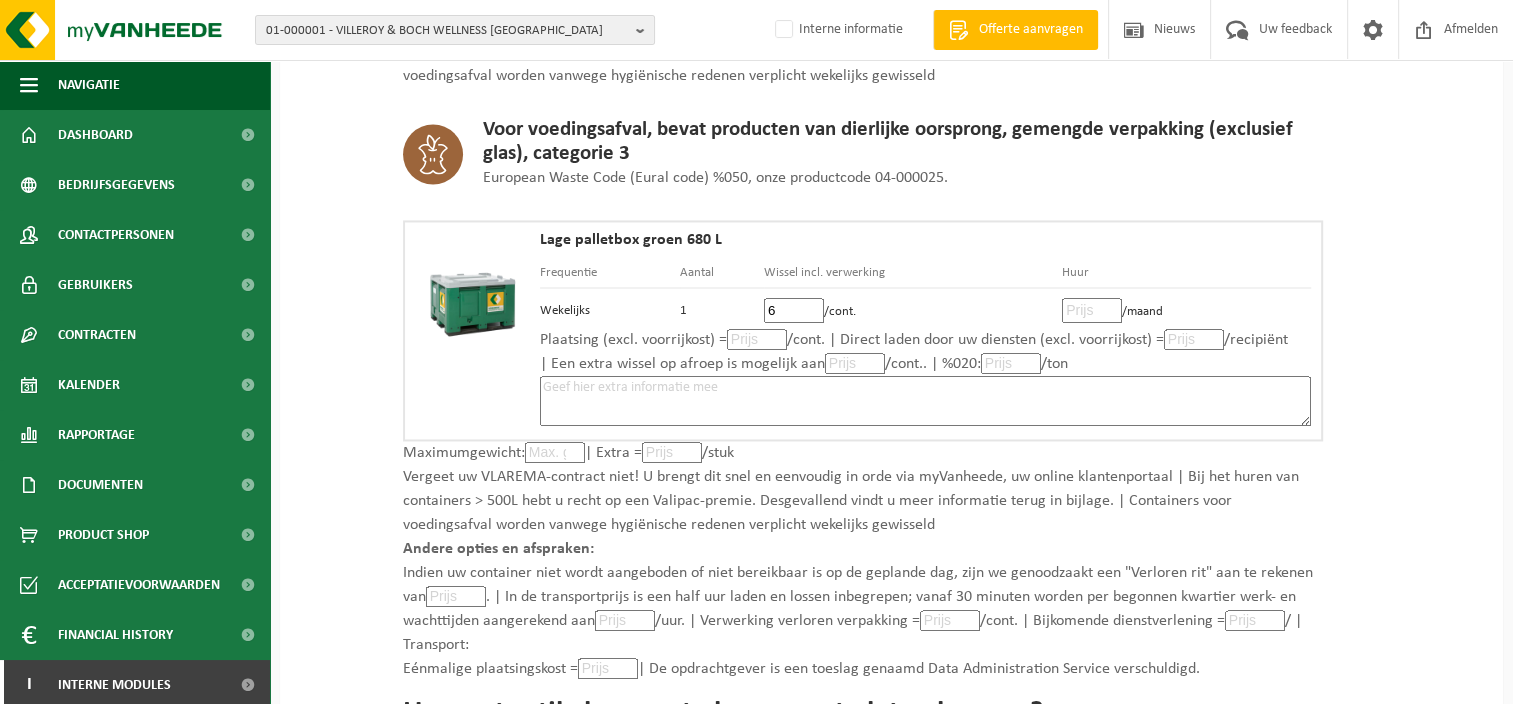 type on "6" 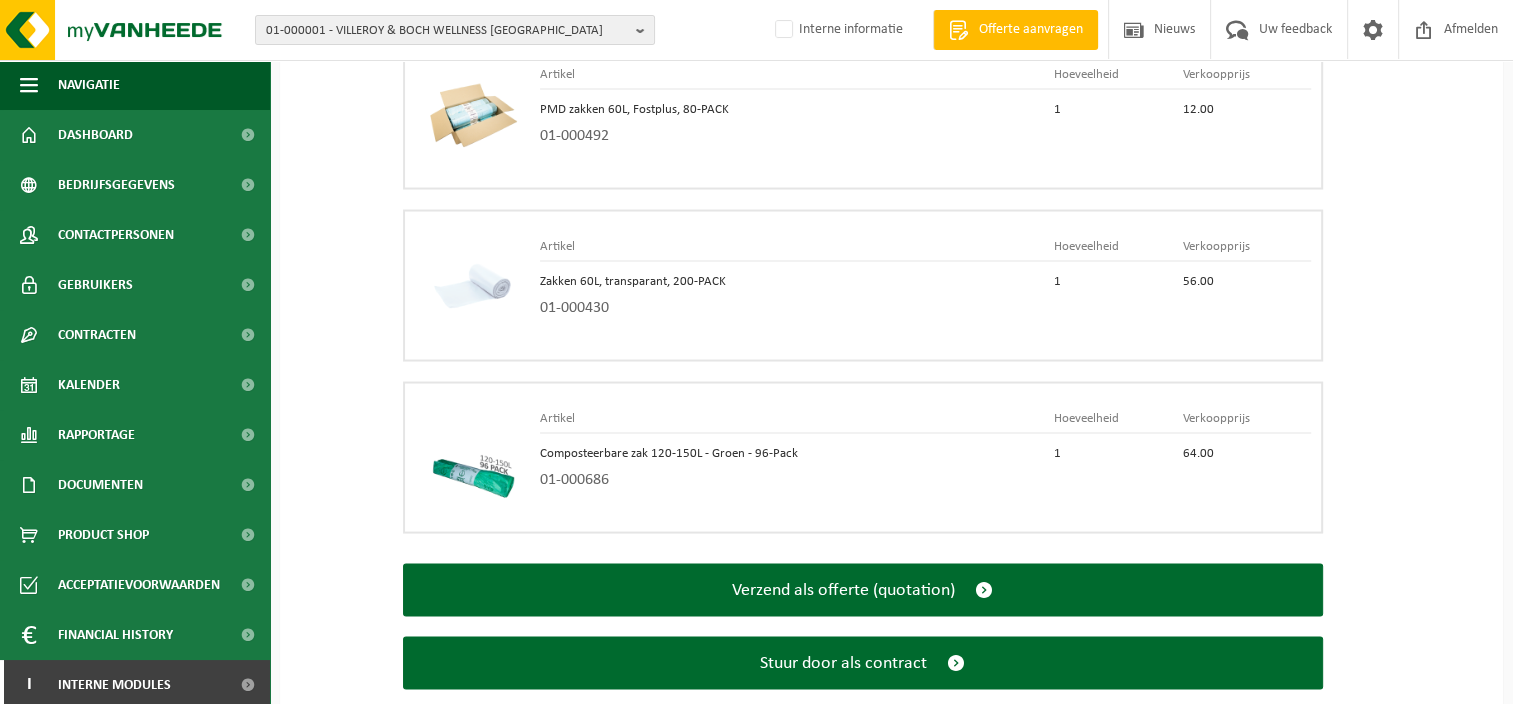 scroll, scrollTop: 3865, scrollLeft: 0, axis: vertical 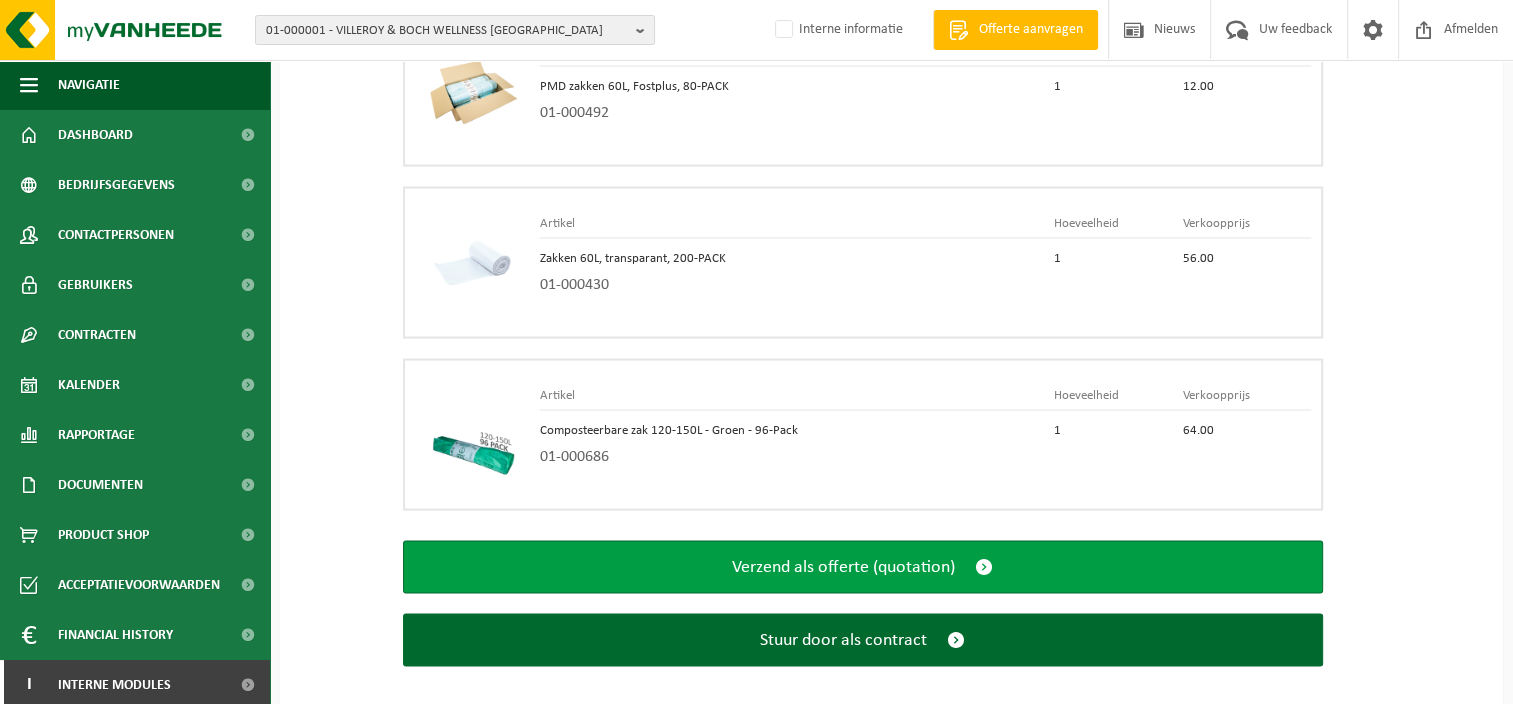 type on "41" 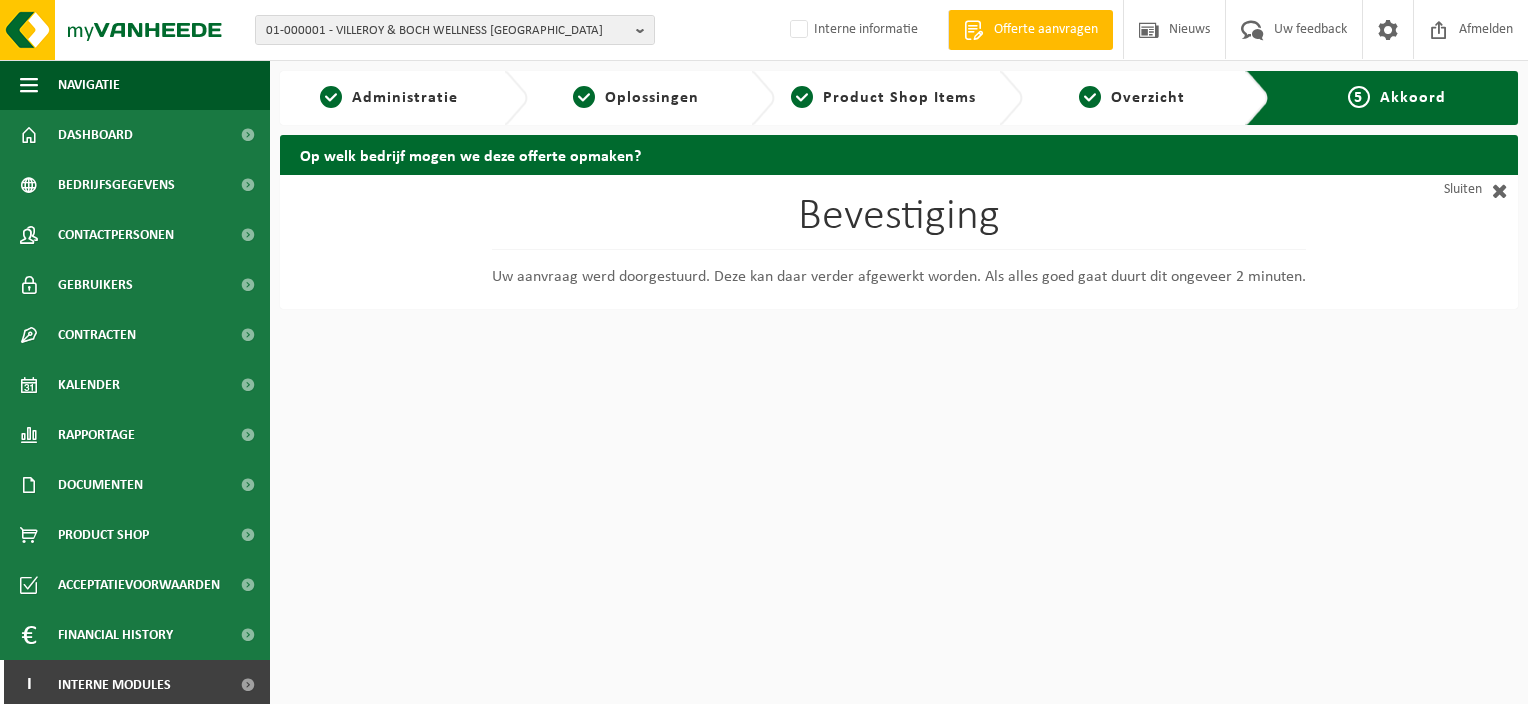 scroll, scrollTop: 0, scrollLeft: 0, axis: both 